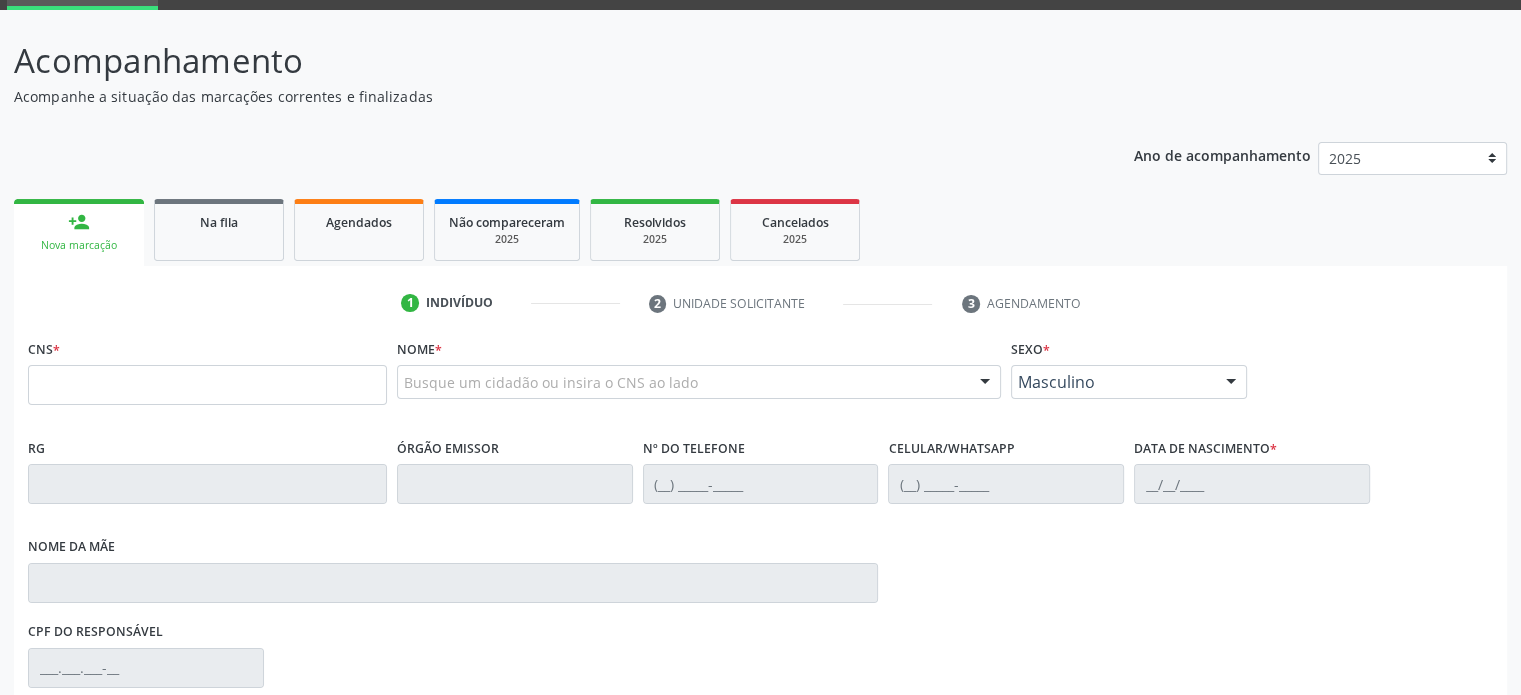 scroll, scrollTop: 100, scrollLeft: 0, axis: vertical 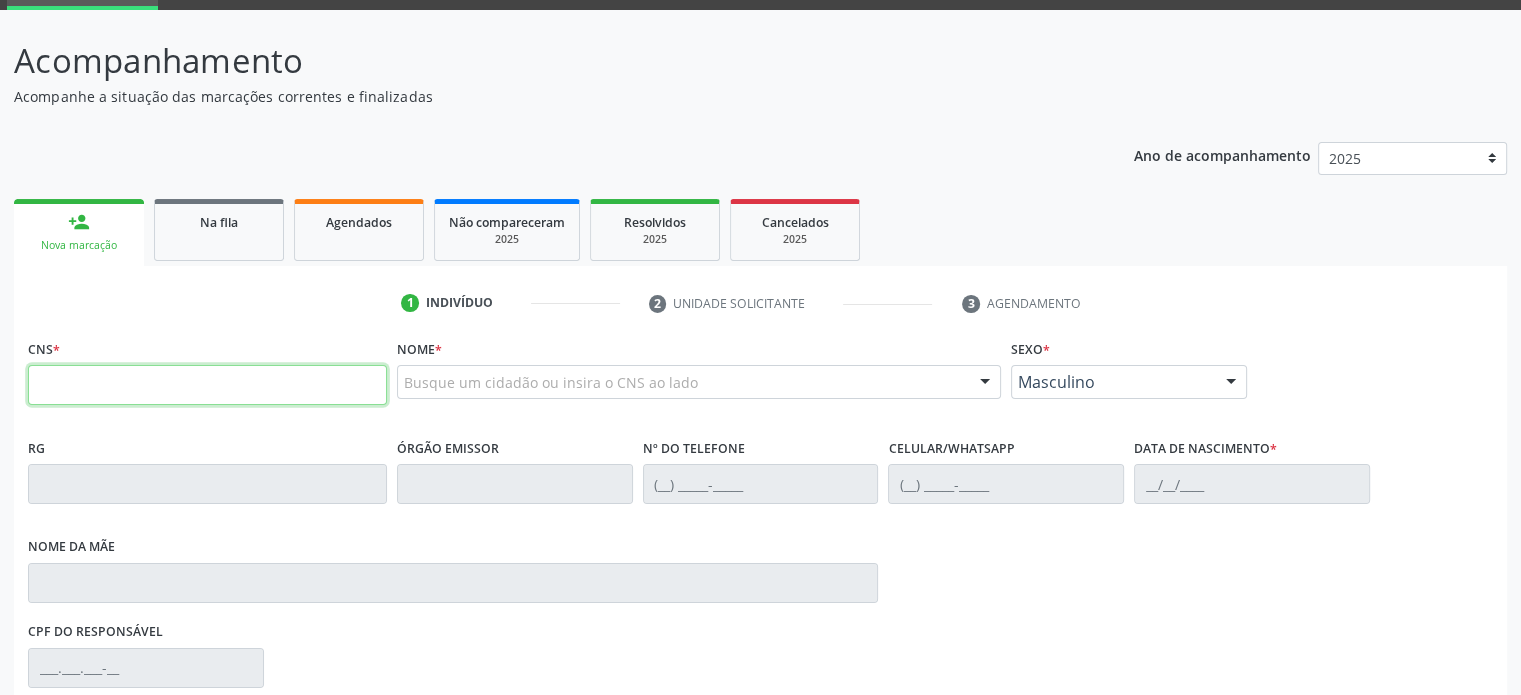click at bounding box center [207, 385] 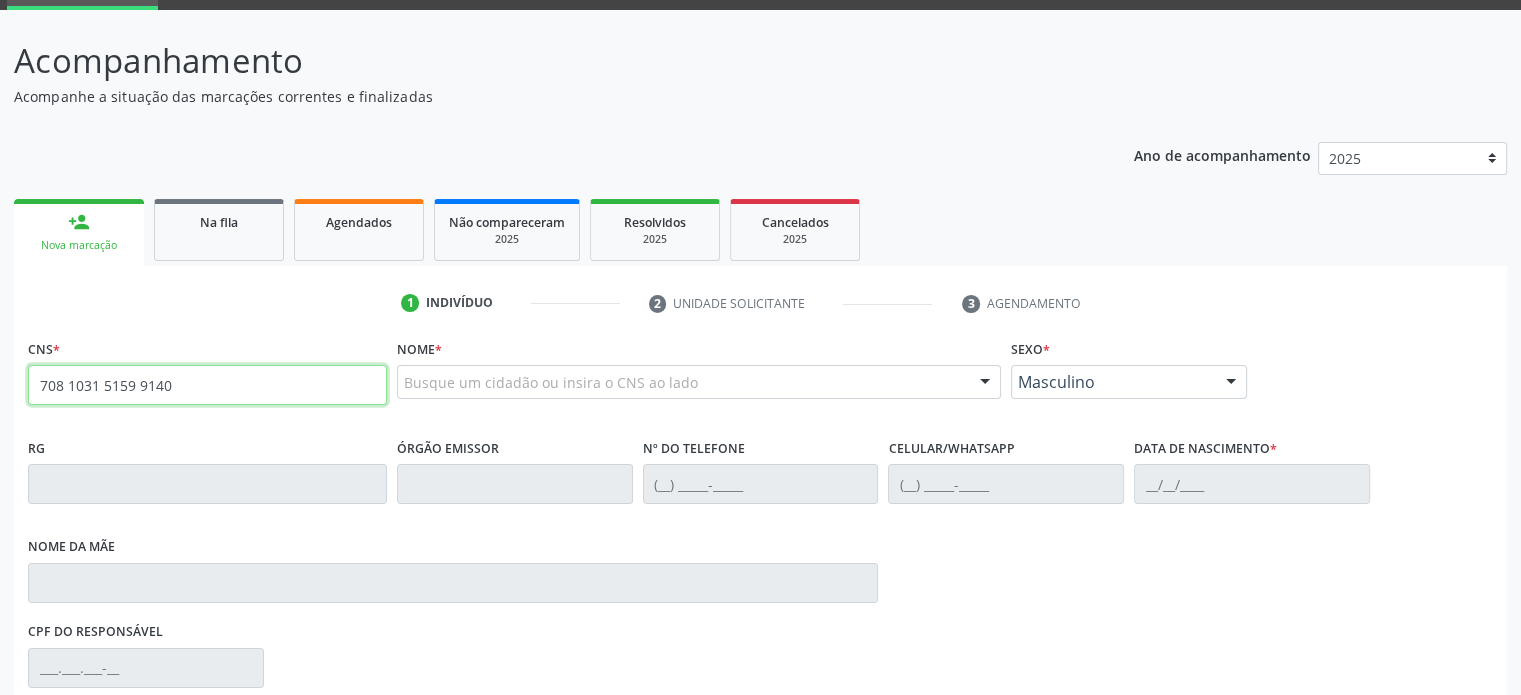 type on "708 1031 5159 9140" 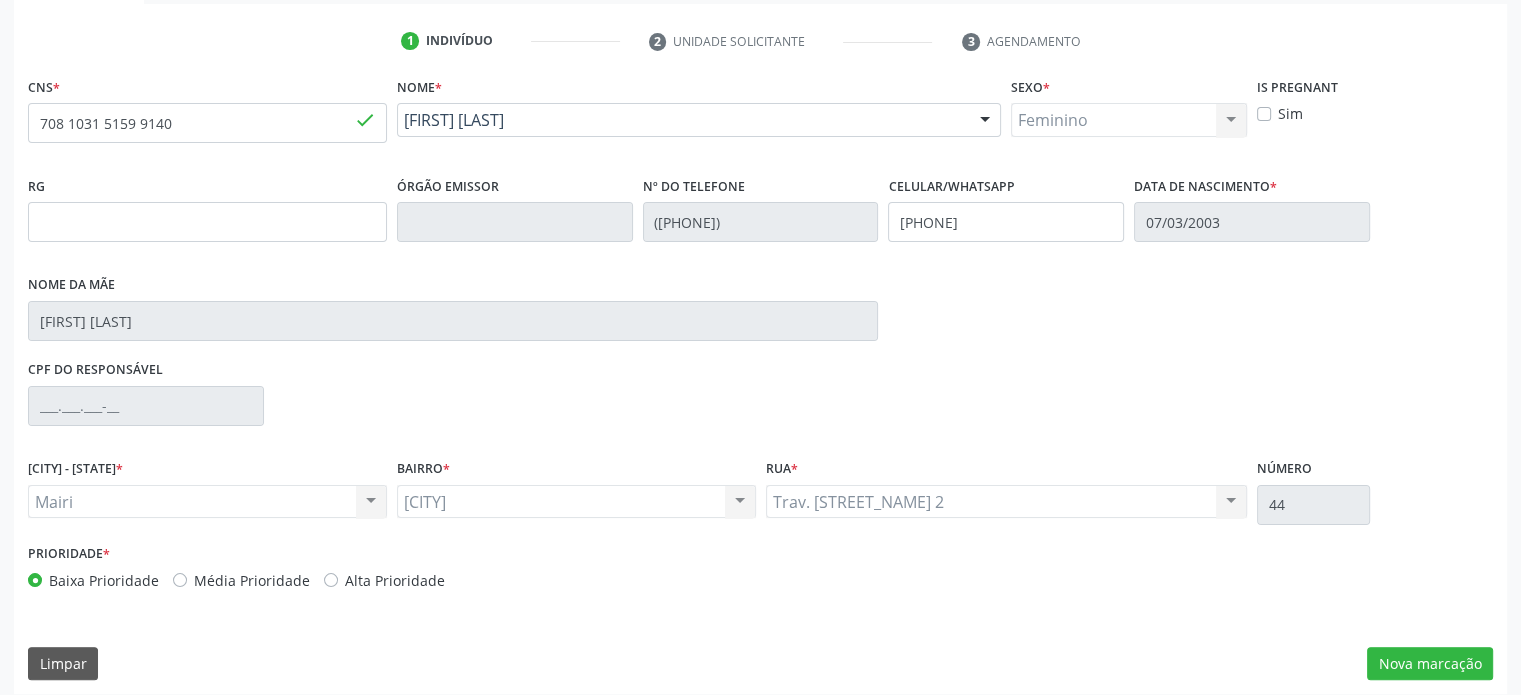 scroll, scrollTop: 374, scrollLeft: 0, axis: vertical 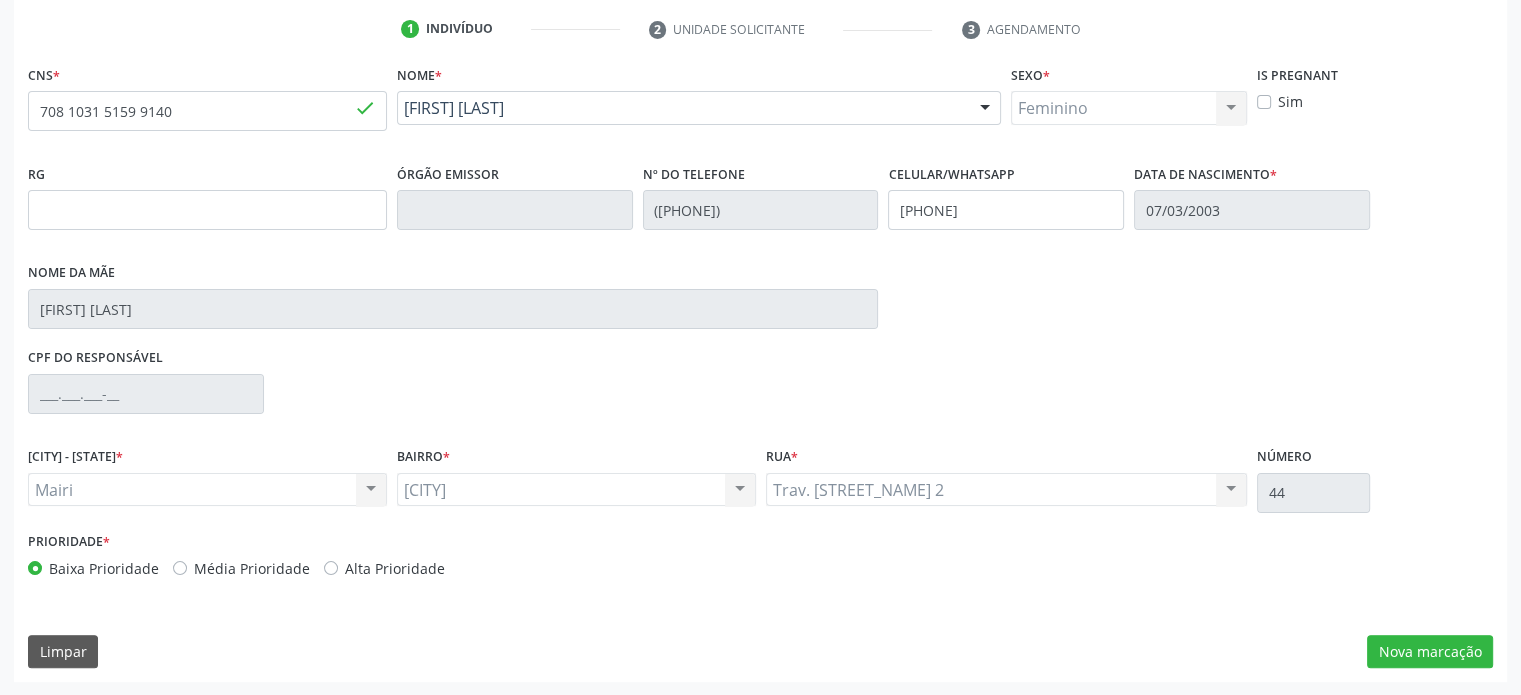 click on "Média Prioridade" at bounding box center (252, 568) 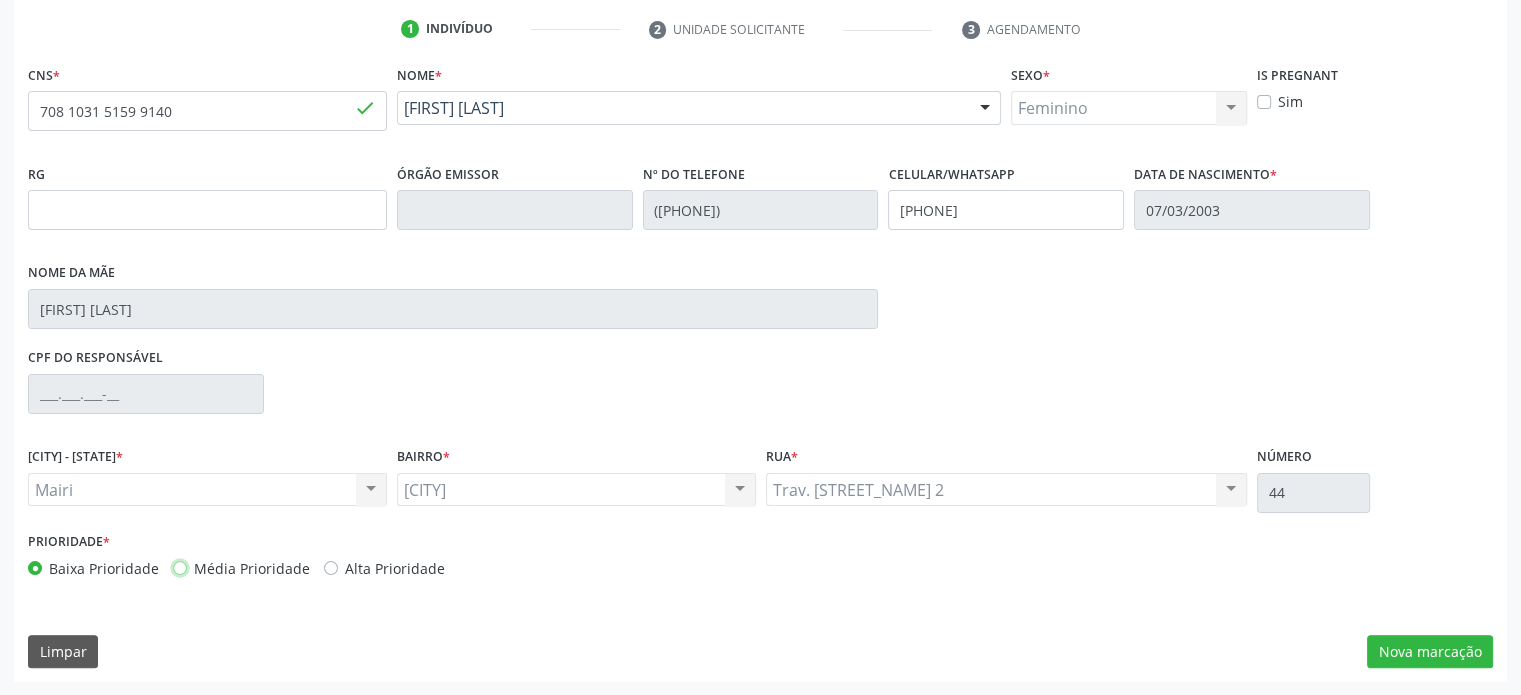 click on "Média Prioridade" at bounding box center (180, 567) 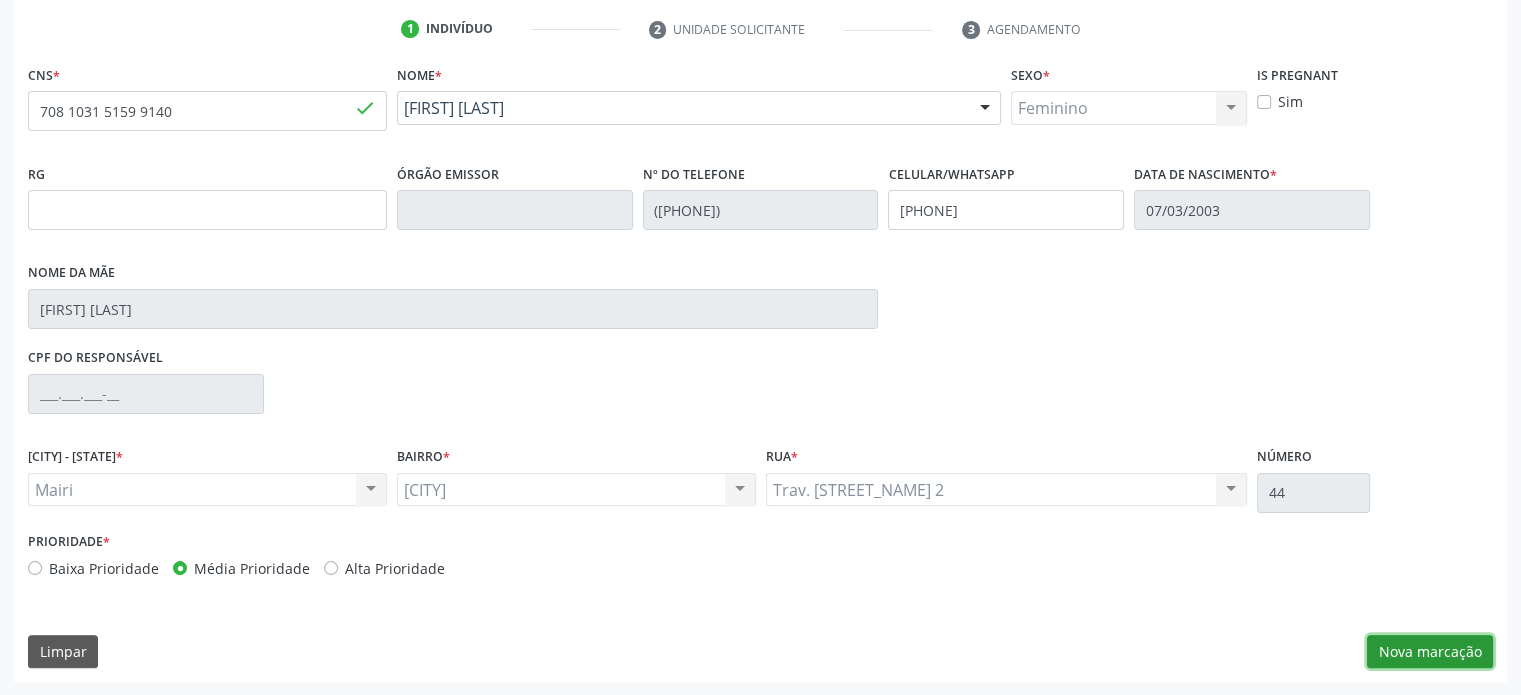 click on "Nova marcação" at bounding box center [1430, 652] 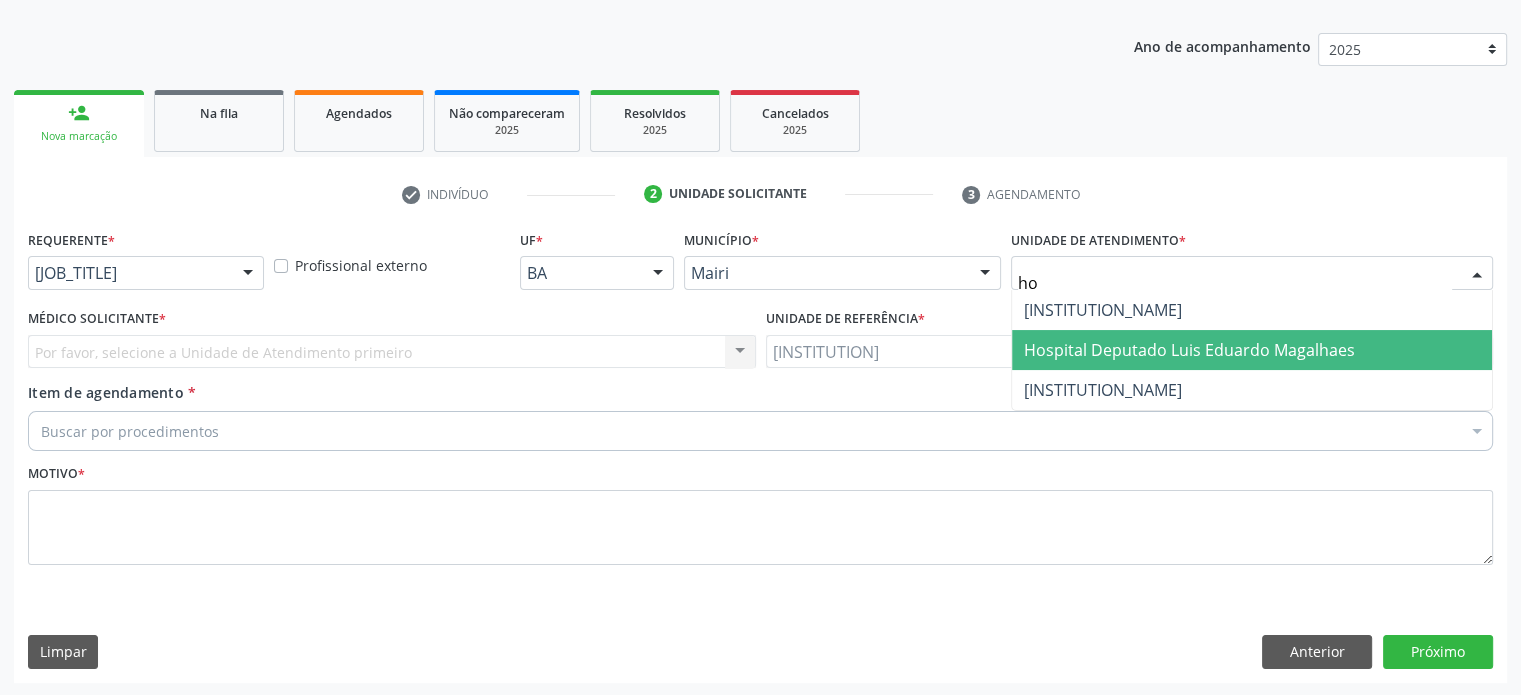 click on "Hospital Deputado Luis Eduardo Magalhaes" at bounding box center (1189, 350) 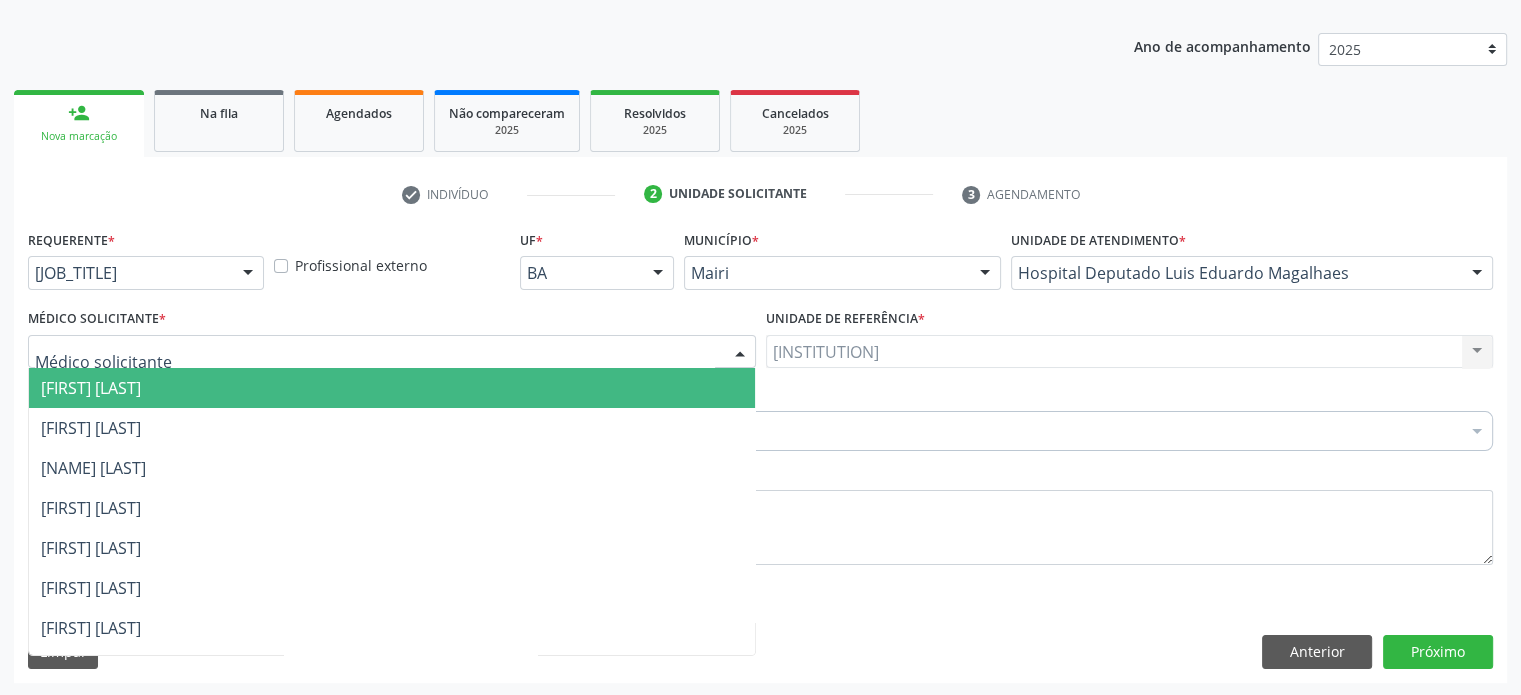 click at bounding box center (392, 352) 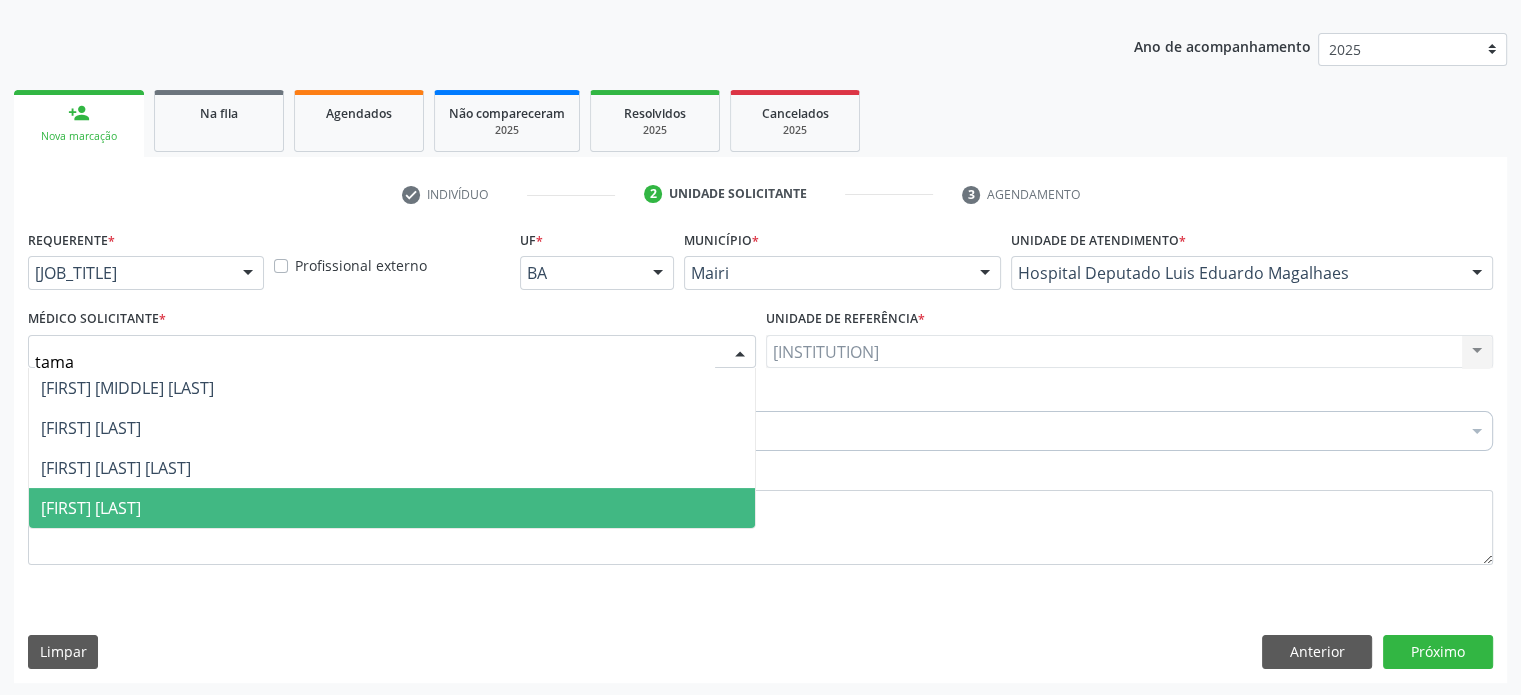click on "[FIRST] [LAST]" at bounding box center (91, 508) 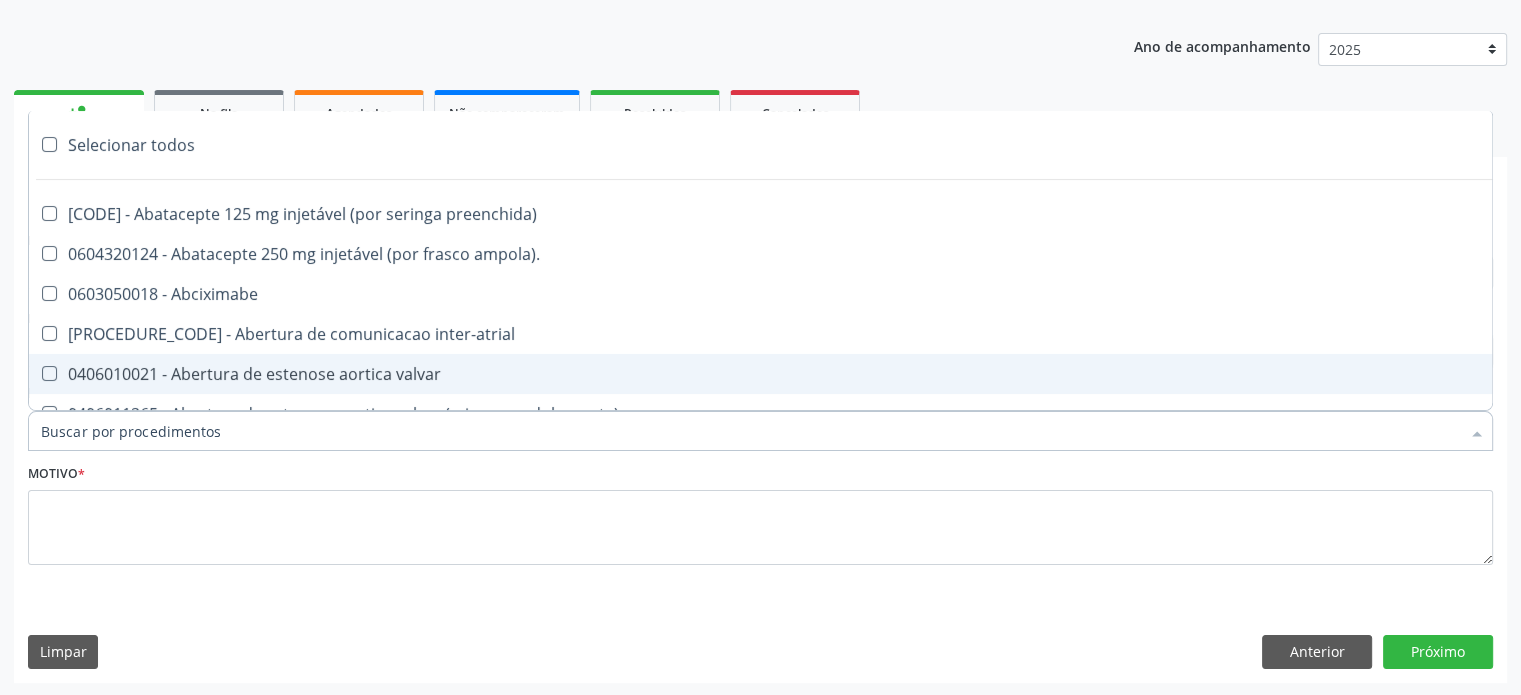 click on "Item de agendamento
*" at bounding box center [750, 431] 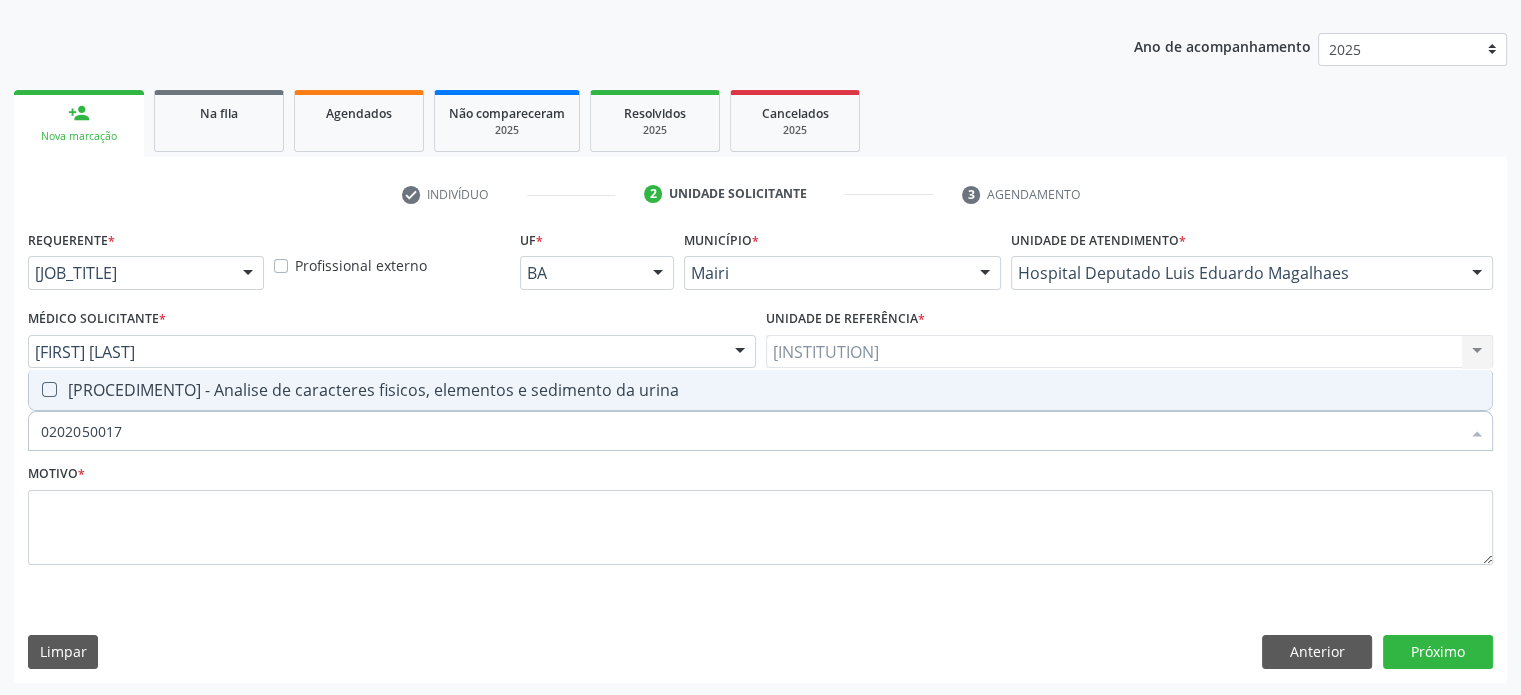 click at bounding box center (49, 389) 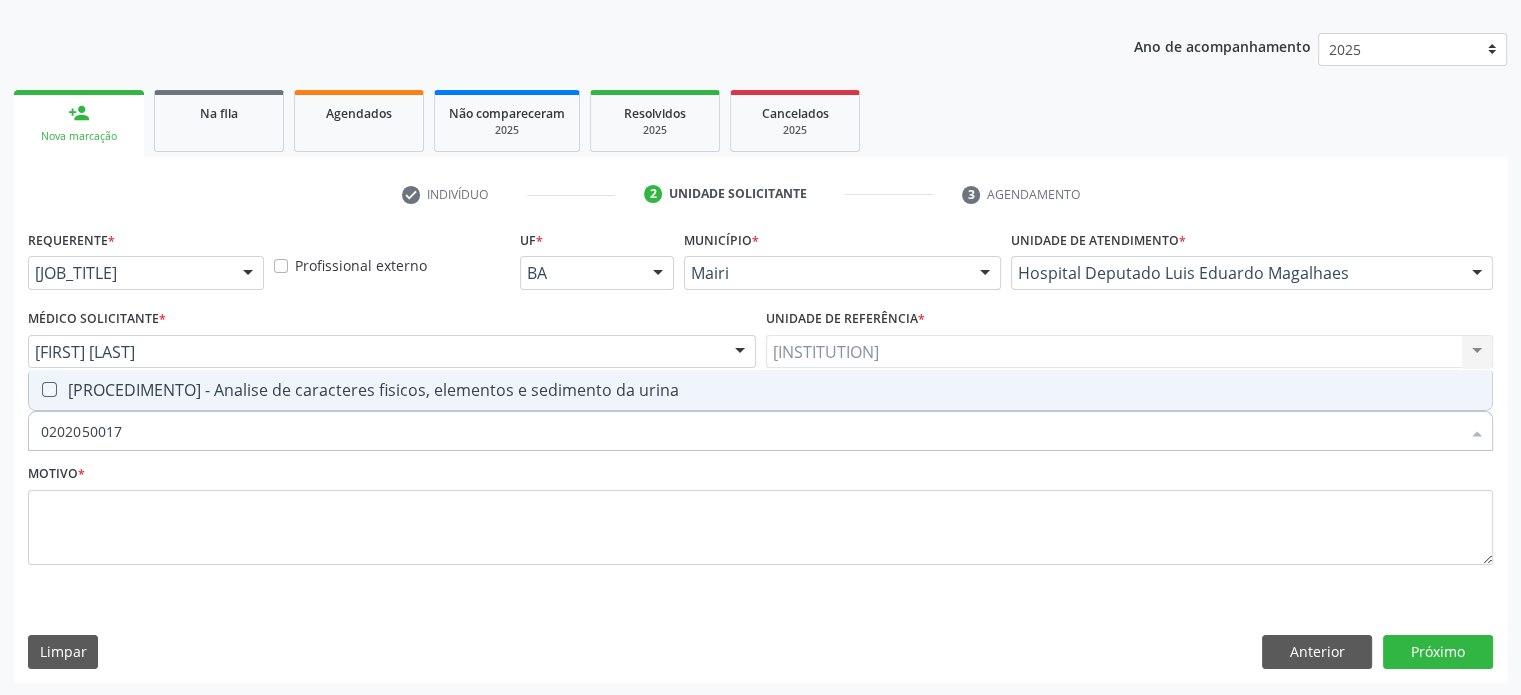 click at bounding box center [35, 389] 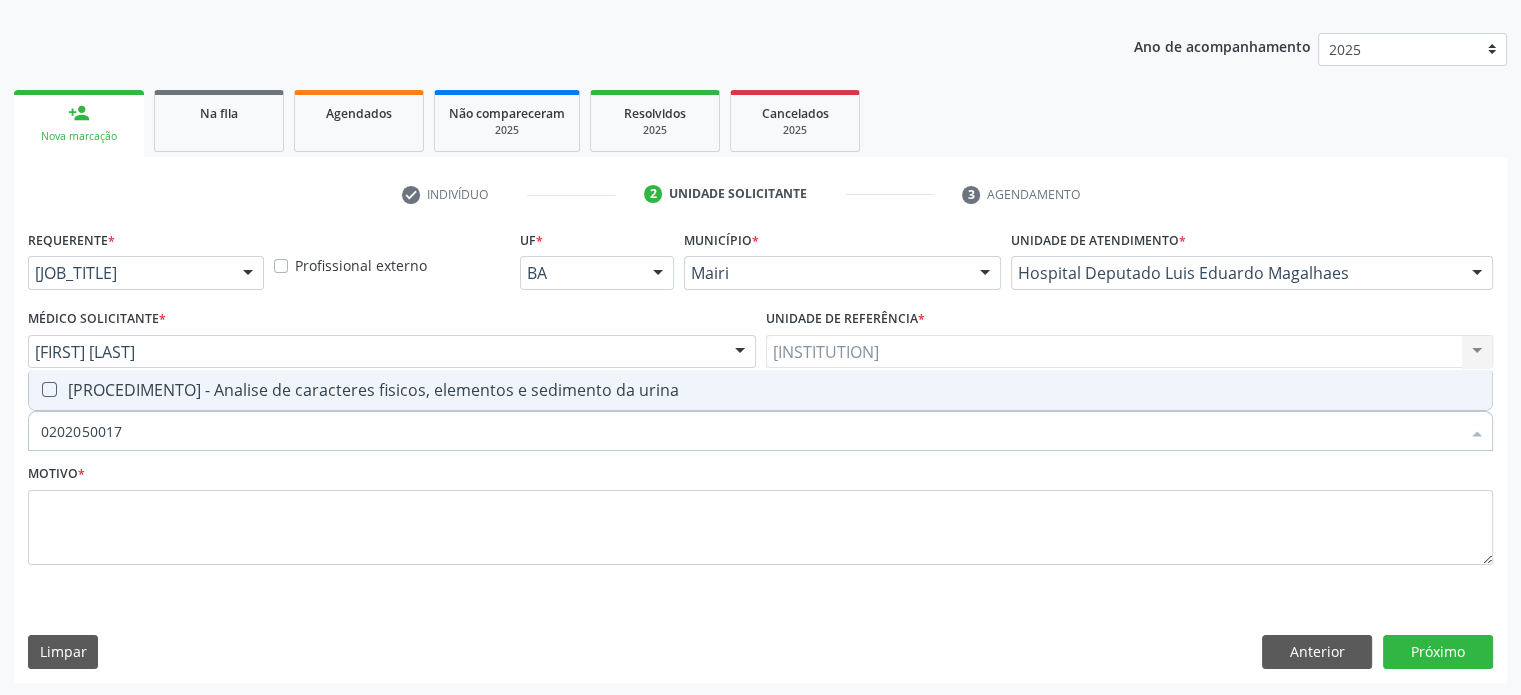 checkbox on "true" 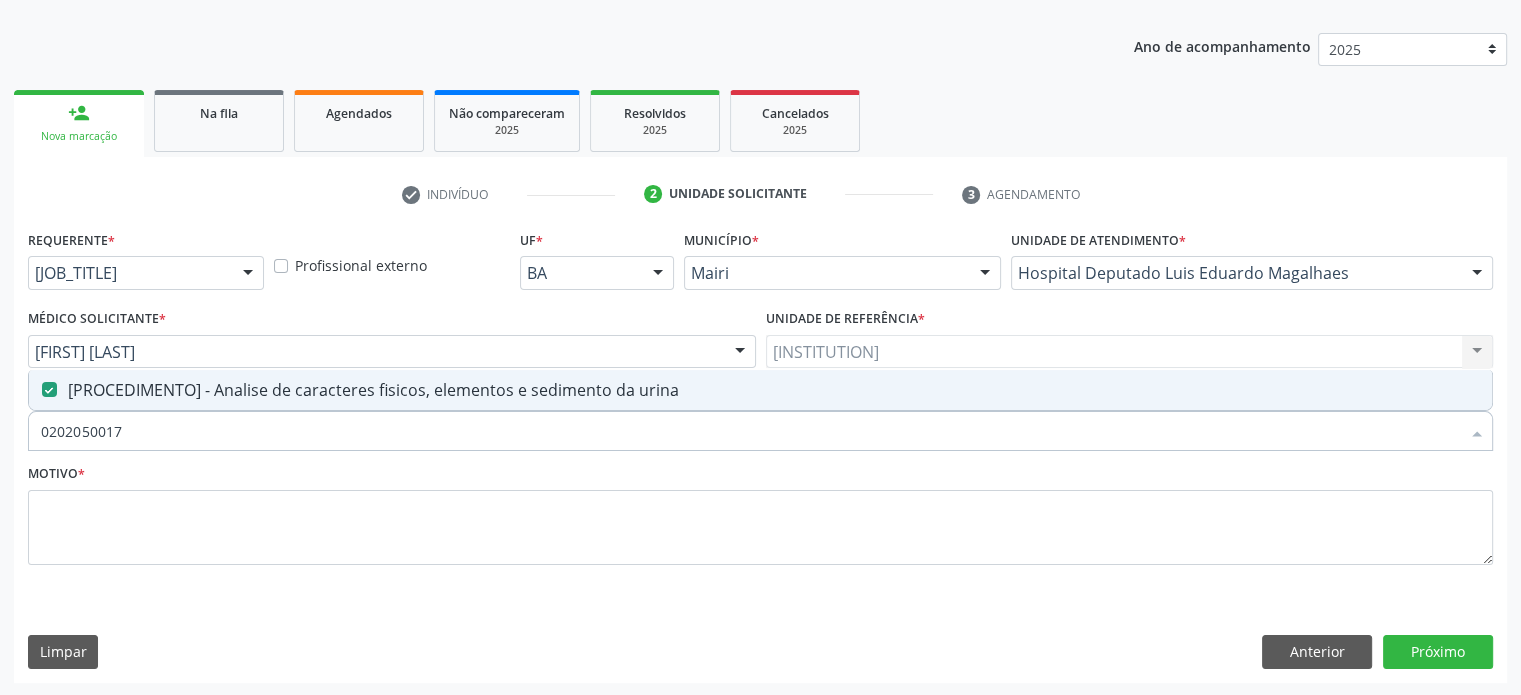 drag, startPoint x: 148, startPoint y: 429, endPoint x: 42, endPoint y: 420, distance: 106.381386 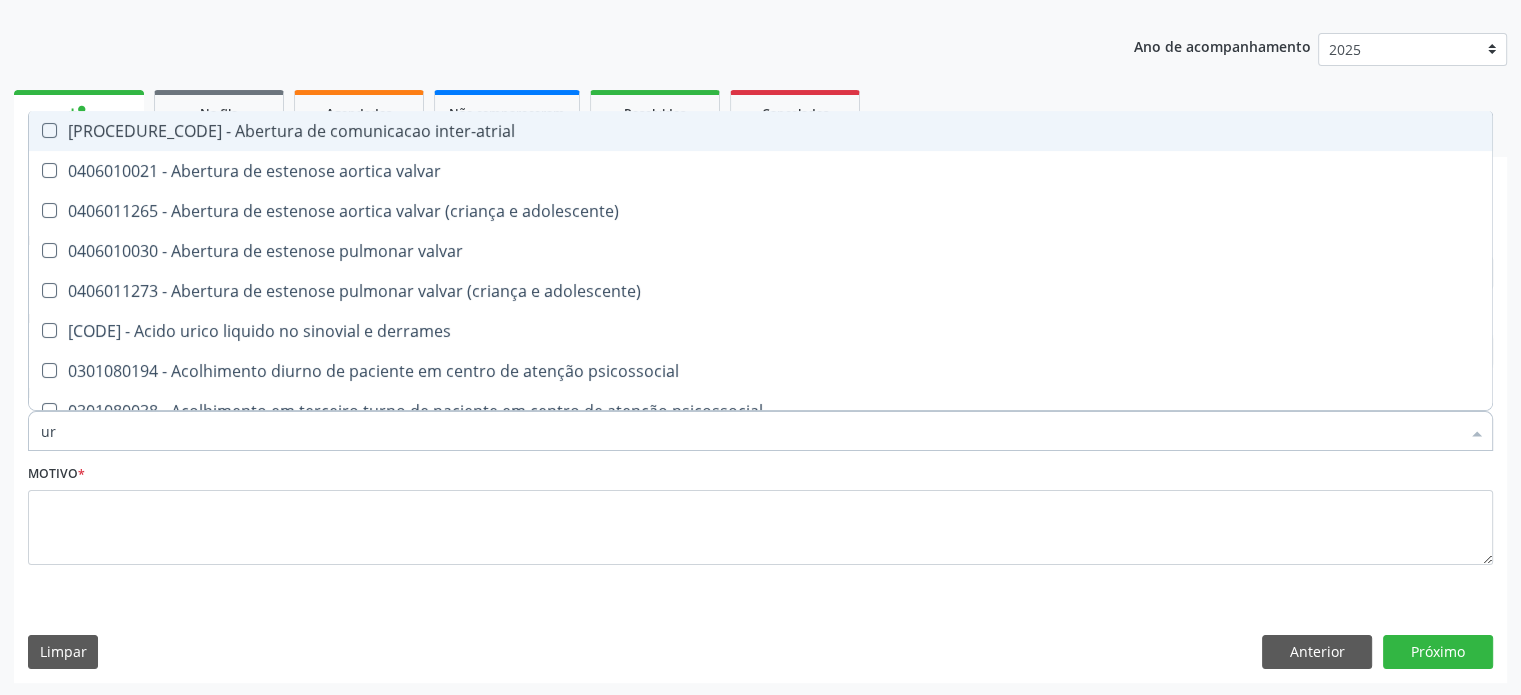 type on "u" 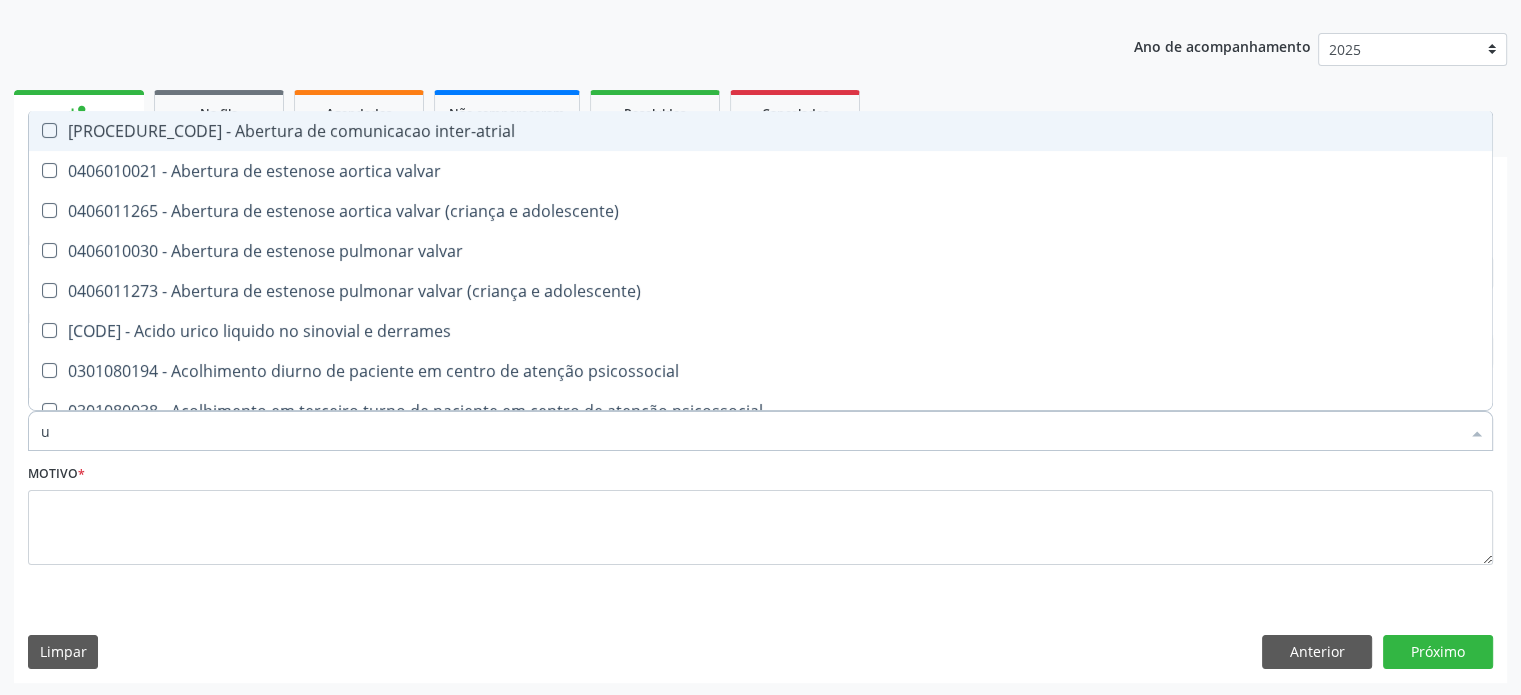type 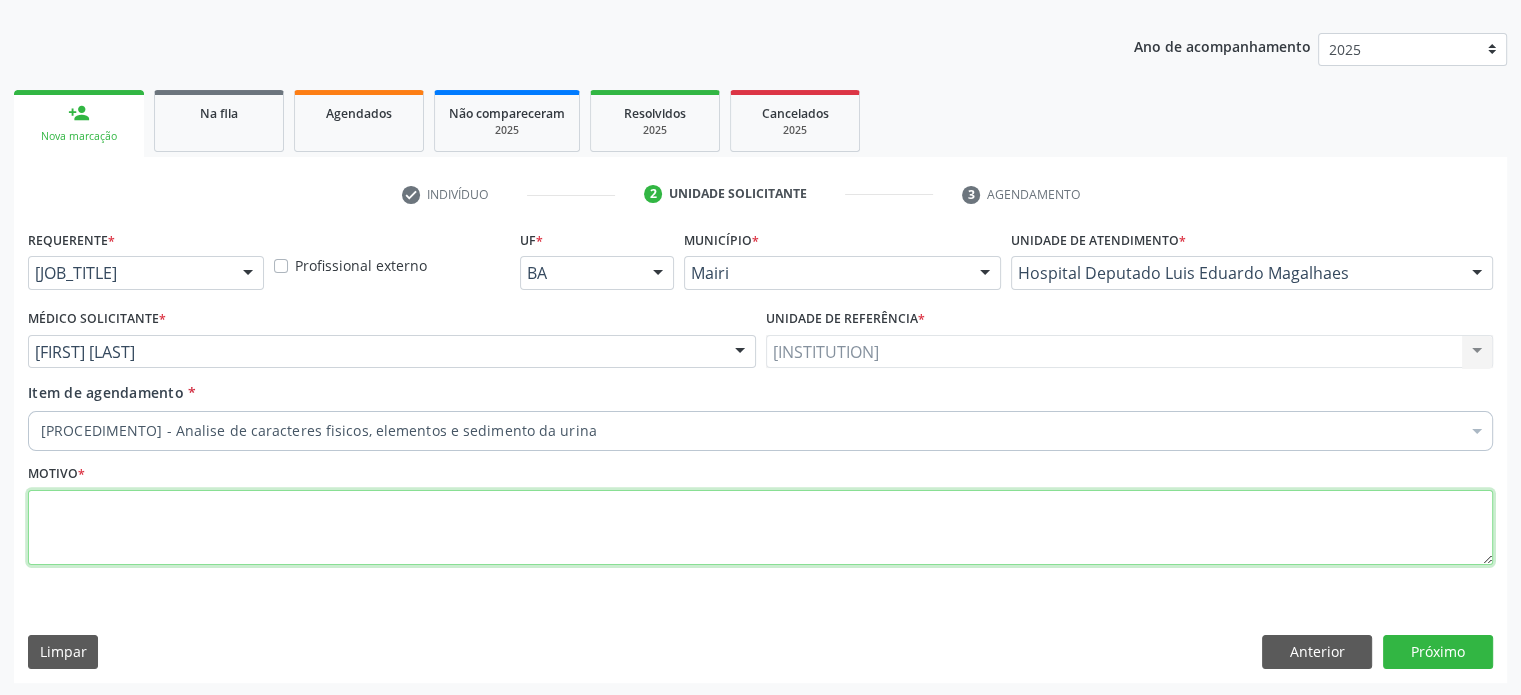 click at bounding box center (760, 528) 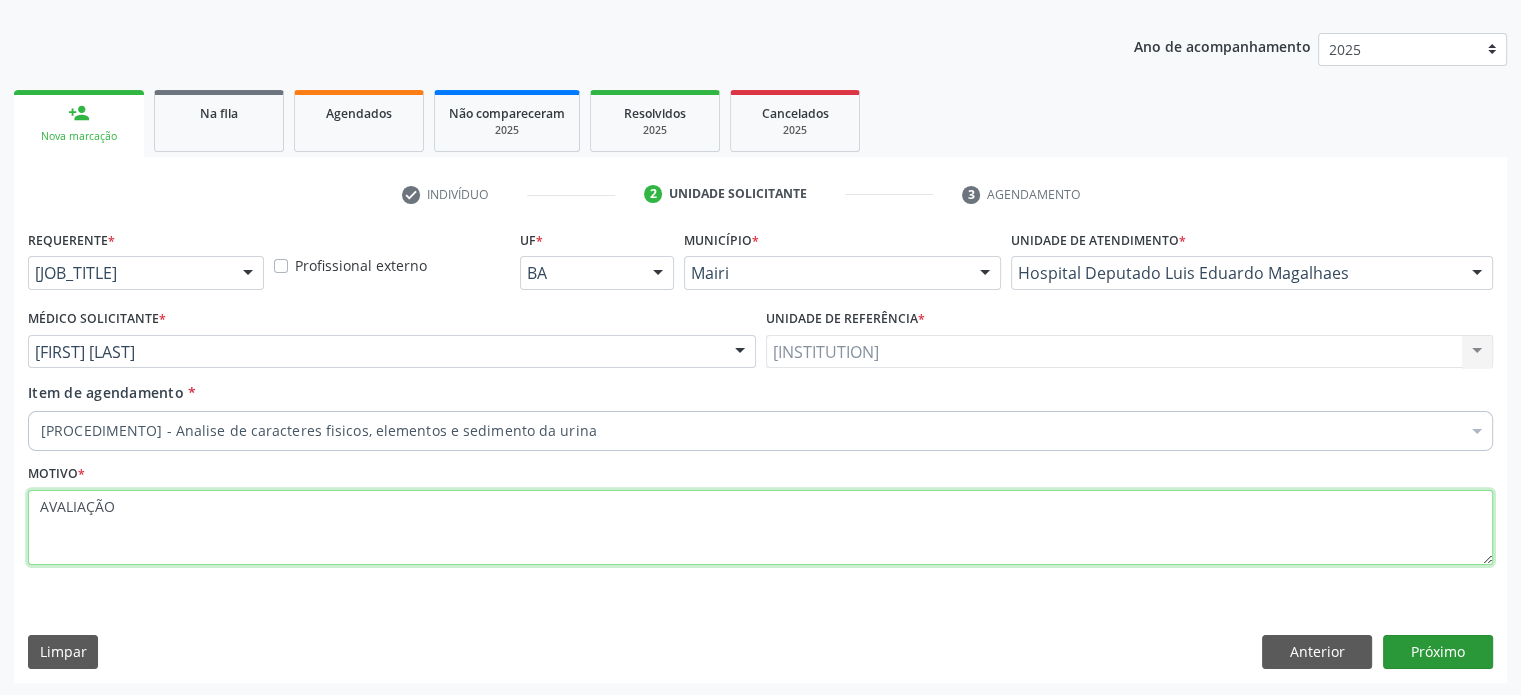 type on "AVALIAÇÃO" 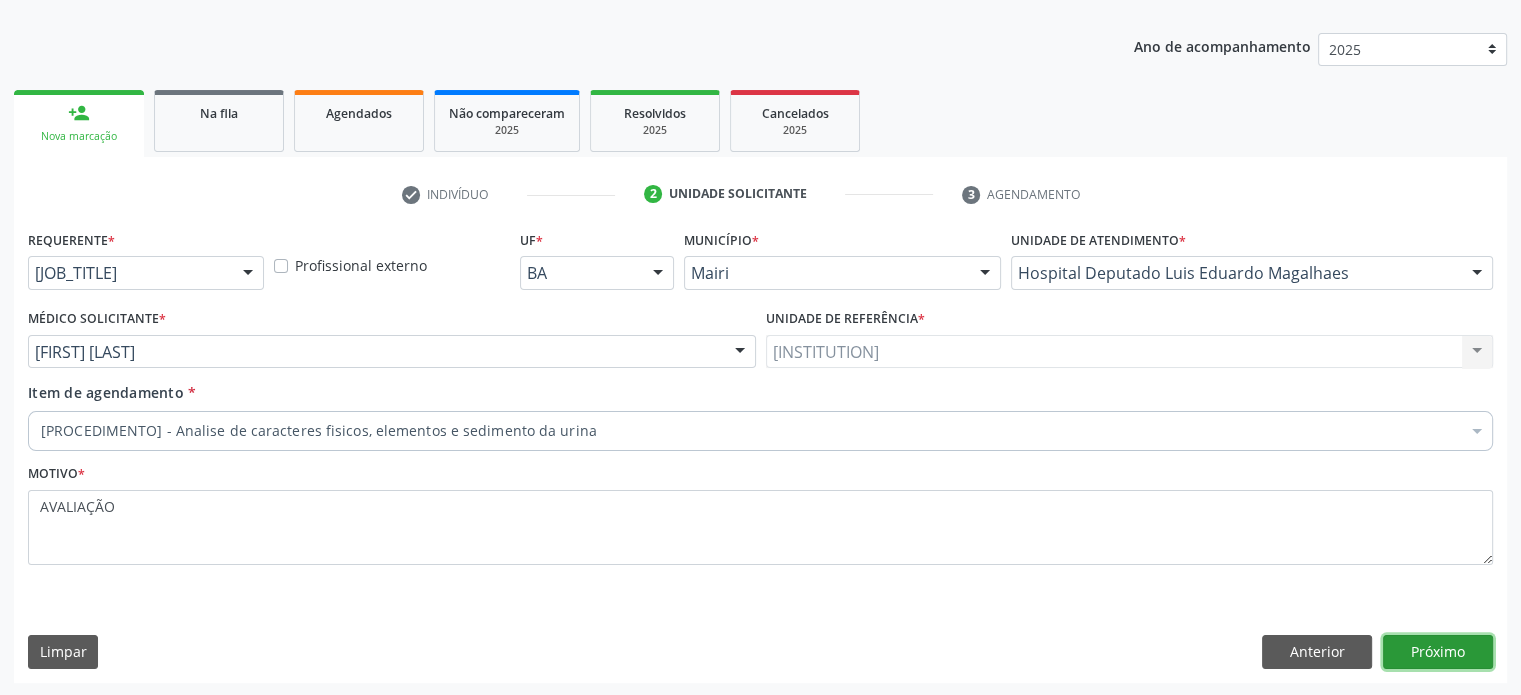 click on "Próximo" at bounding box center [1438, 652] 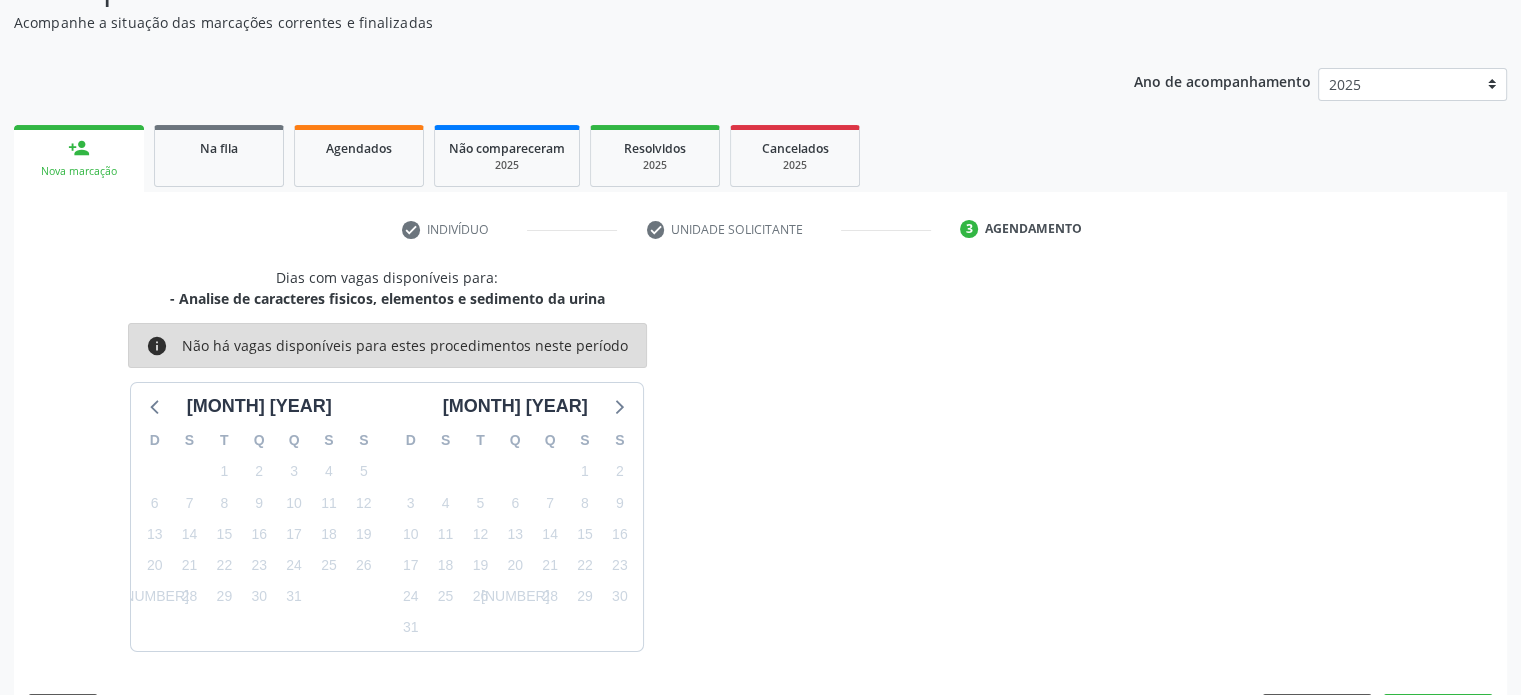 scroll, scrollTop: 209, scrollLeft: 0, axis: vertical 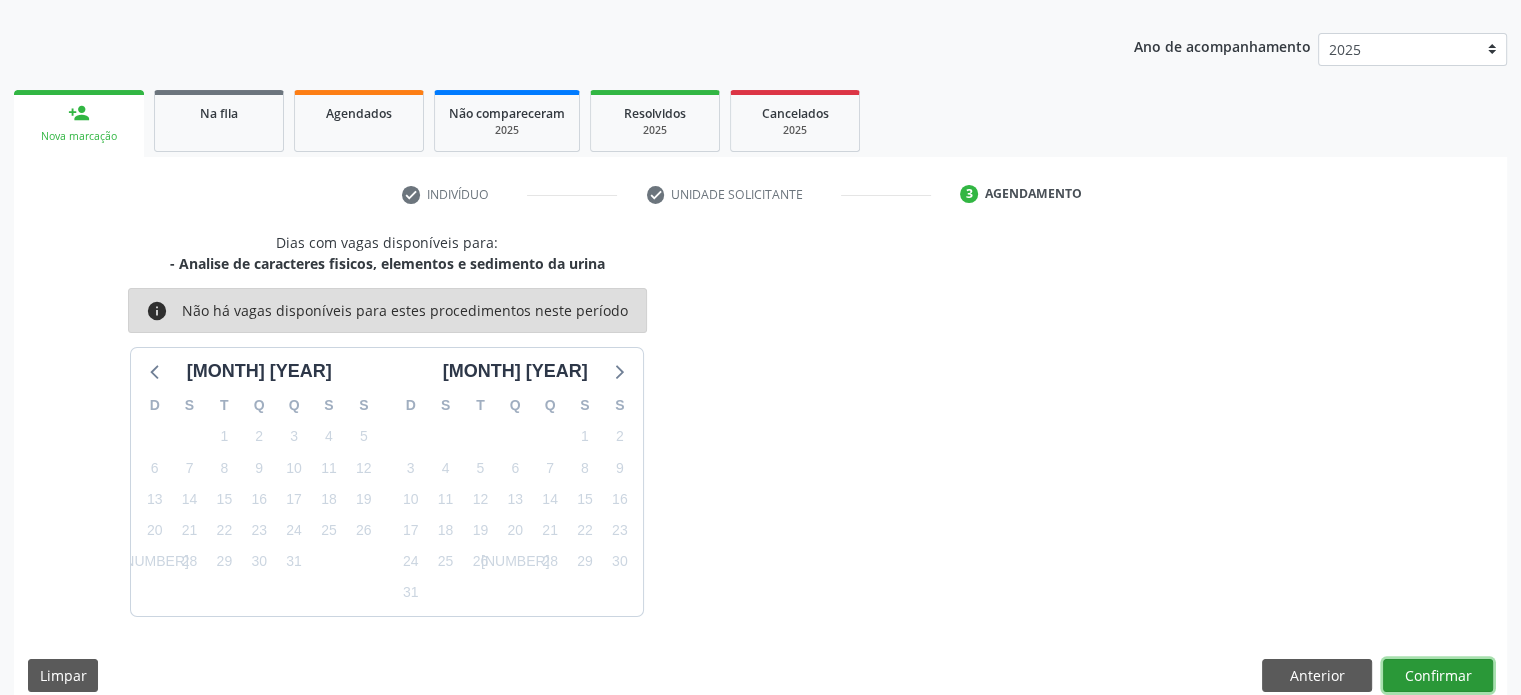 click on "Confirmar" at bounding box center (1438, 676) 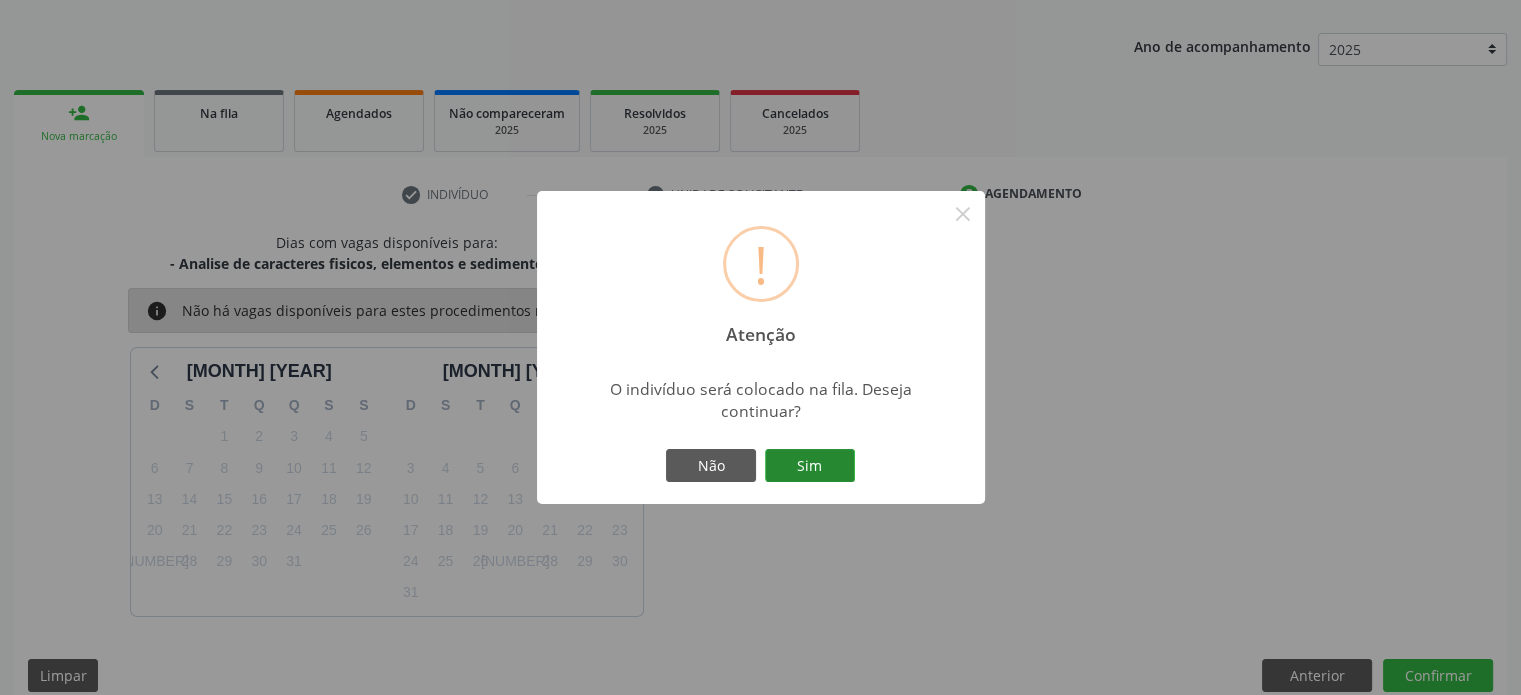click on "Sim" at bounding box center (810, 466) 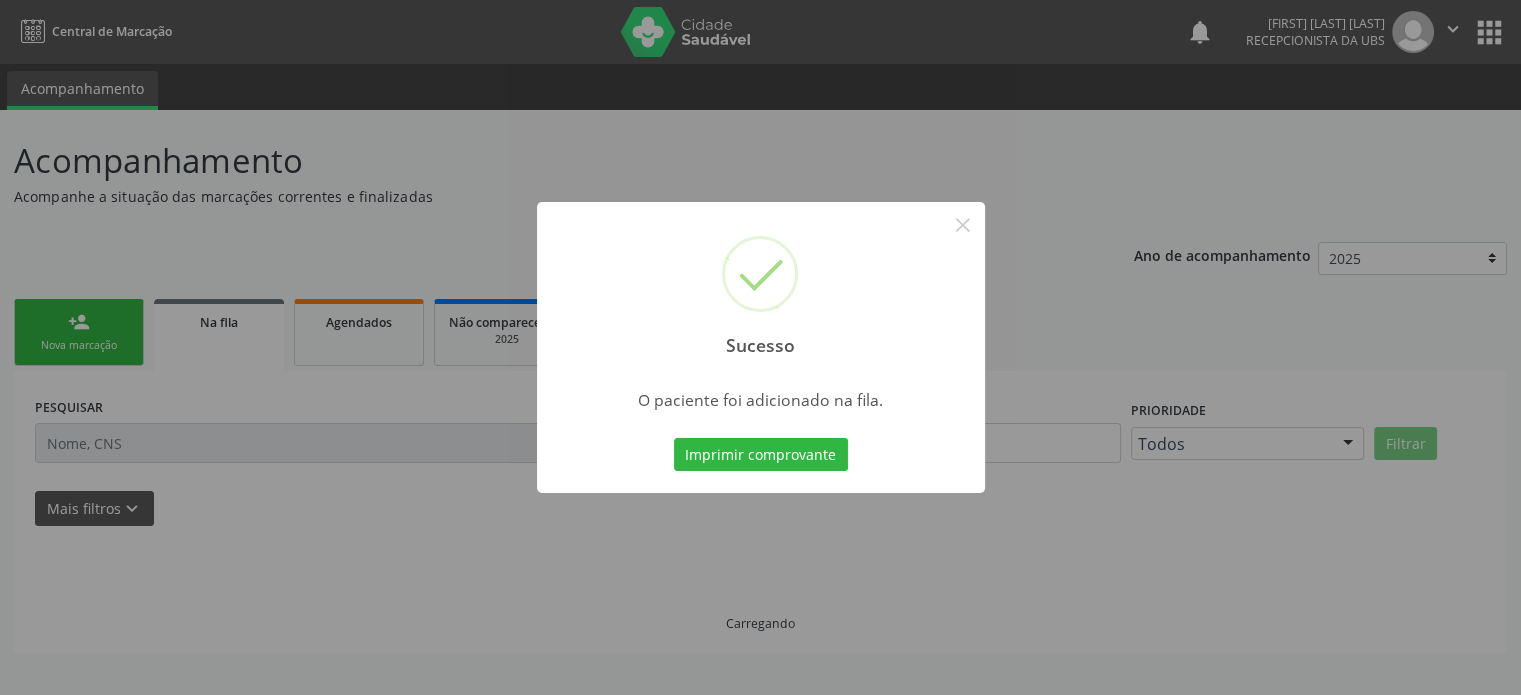 scroll, scrollTop: 0, scrollLeft: 0, axis: both 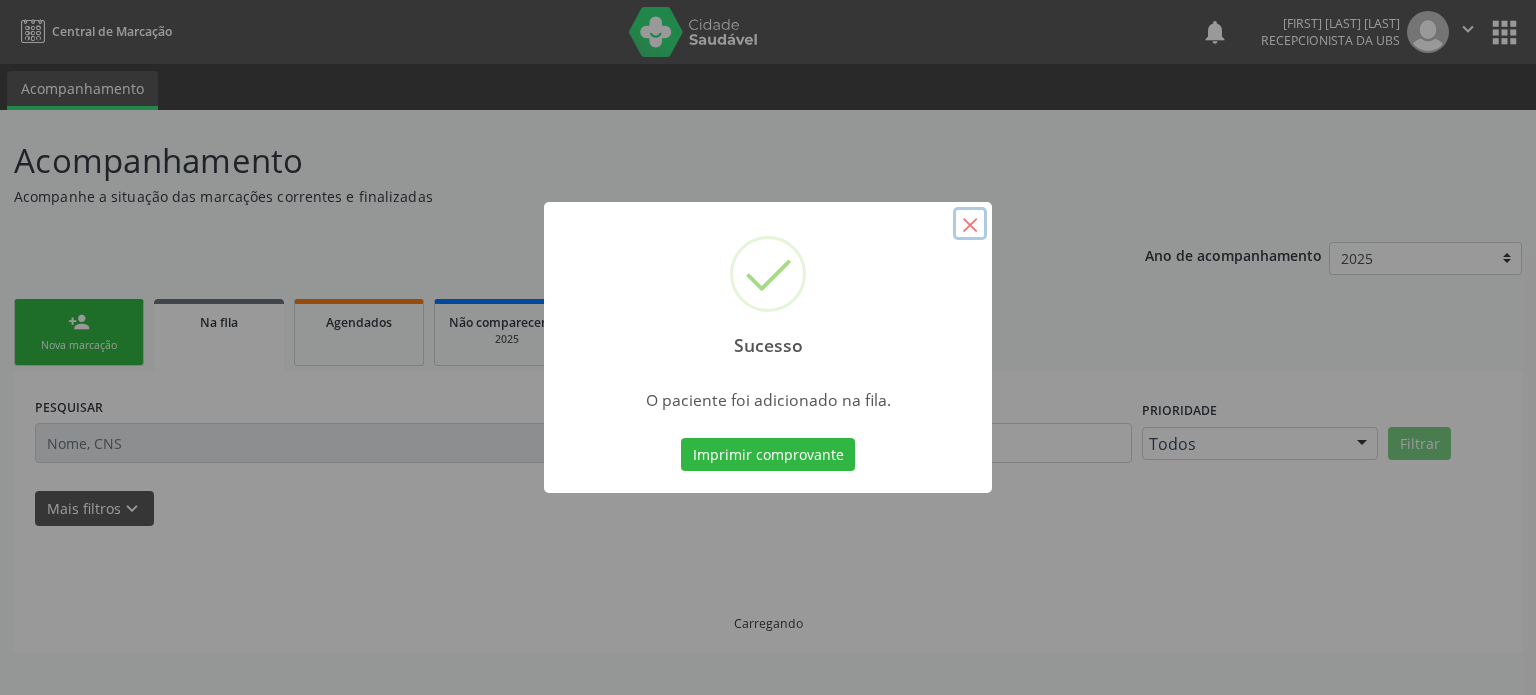 click on "×" at bounding box center [970, 224] 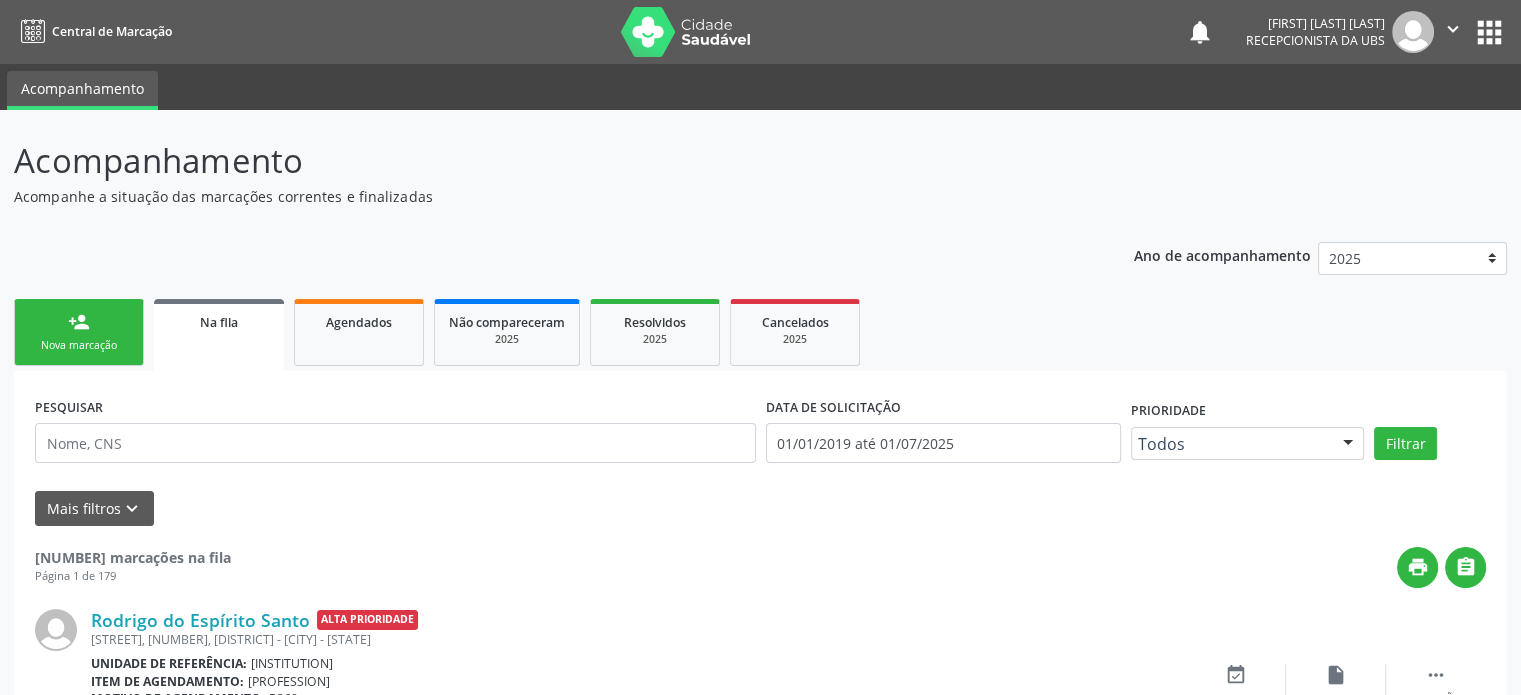 click on "Nova marcação" at bounding box center (79, 345) 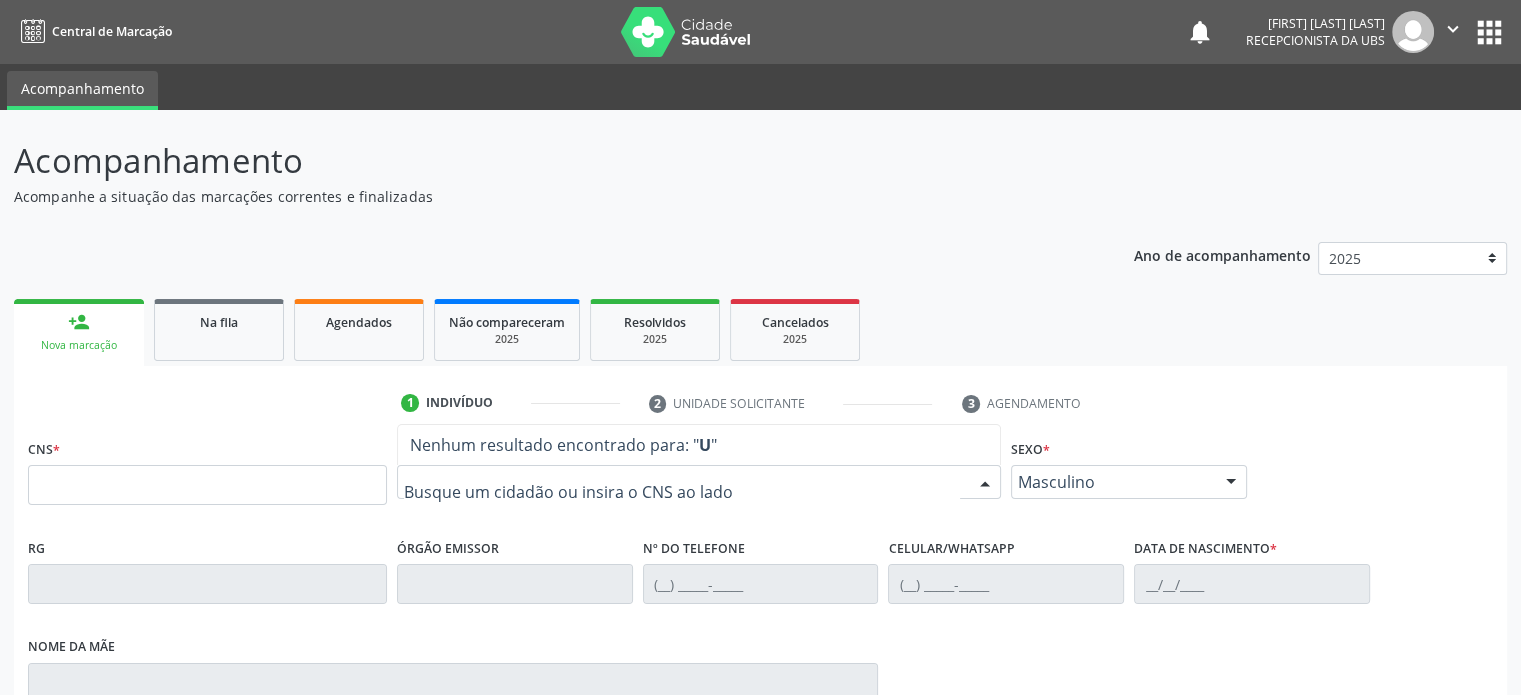type on "U" 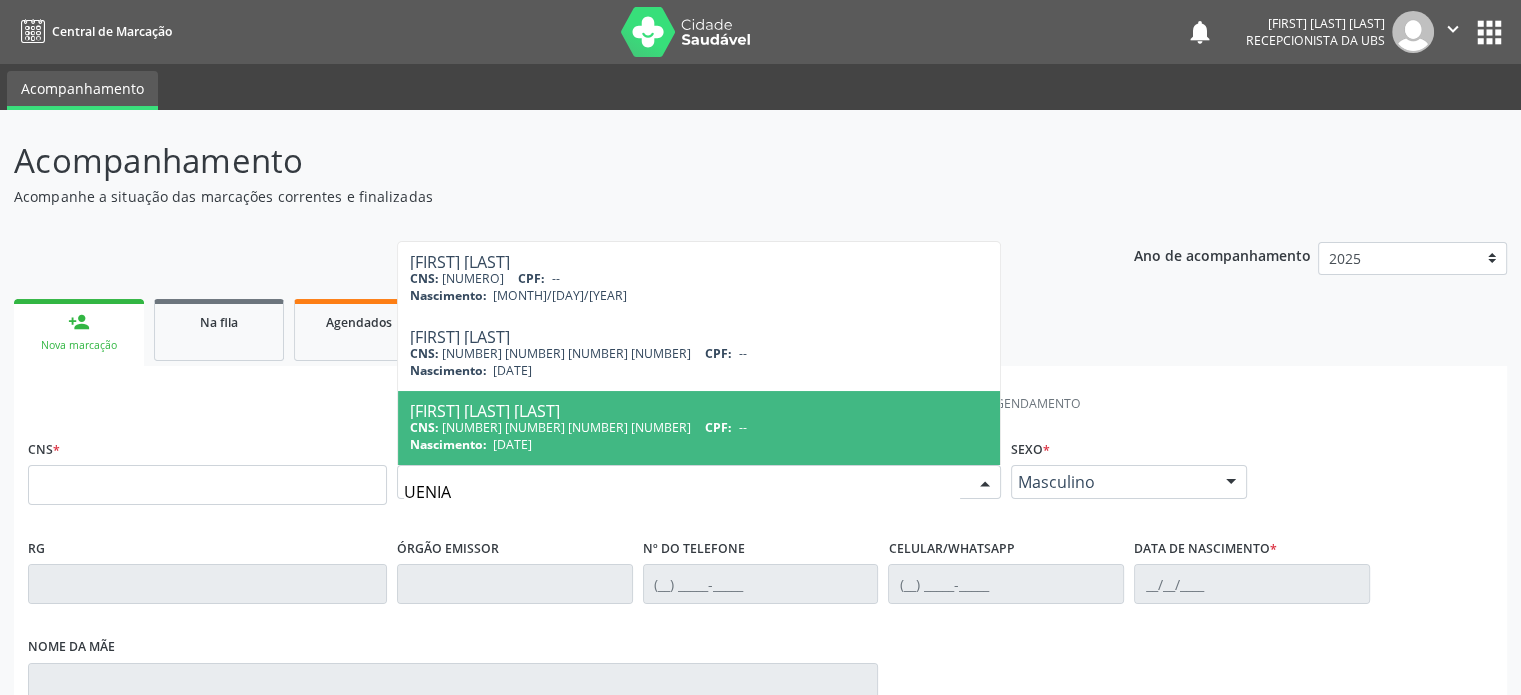 click on "CNS: [CNS_NUMBER]
CPF:    --" at bounding box center [699, 427] 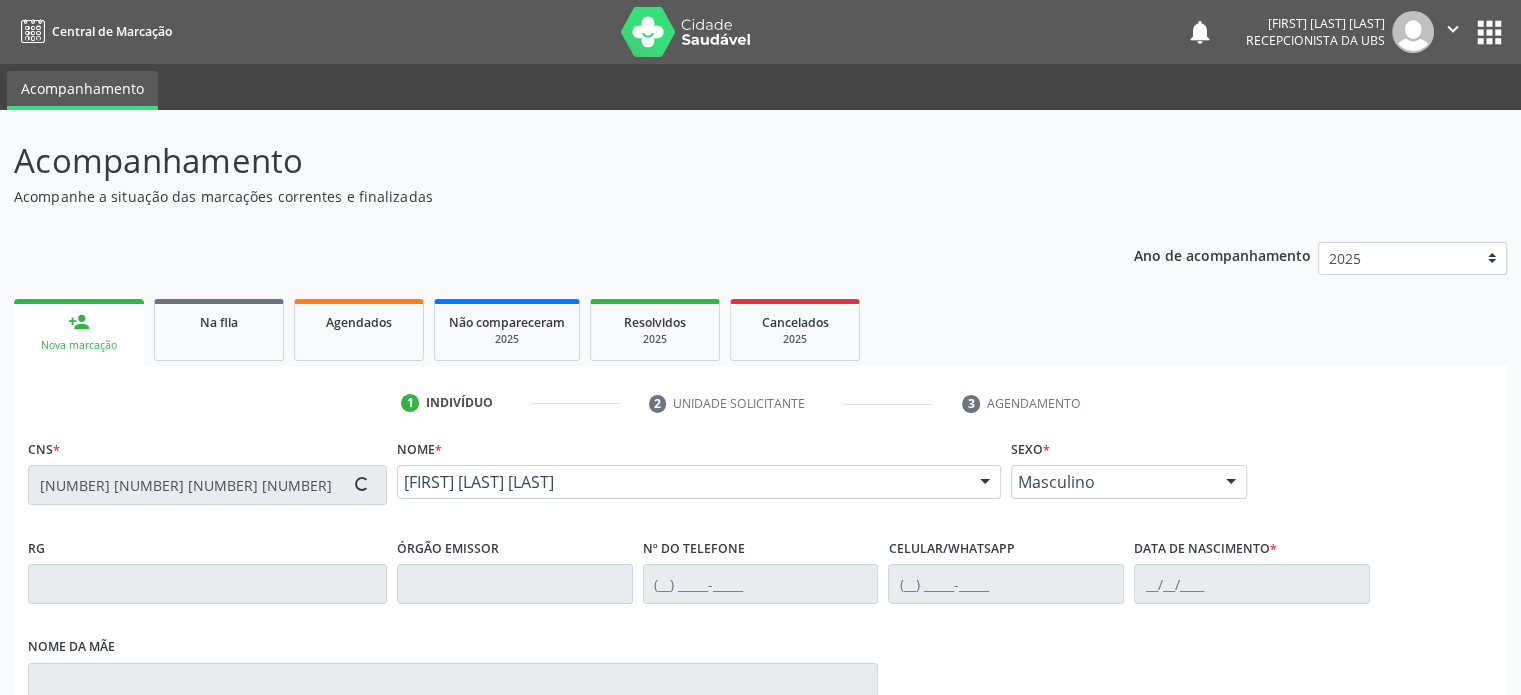 scroll, scrollTop: 374, scrollLeft: 0, axis: vertical 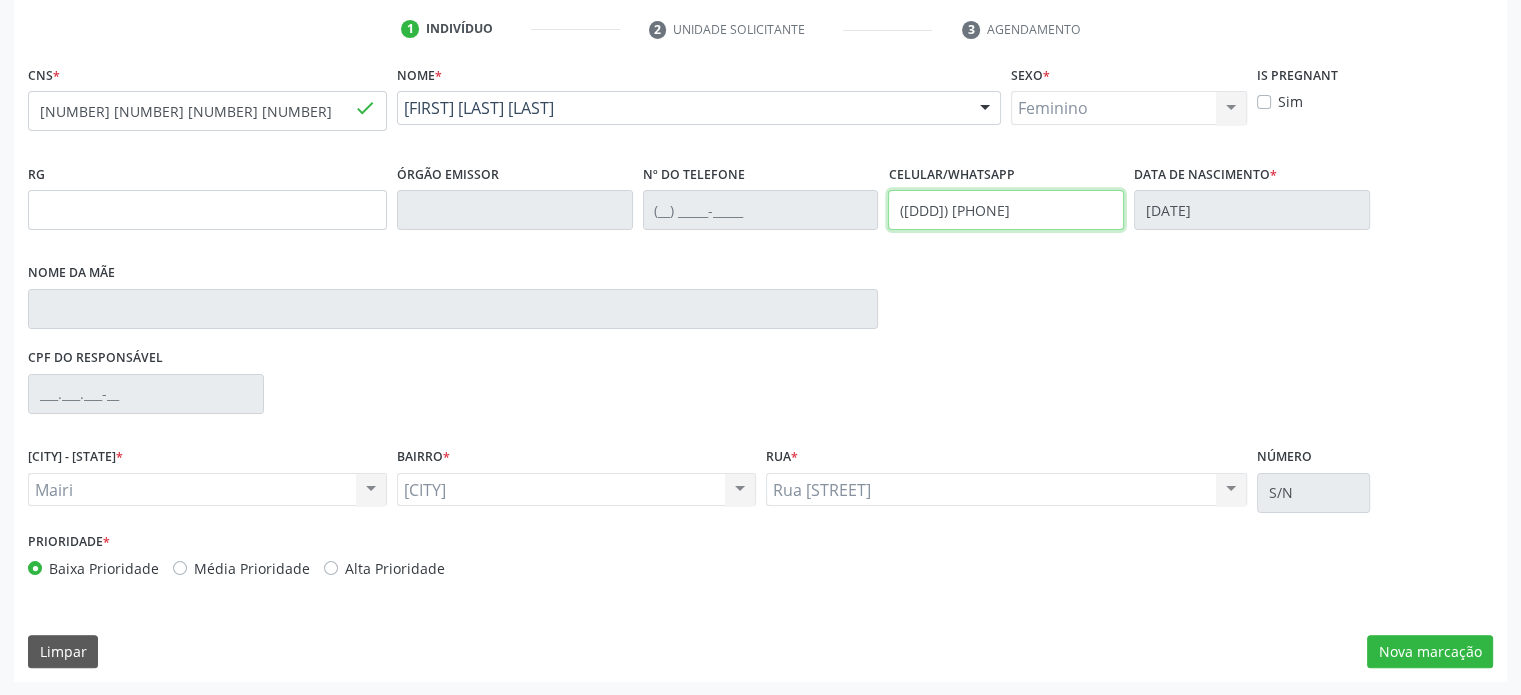 click on "([DDD]) [PHONE]" at bounding box center (1006, 210) 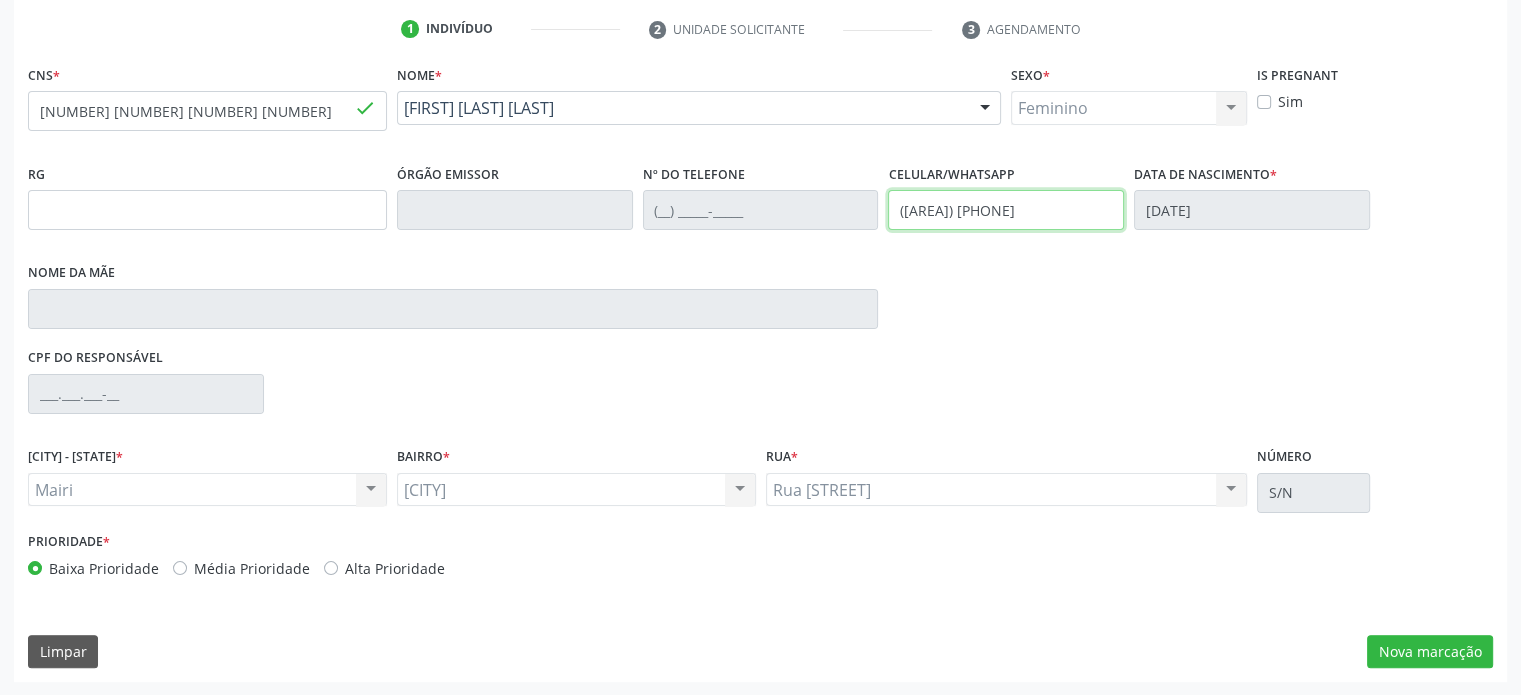 type on "([AREA]) [PHONE]" 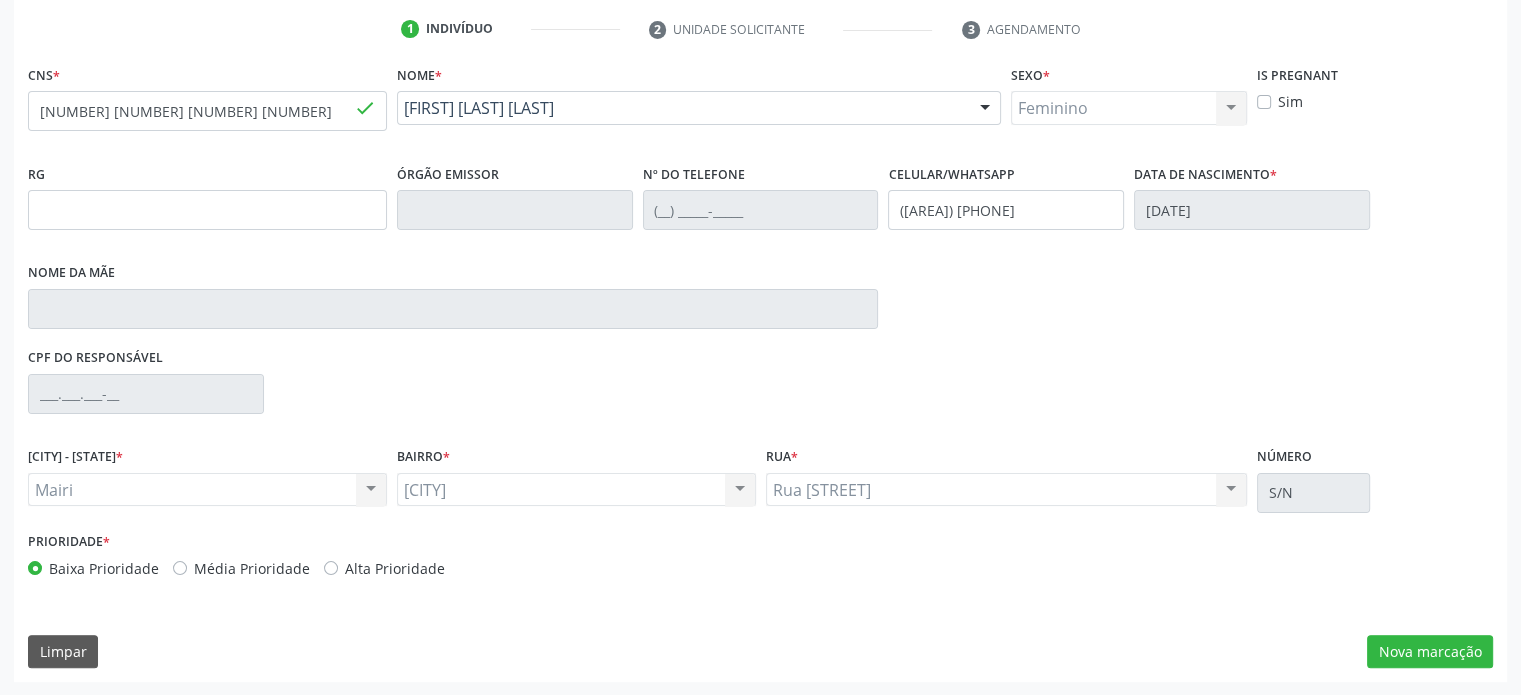 click on "CPF do responsável" at bounding box center [760, 392] 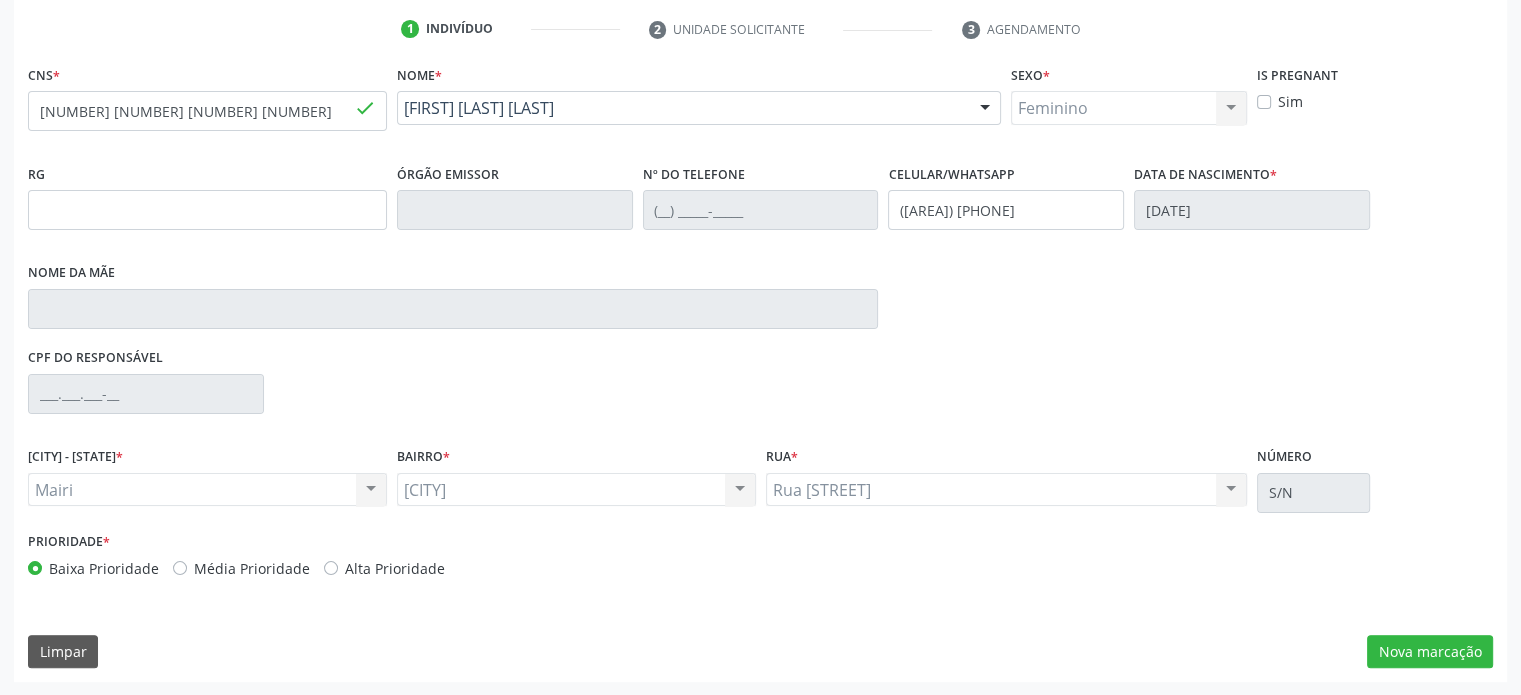 click on "Alta Prioridade" at bounding box center [395, 568] 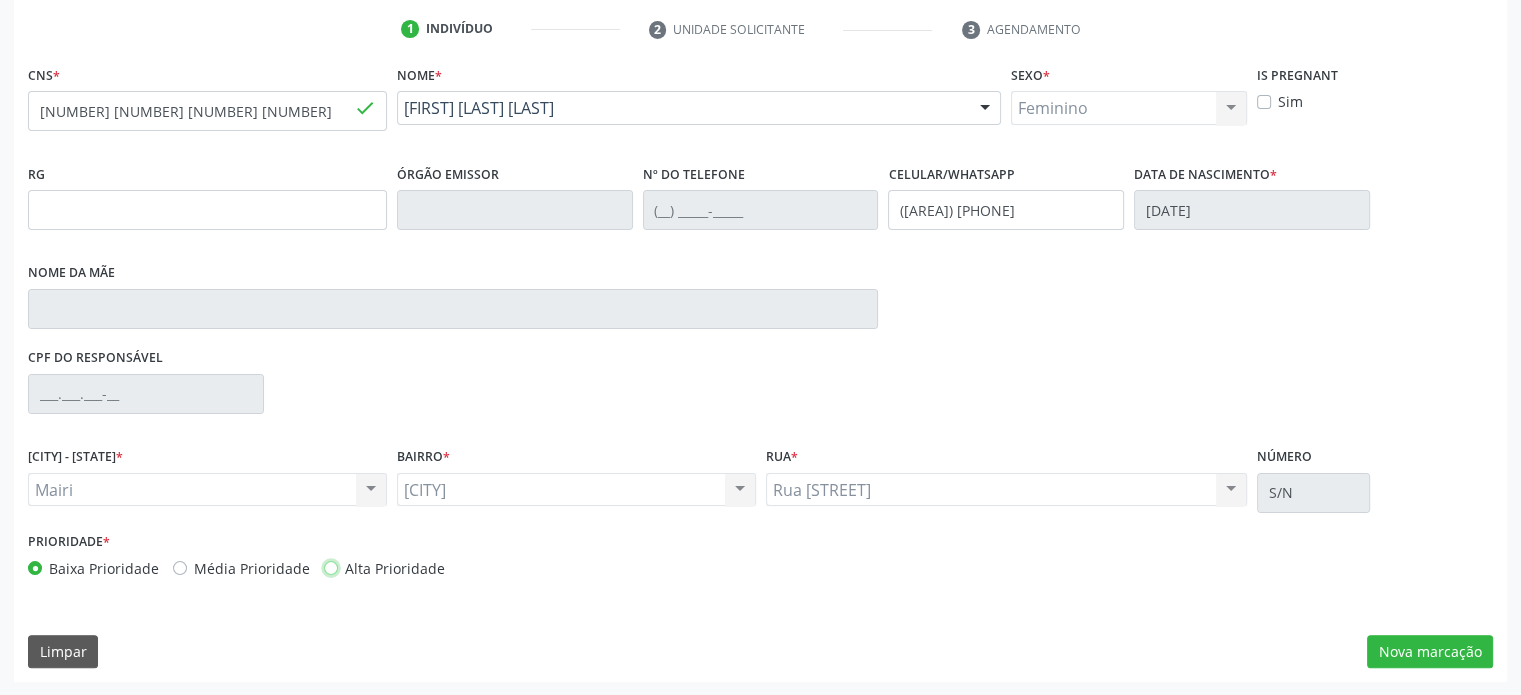 click on "Alta Prioridade" at bounding box center [331, 567] 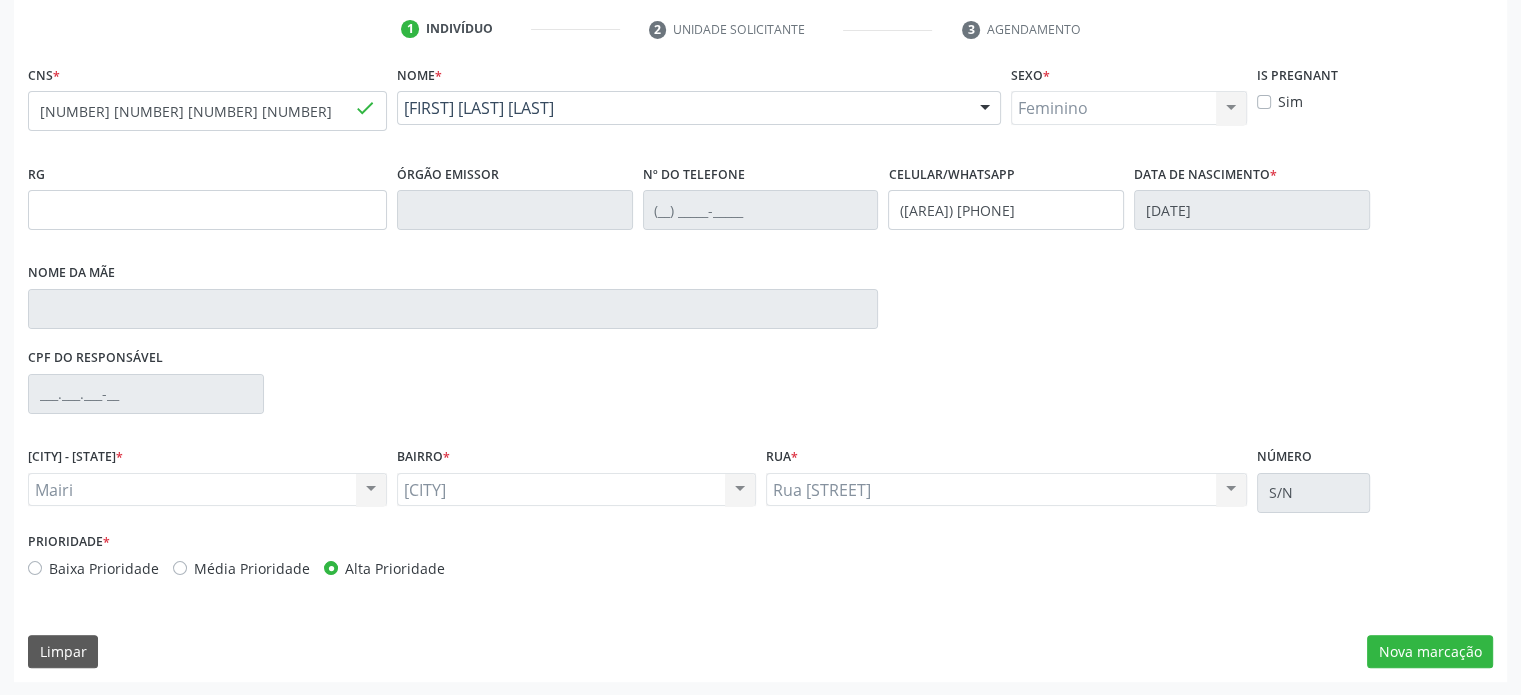 click on "Média Prioridade" at bounding box center [252, 568] 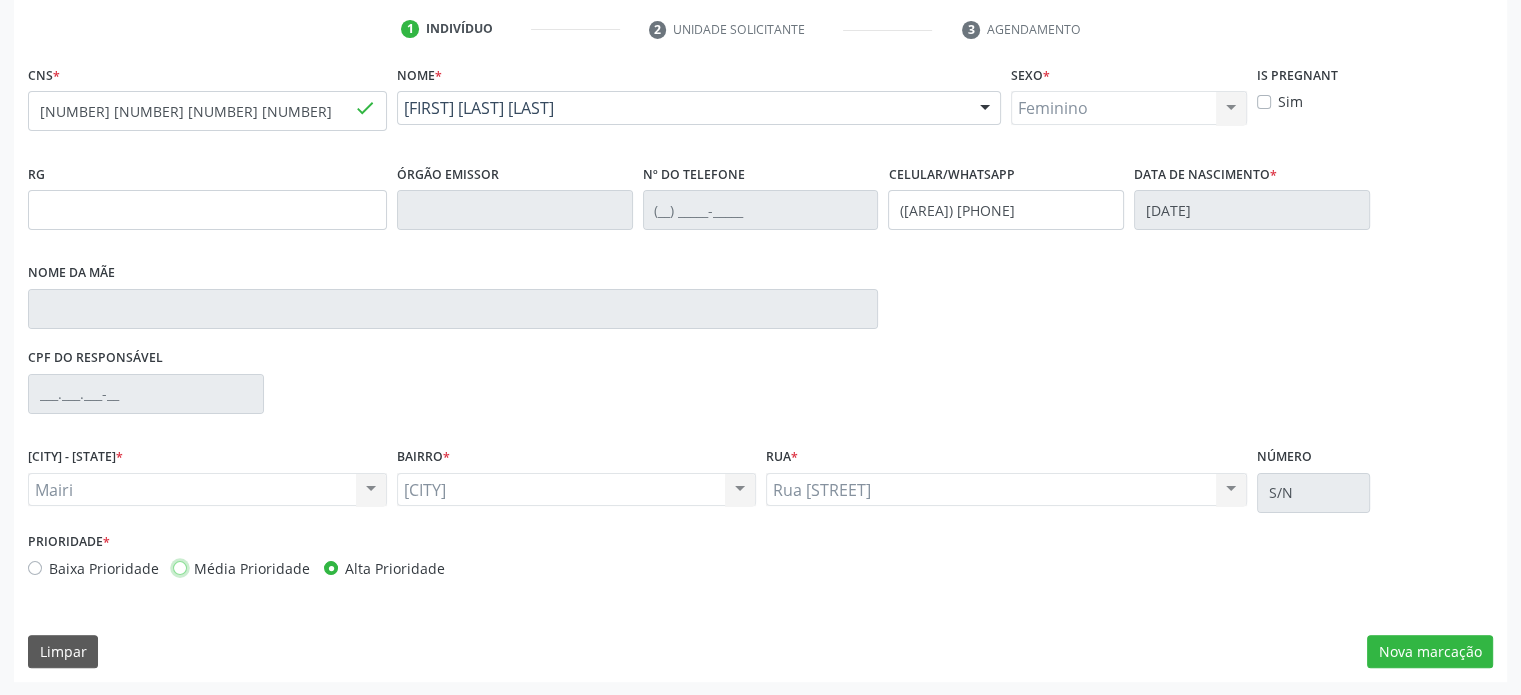 click on "Média Prioridade" at bounding box center [180, 567] 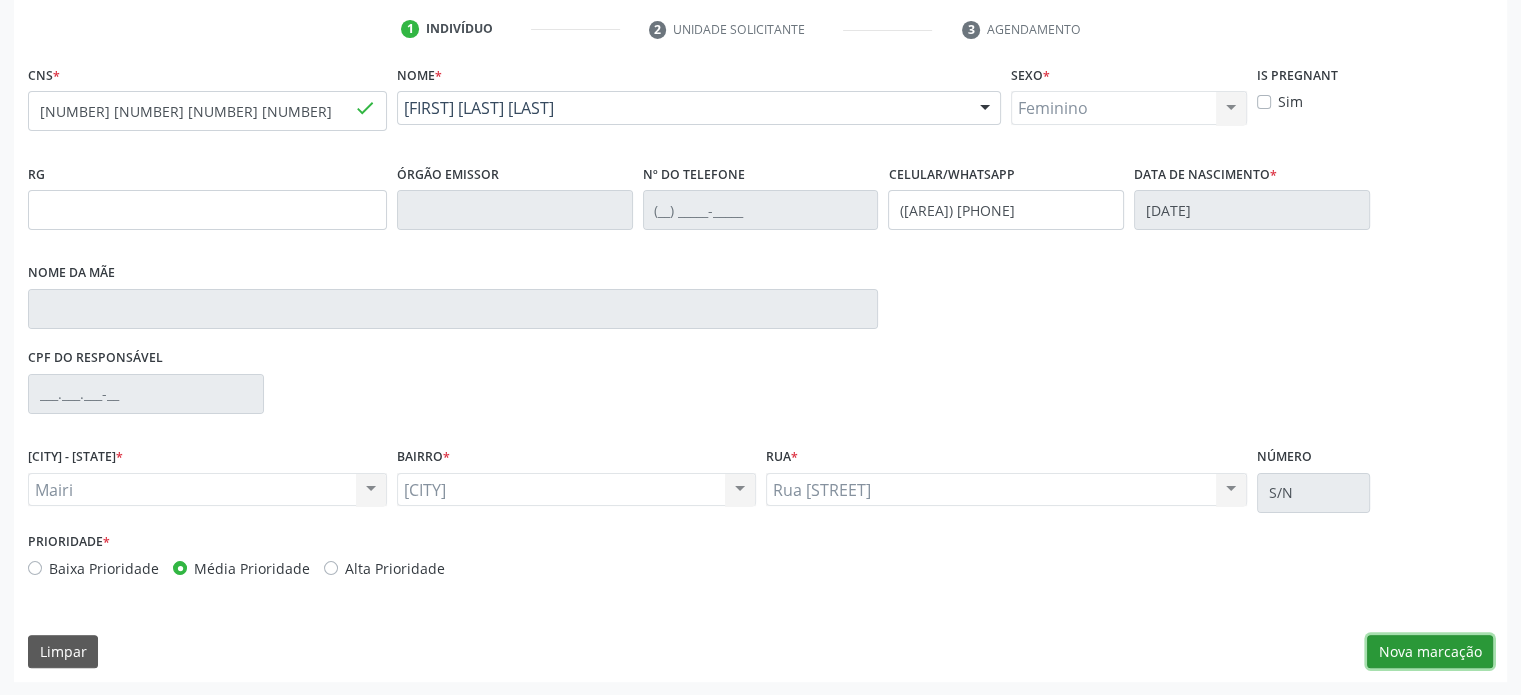 click on "Nova marcação" at bounding box center (1430, 652) 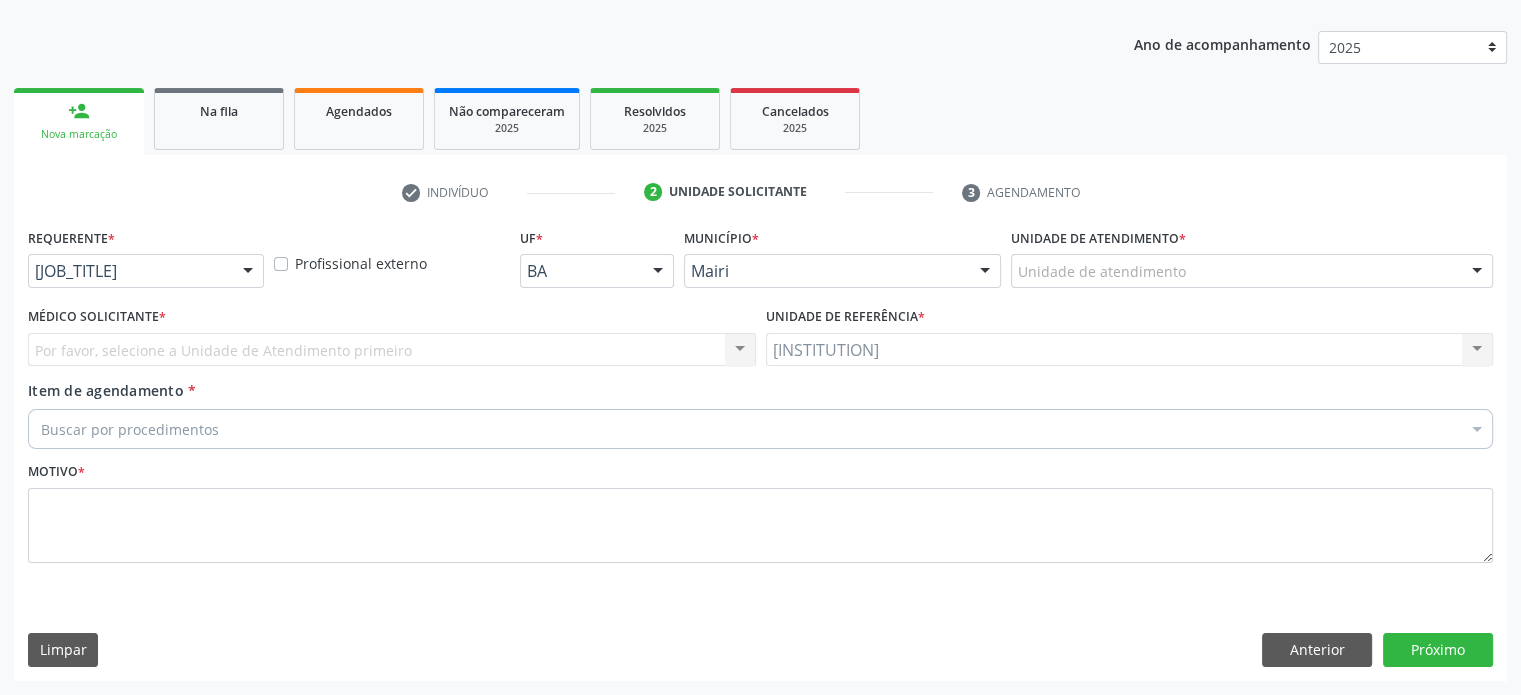 scroll, scrollTop: 209, scrollLeft: 0, axis: vertical 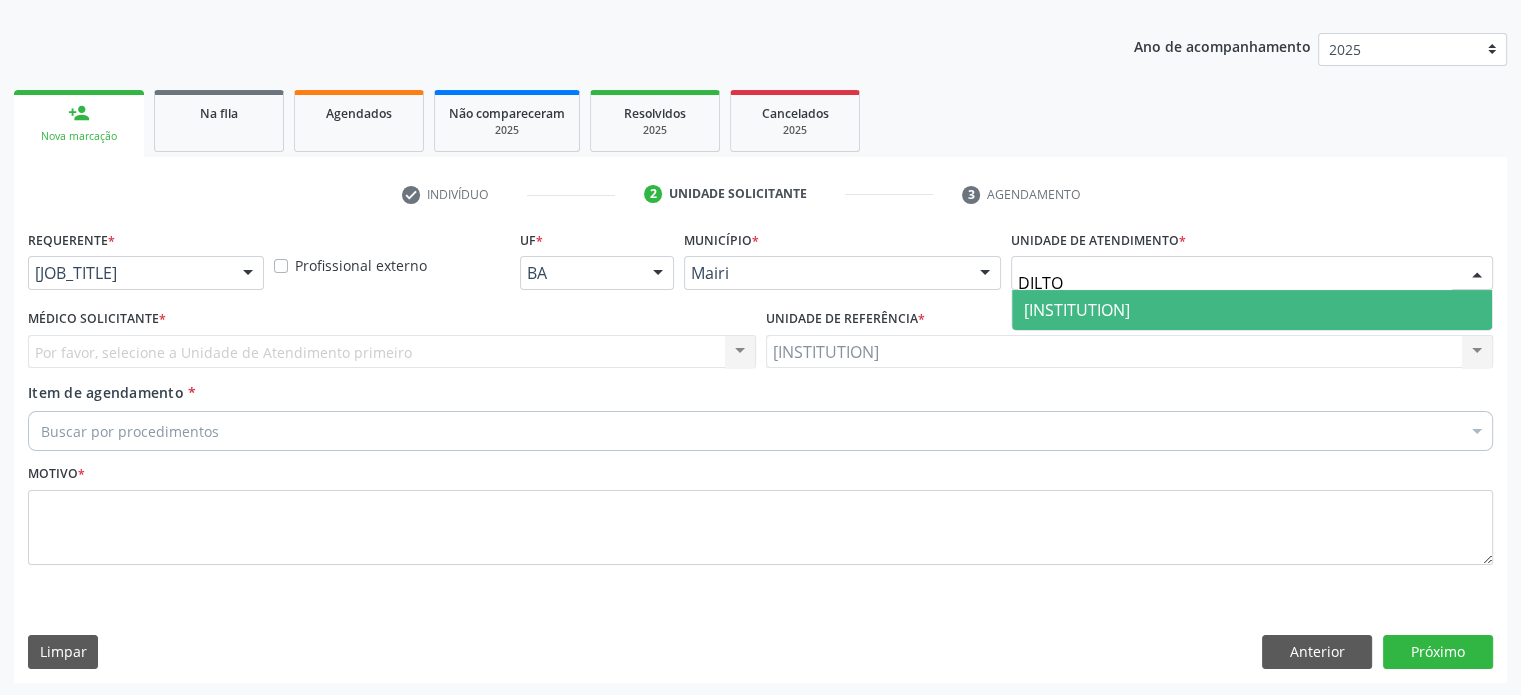 click on "[INSTITUTION]" at bounding box center (1077, 310) 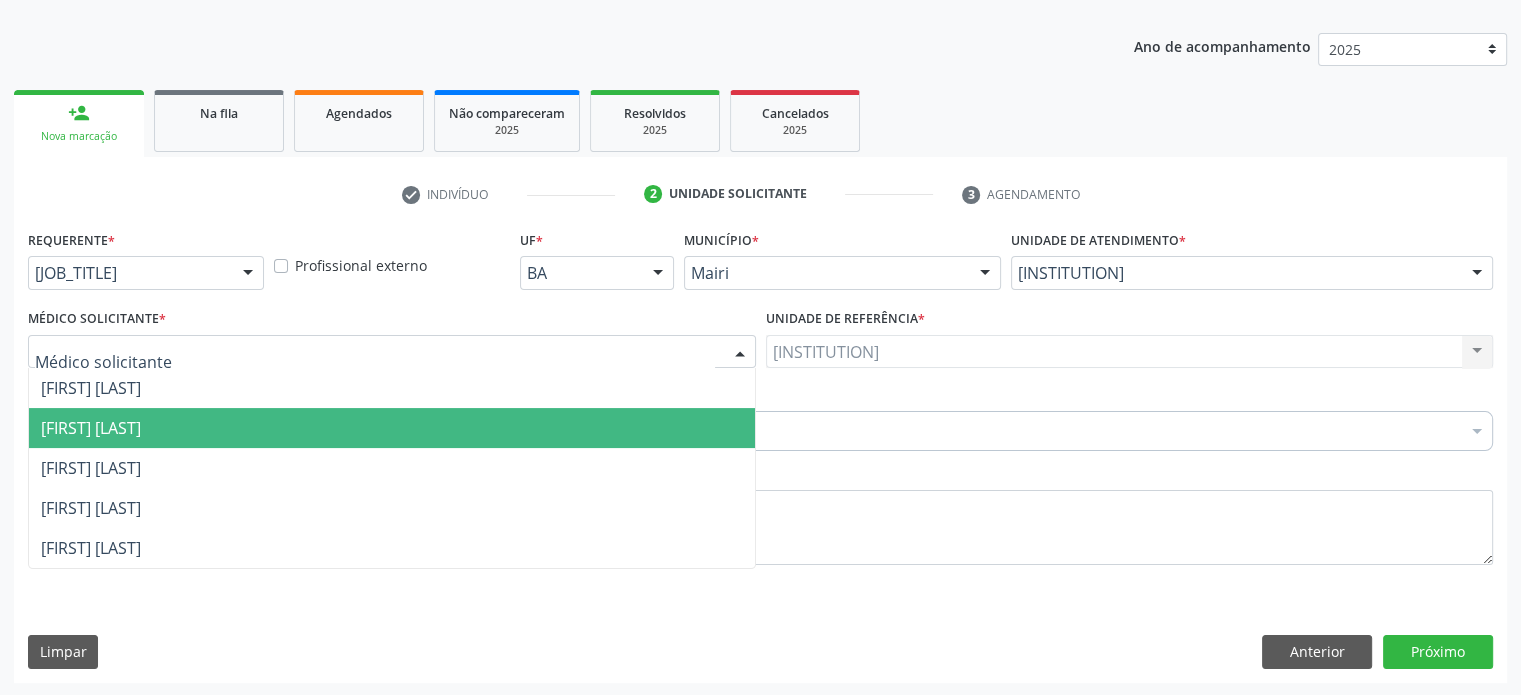 click on "[FIRST] [LAST]" at bounding box center (91, 428) 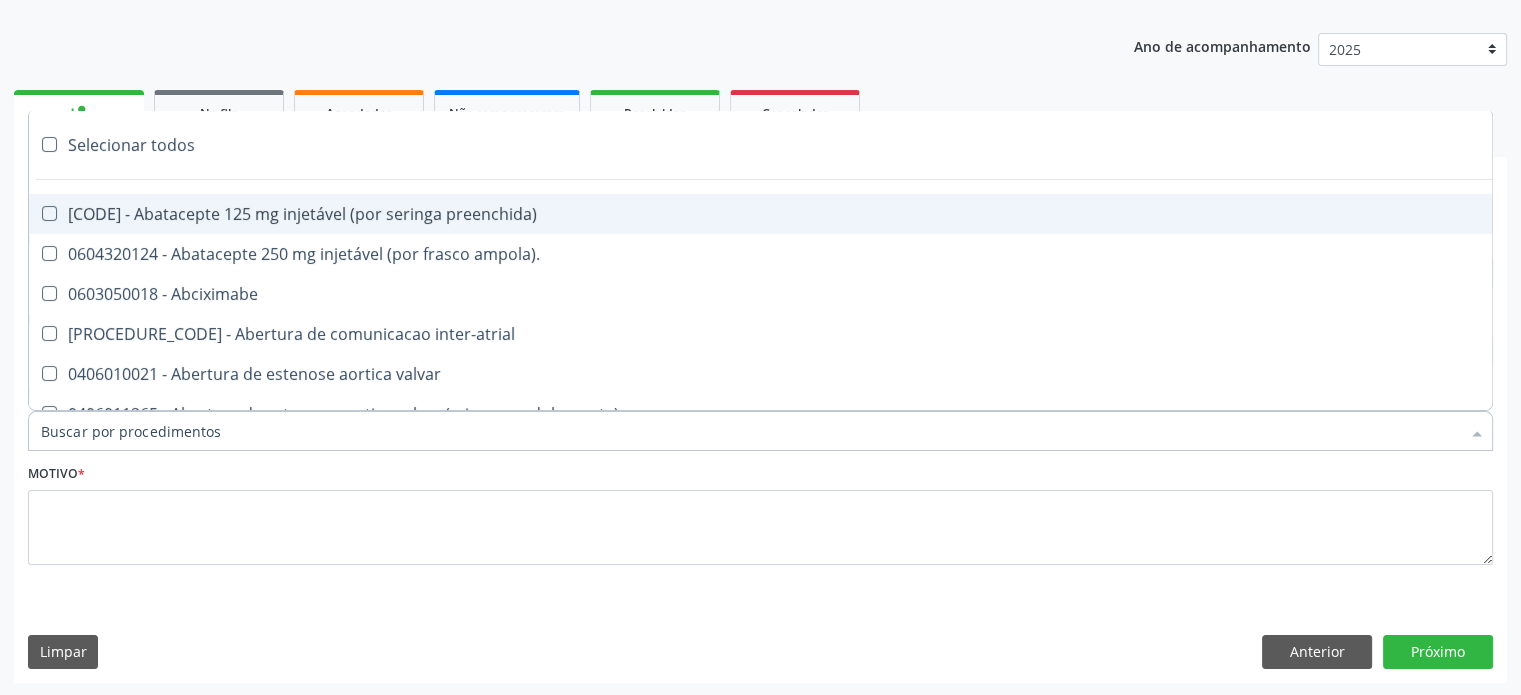 type on "H" 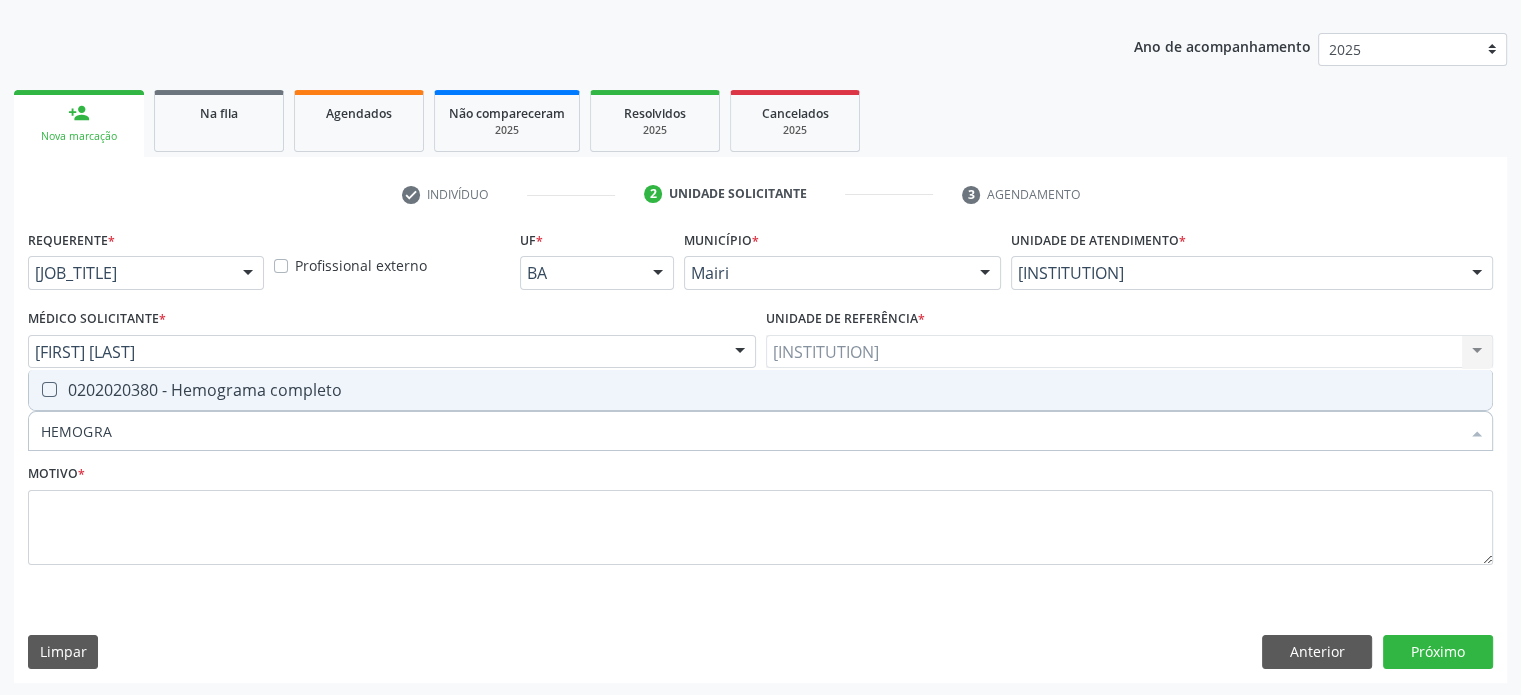click on "0202020380 - Hemograma completo" at bounding box center (760, 390) 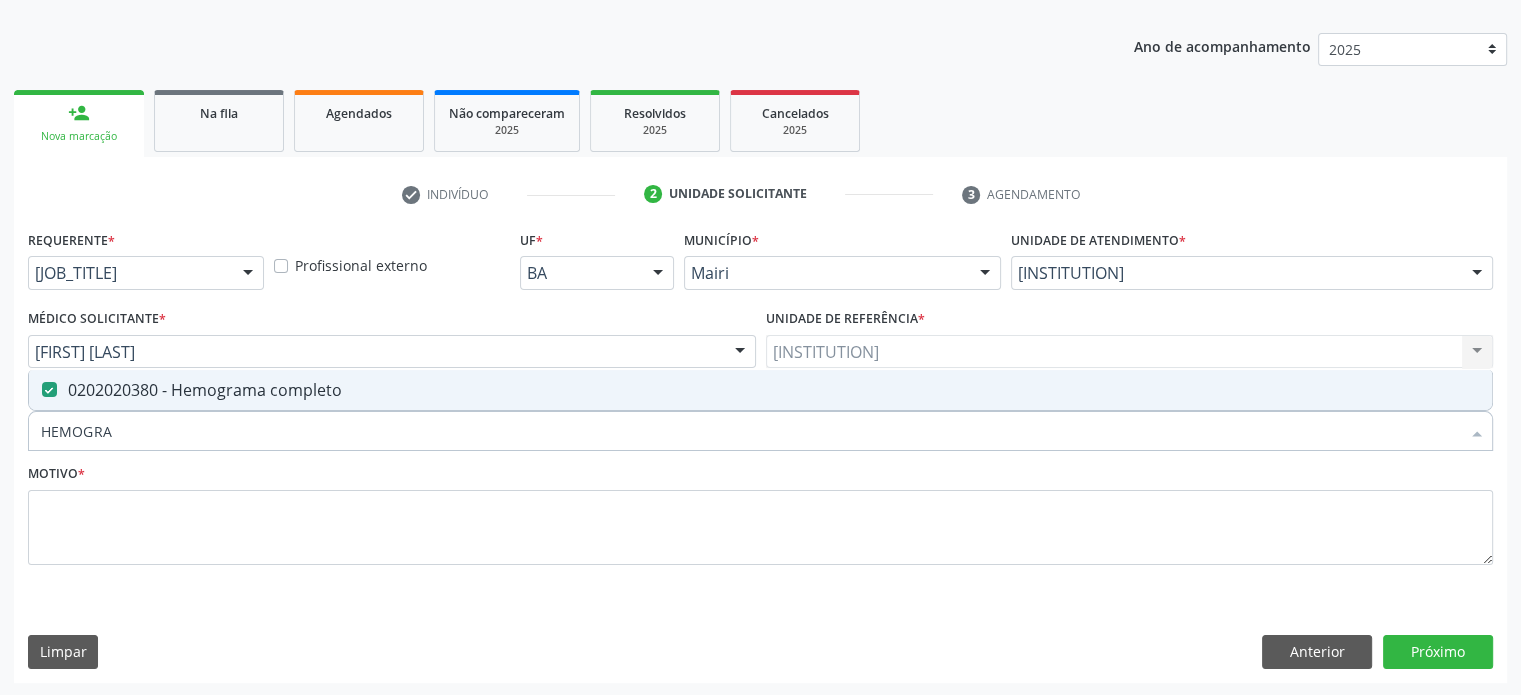 drag, startPoint x: 161, startPoint y: 426, endPoint x: 16, endPoint y: 457, distance: 148.27676 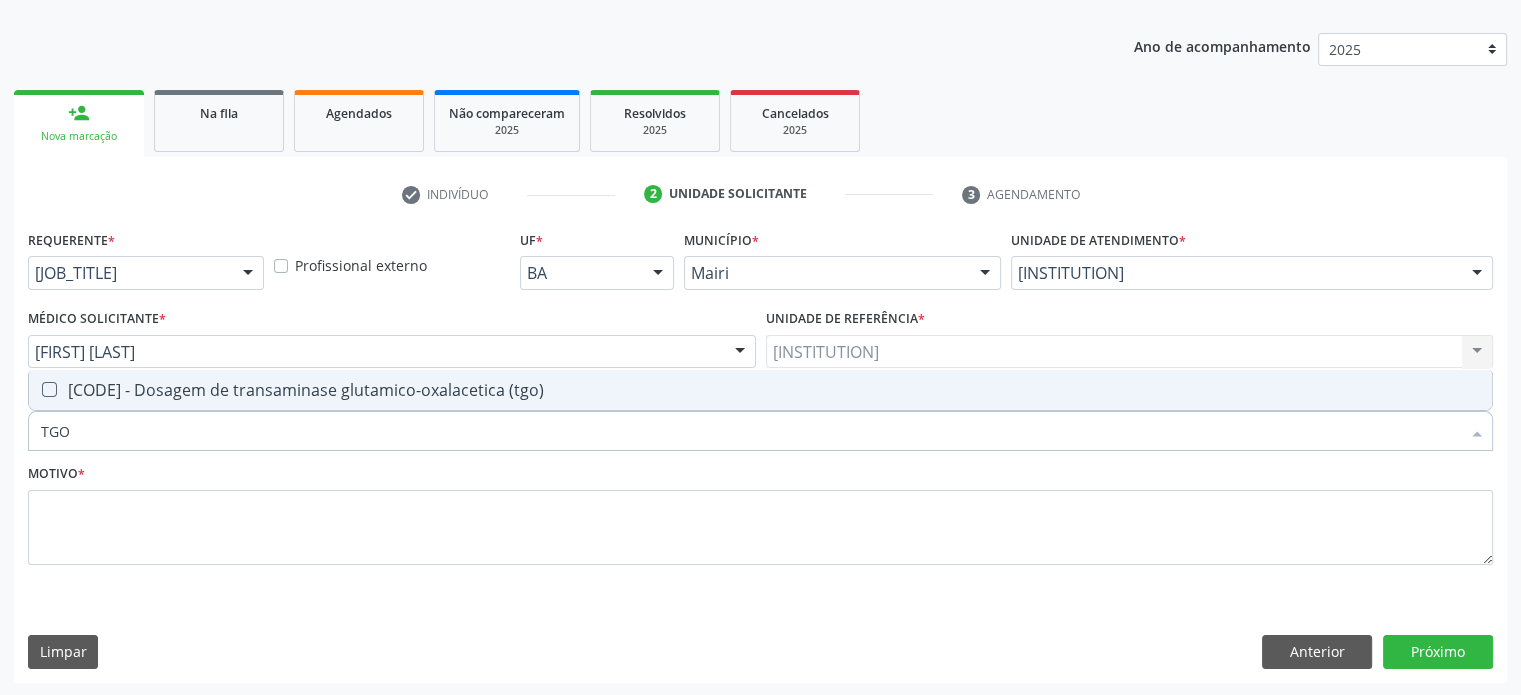 click on "[CODE] - Dosagem de transaminase glutamico-oxalacetica (tgo)" at bounding box center (760, 390) 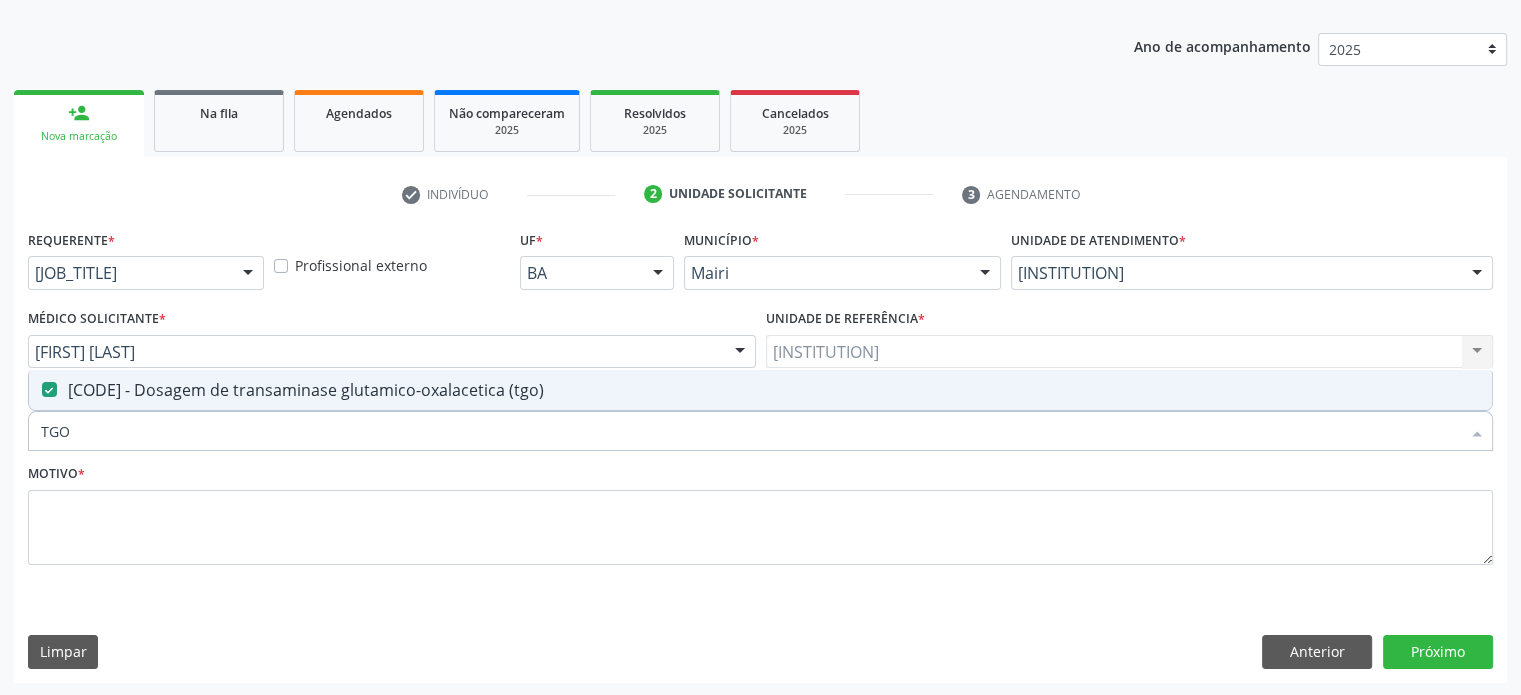 drag, startPoint x: 78, startPoint y: 424, endPoint x: 61, endPoint y: 429, distance: 17.720045 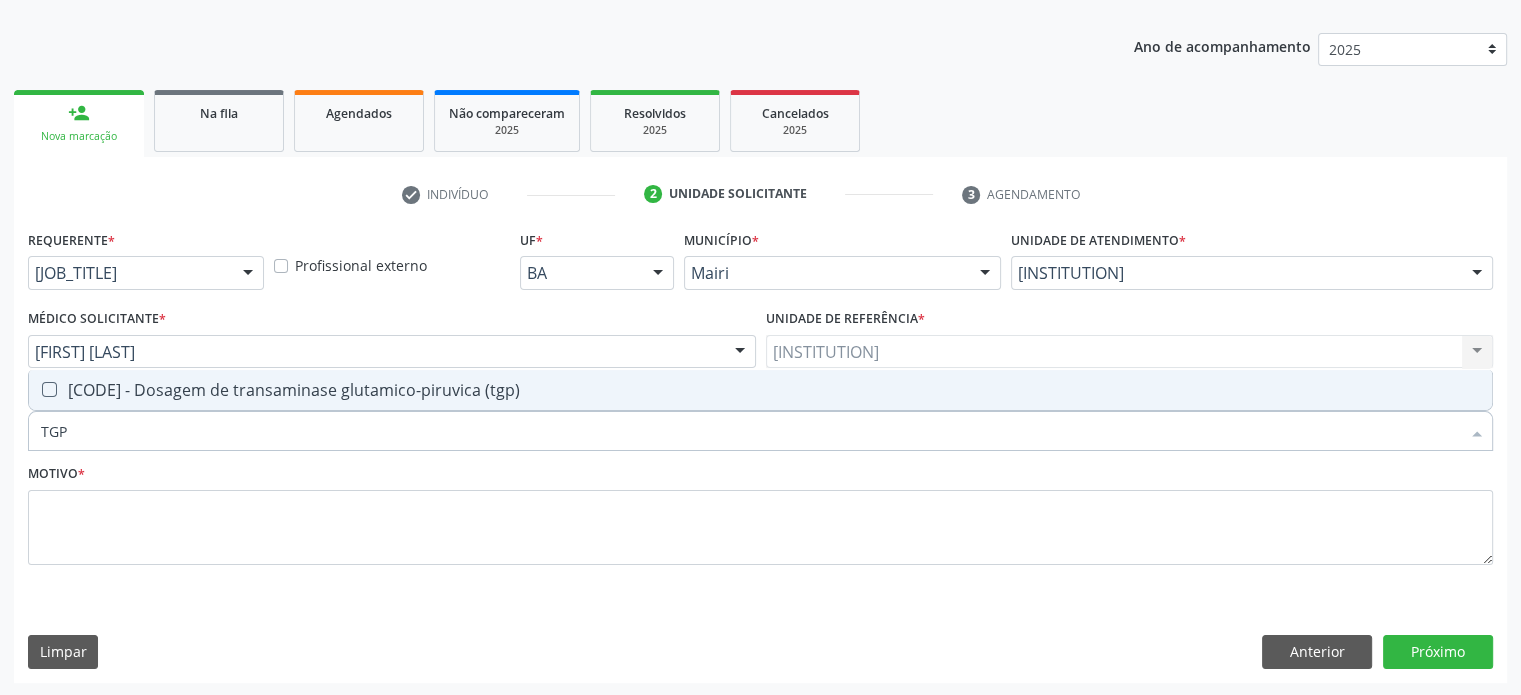 click on "[CODE] - Dosagem de transaminase glutamico-piruvica (tgp)" at bounding box center [760, 390] 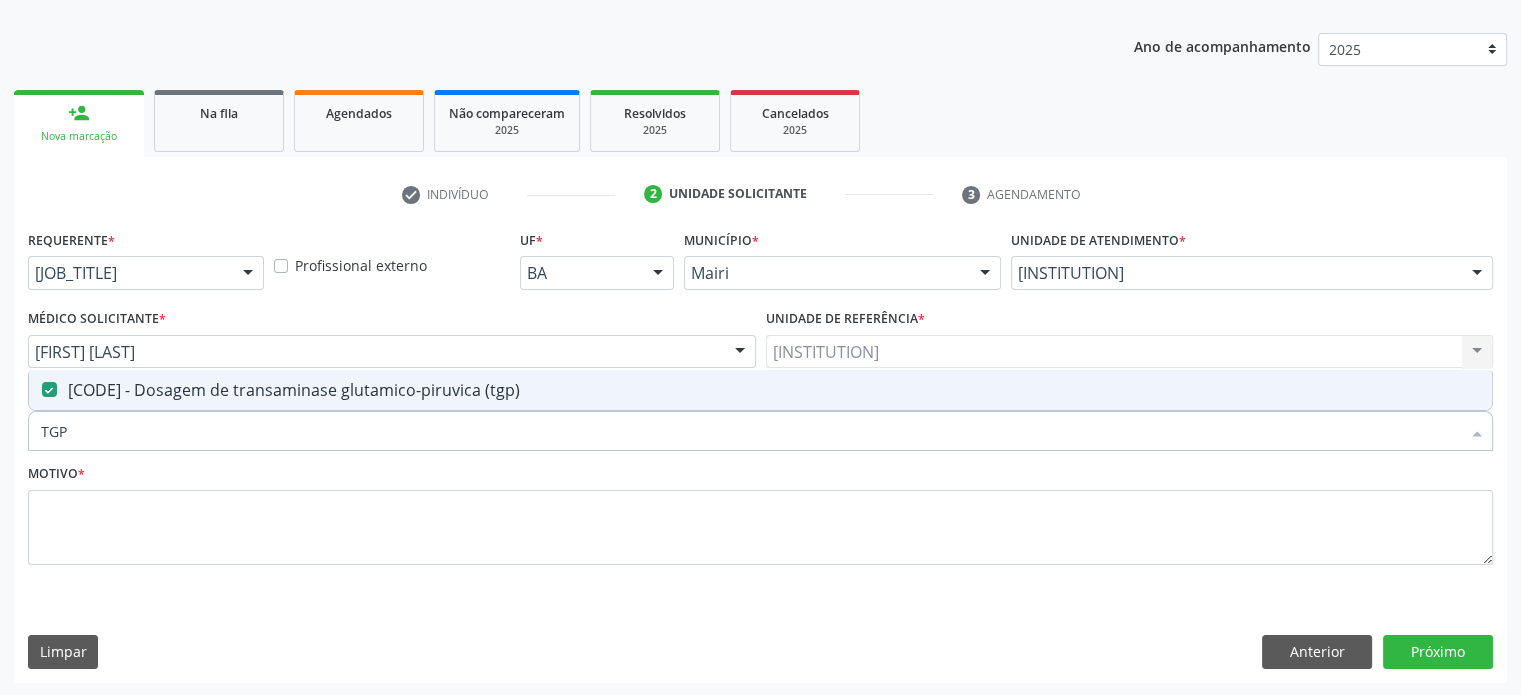 drag, startPoint x: 108, startPoint y: 423, endPoint x: 21, endPoint y: 433, distance: 87.57283 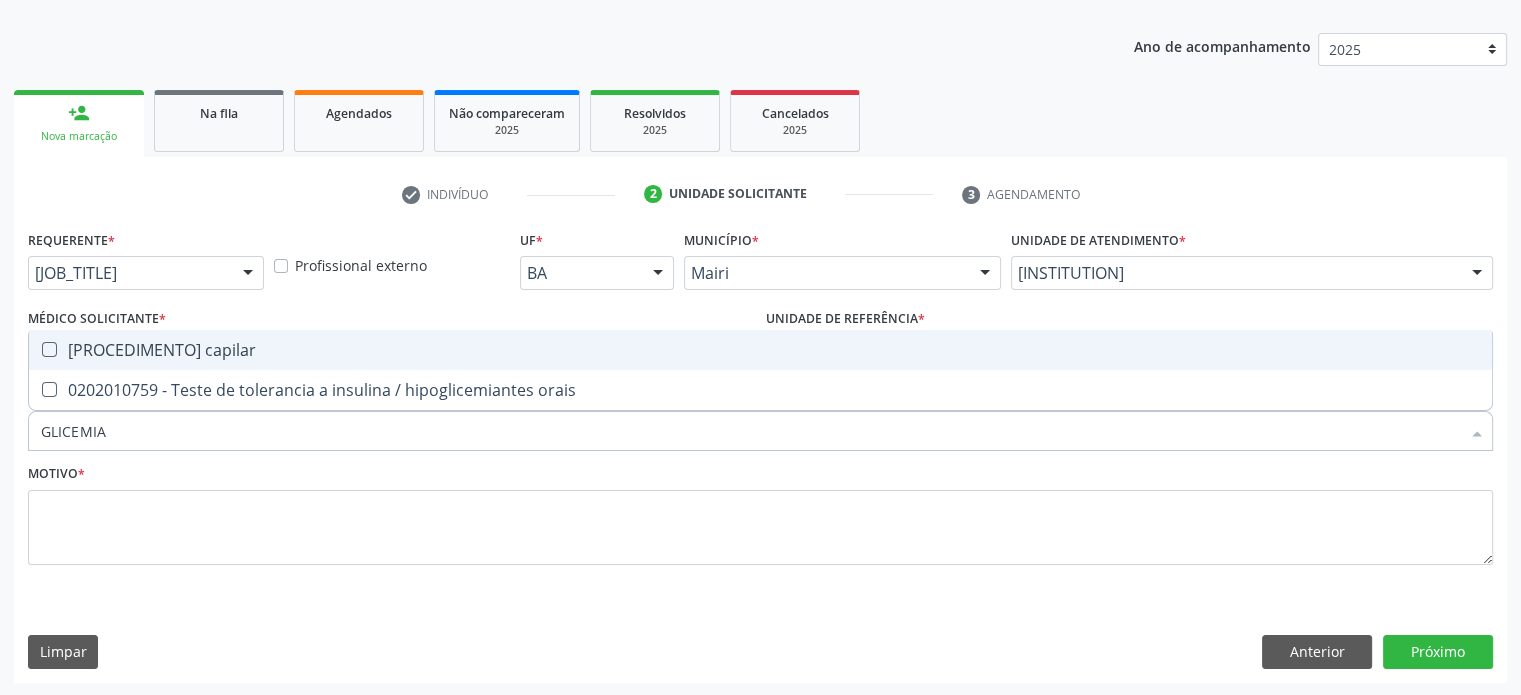 click on "[PROCEDIMENTO] capilar" at bounding box center (760, 350) 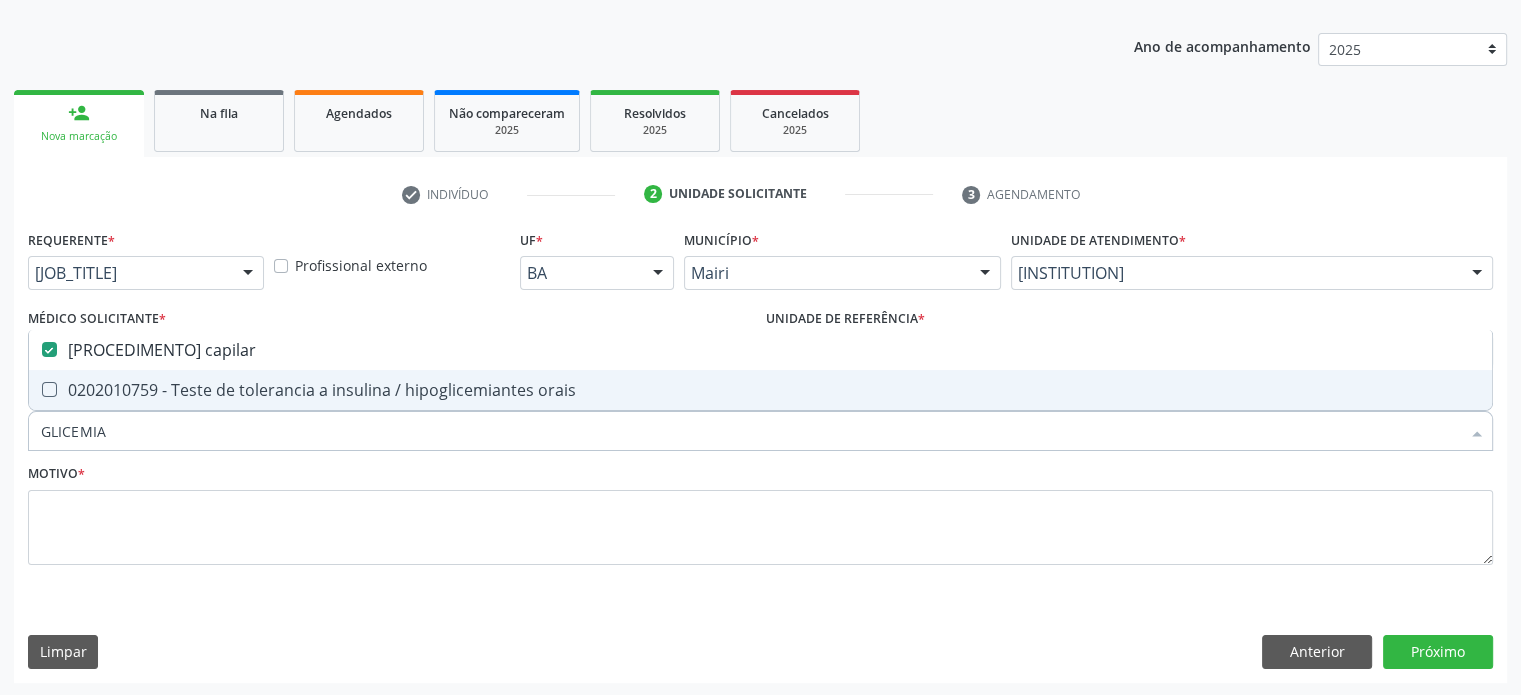 drag, startPoint x: 169, startPoint y: 434, endPoint x: 0, endPoint y: 432, distance: 169.01184 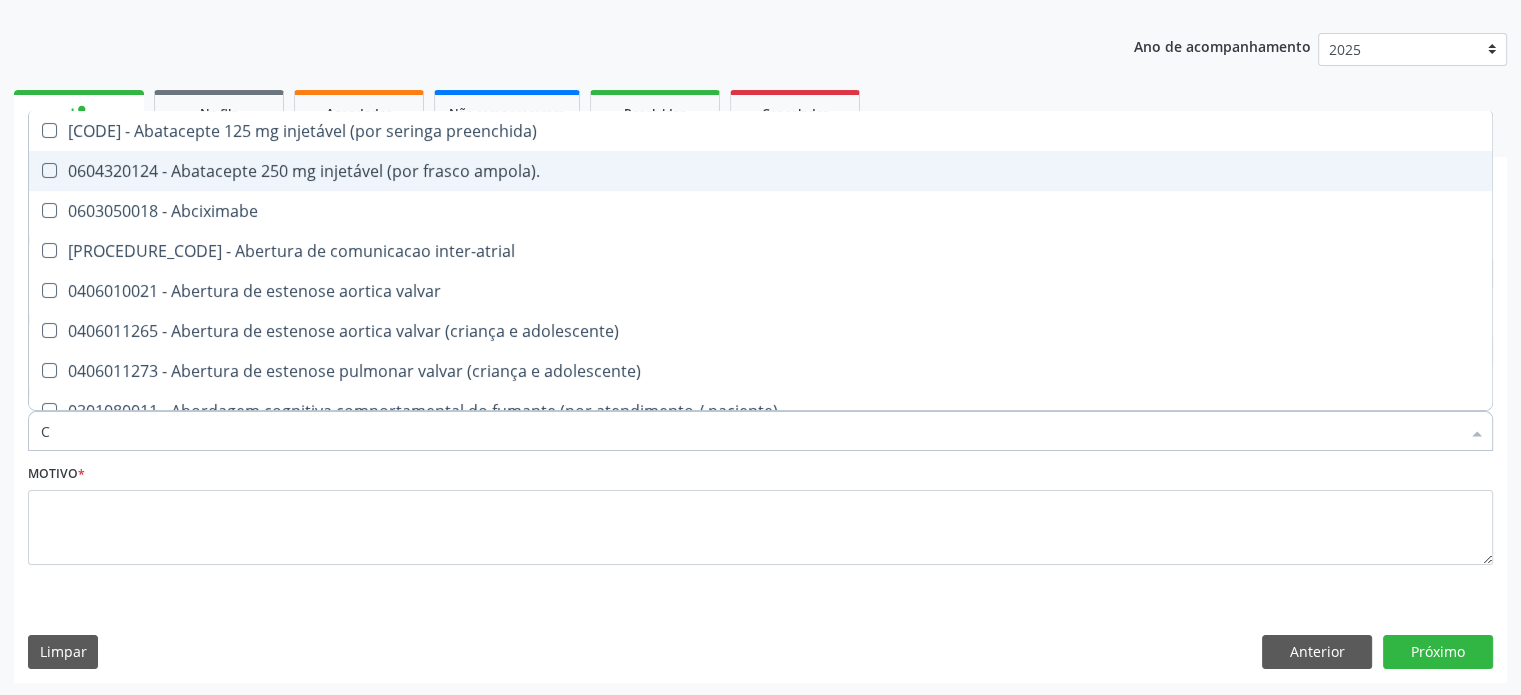 type on "CR" 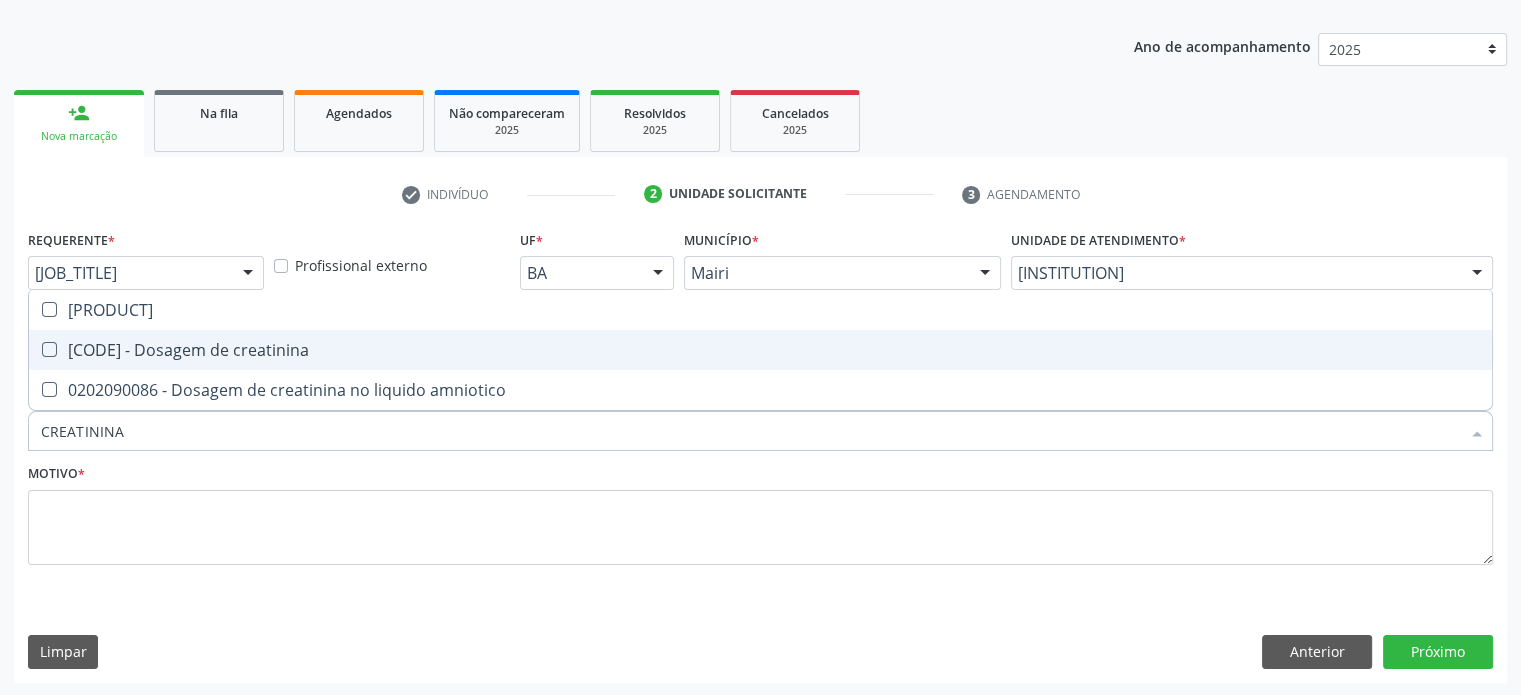 click at bounding box center (49, 349) 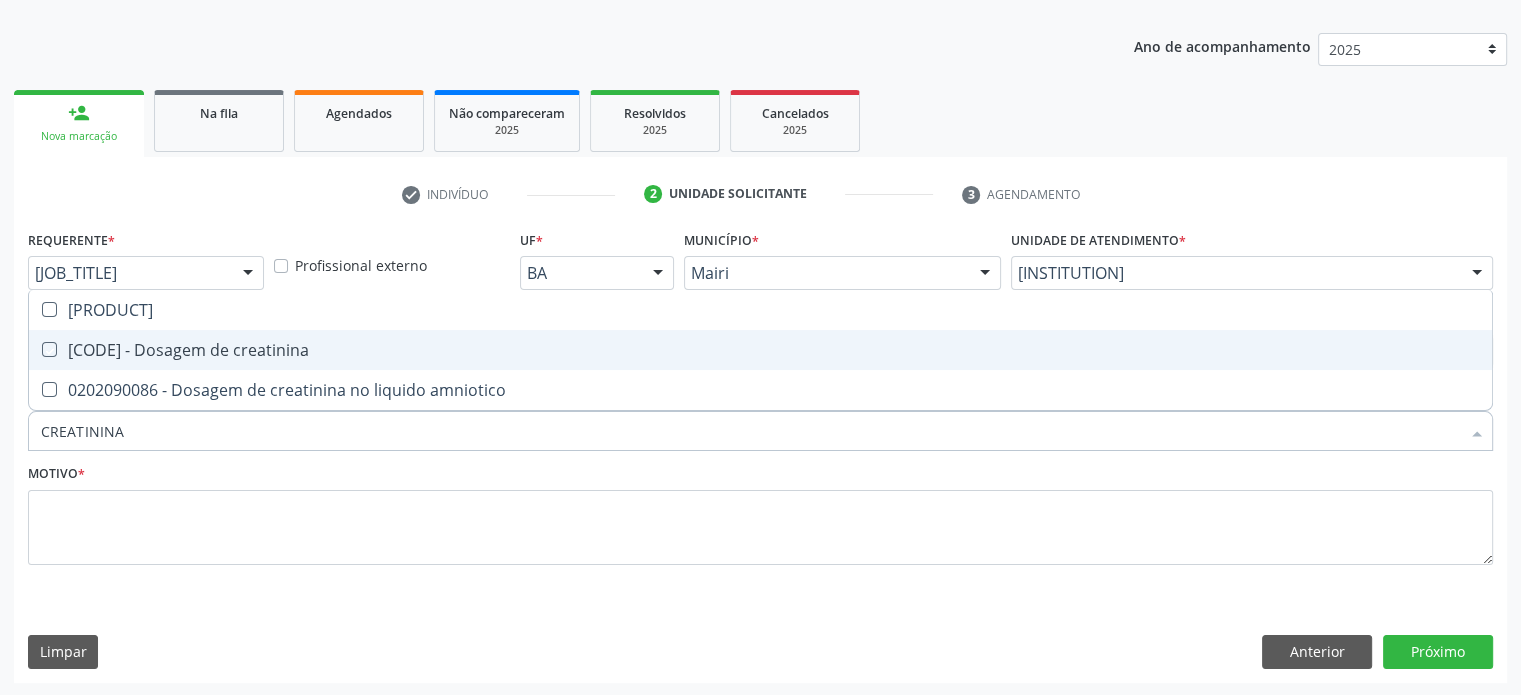 click at bounding box center (35, 349) 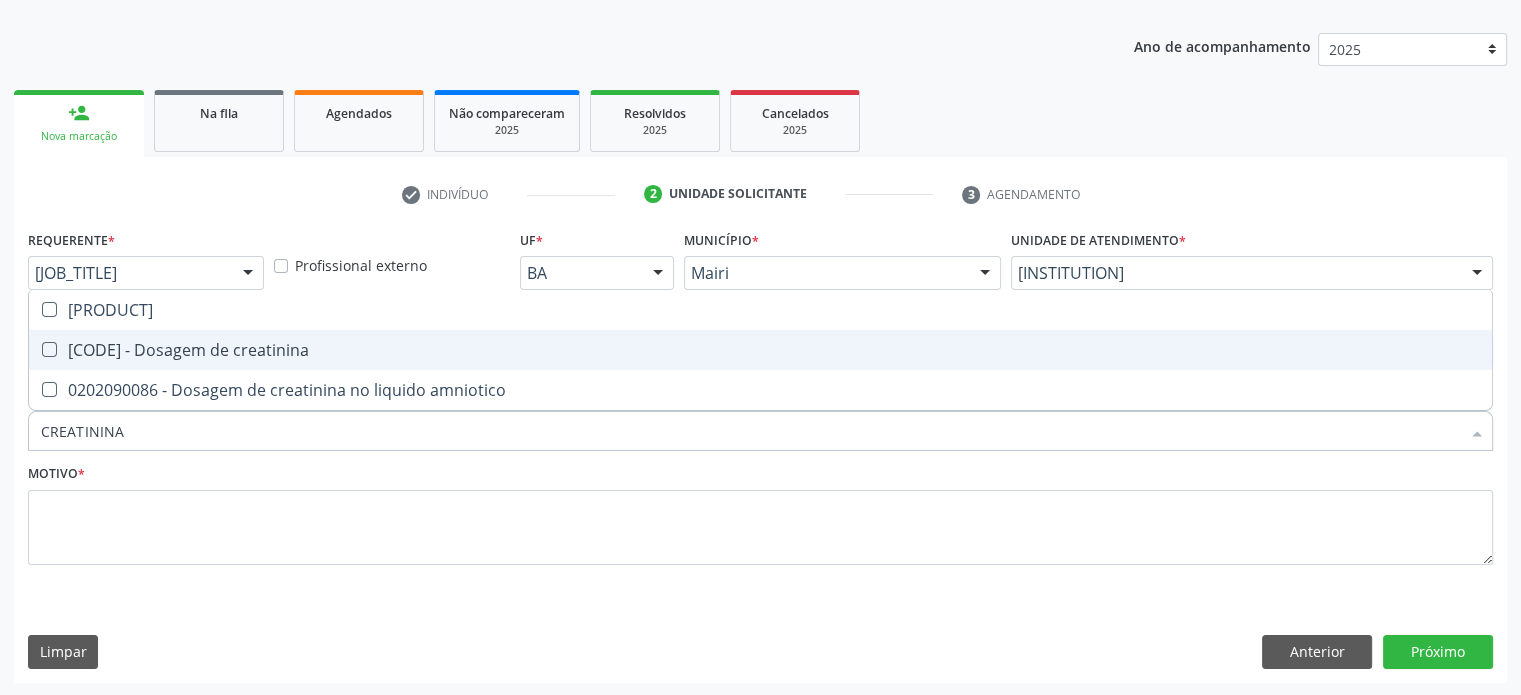 checkbox on "true" 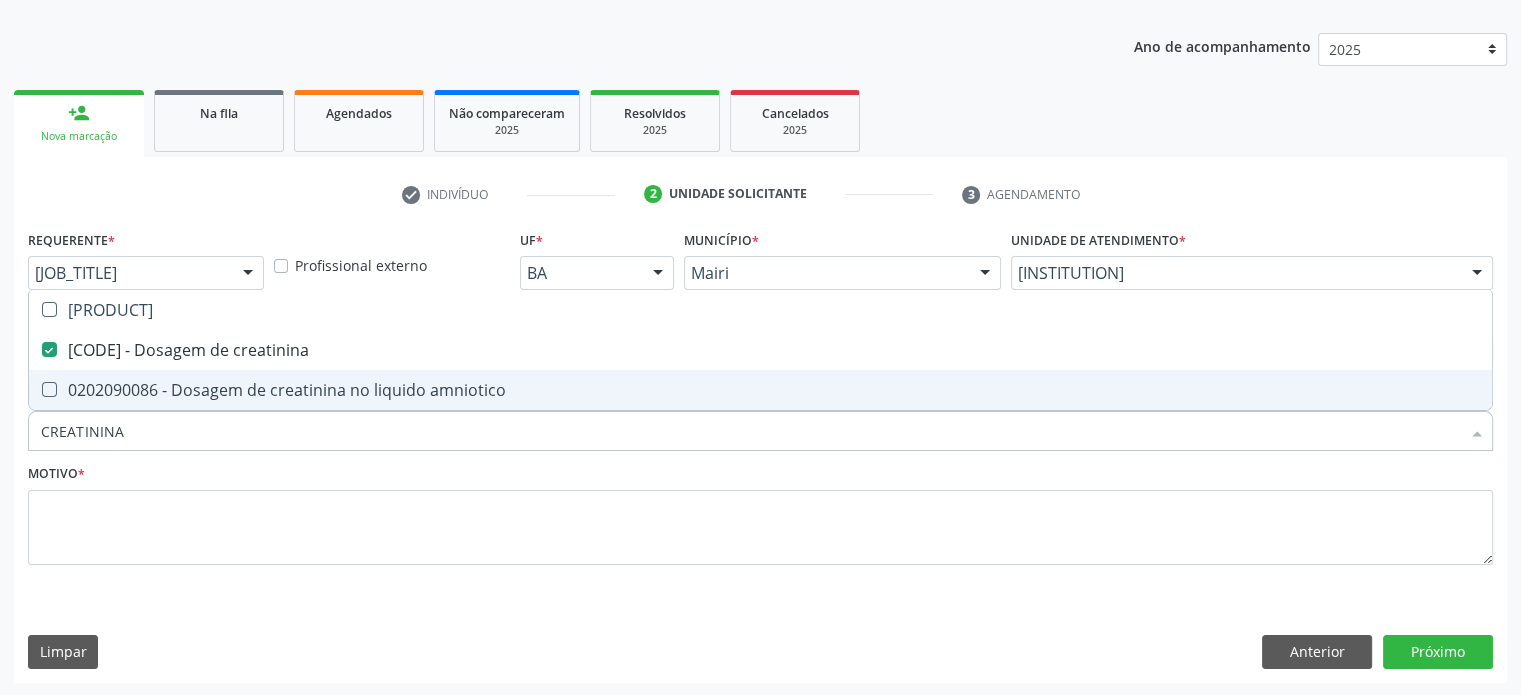 drag, startPoint x: 160, startPoint y: 427, endPoint x: 38, endPoint y: 439, distance: 122.588745 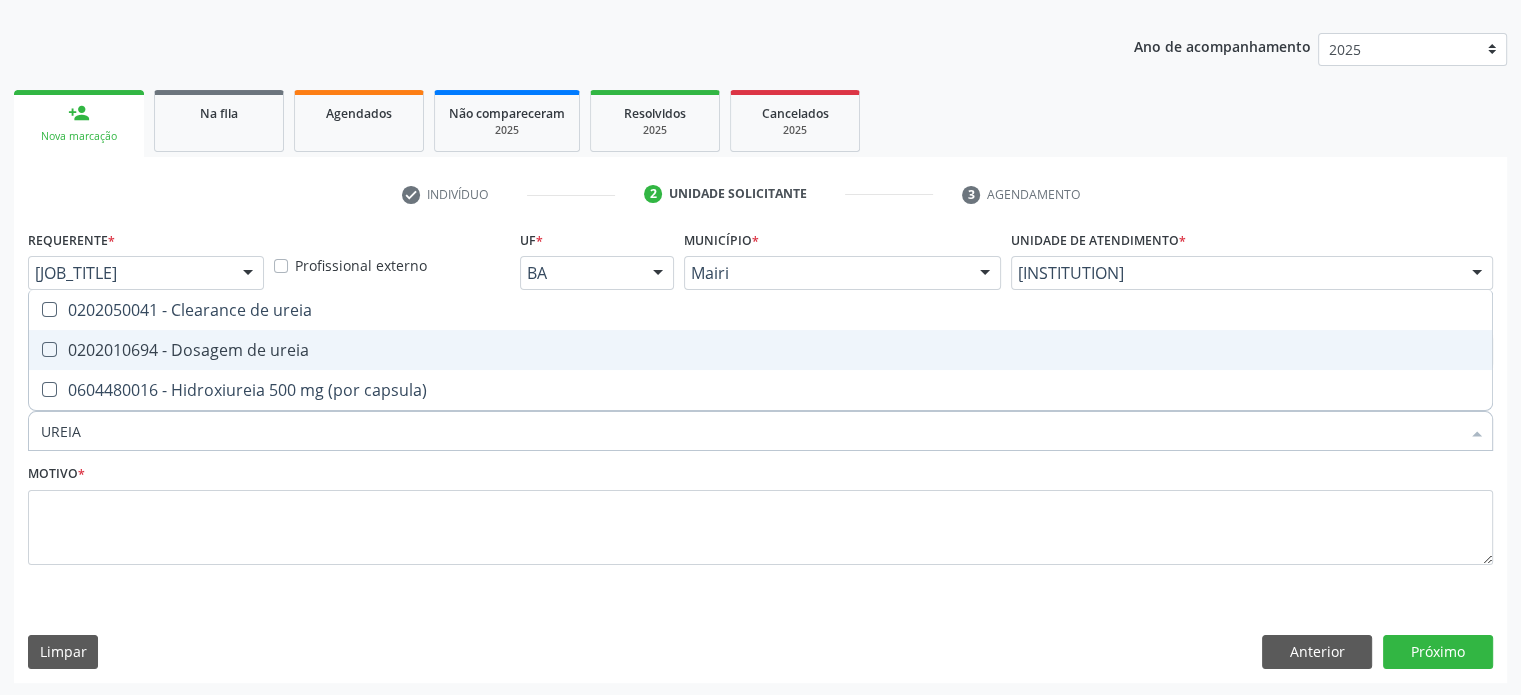 click on "0202010694 - Dosagem de ureia" at bounding box center [760, 350] 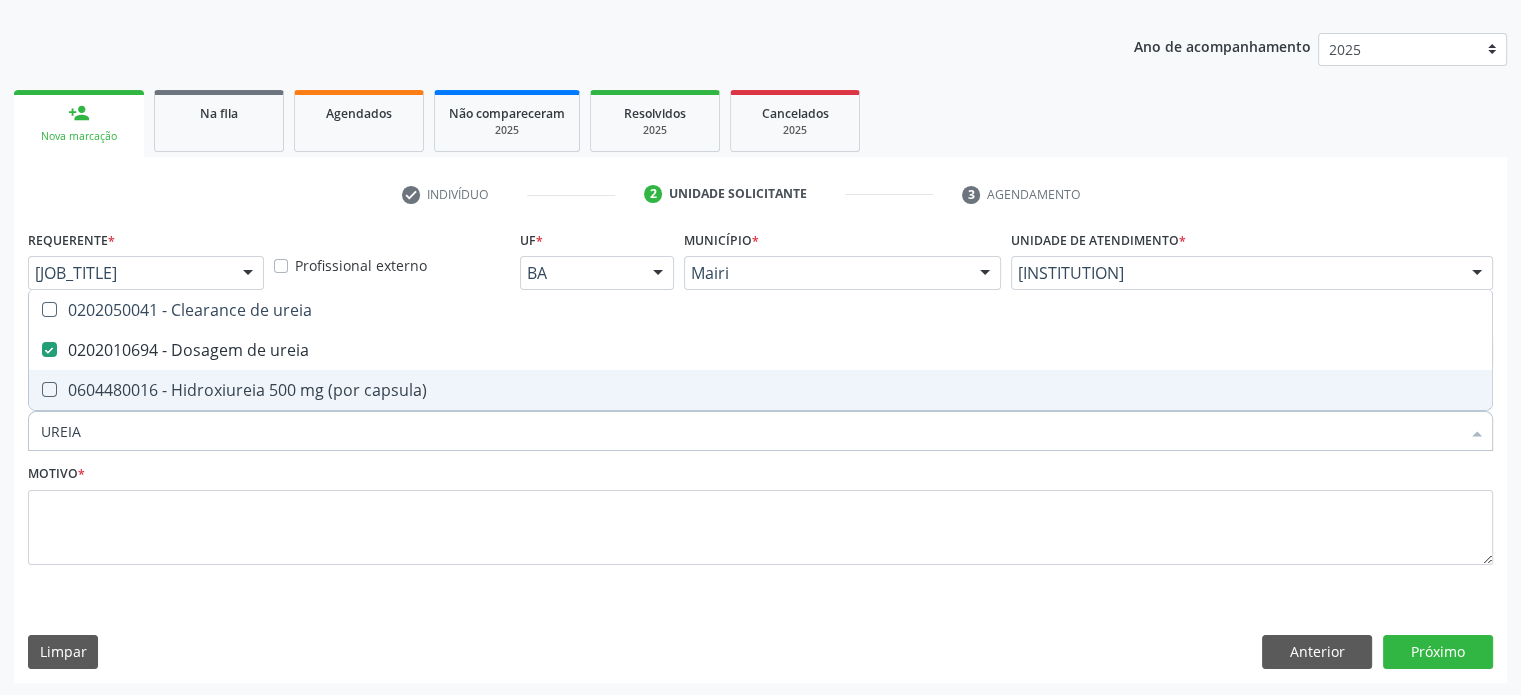 drag, startPoint x: 109, startPoint y: 423, endPoint x: 16, endPoint y: 431, distance: 93.34345 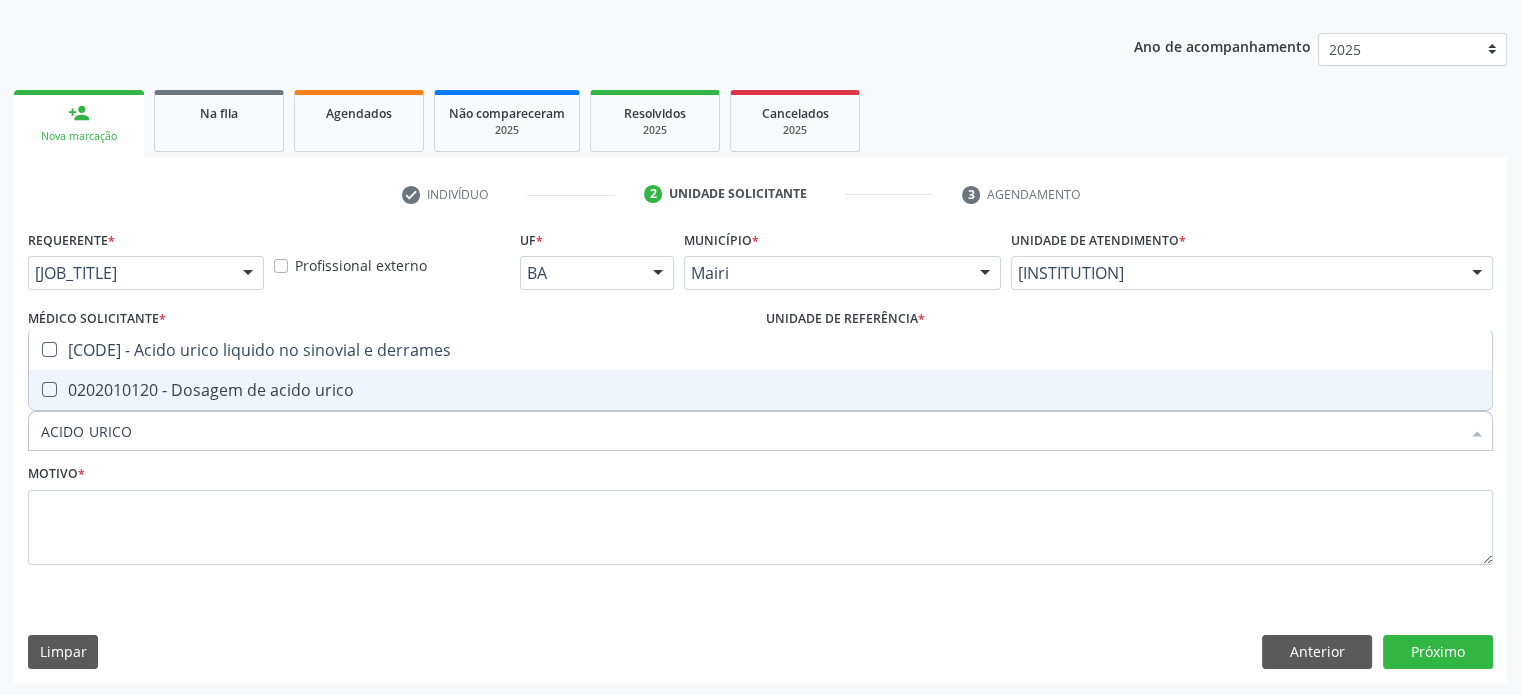click on "0202010120 - Dosagem de acido urico" at bounding box center [760, 390] 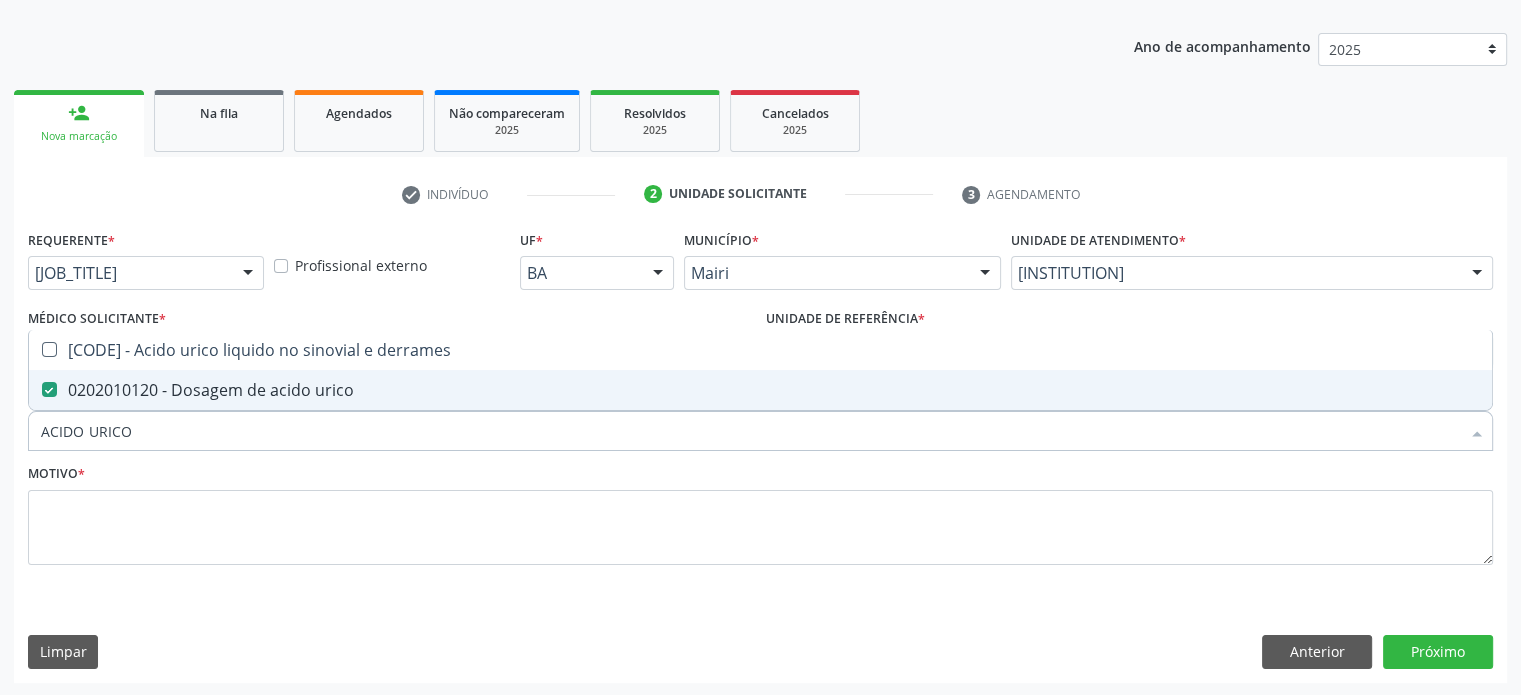 drag, startPoint x: 172, startPoint y: 431, endPoint x: 36, endPoint y: 435, distance: 136.0588 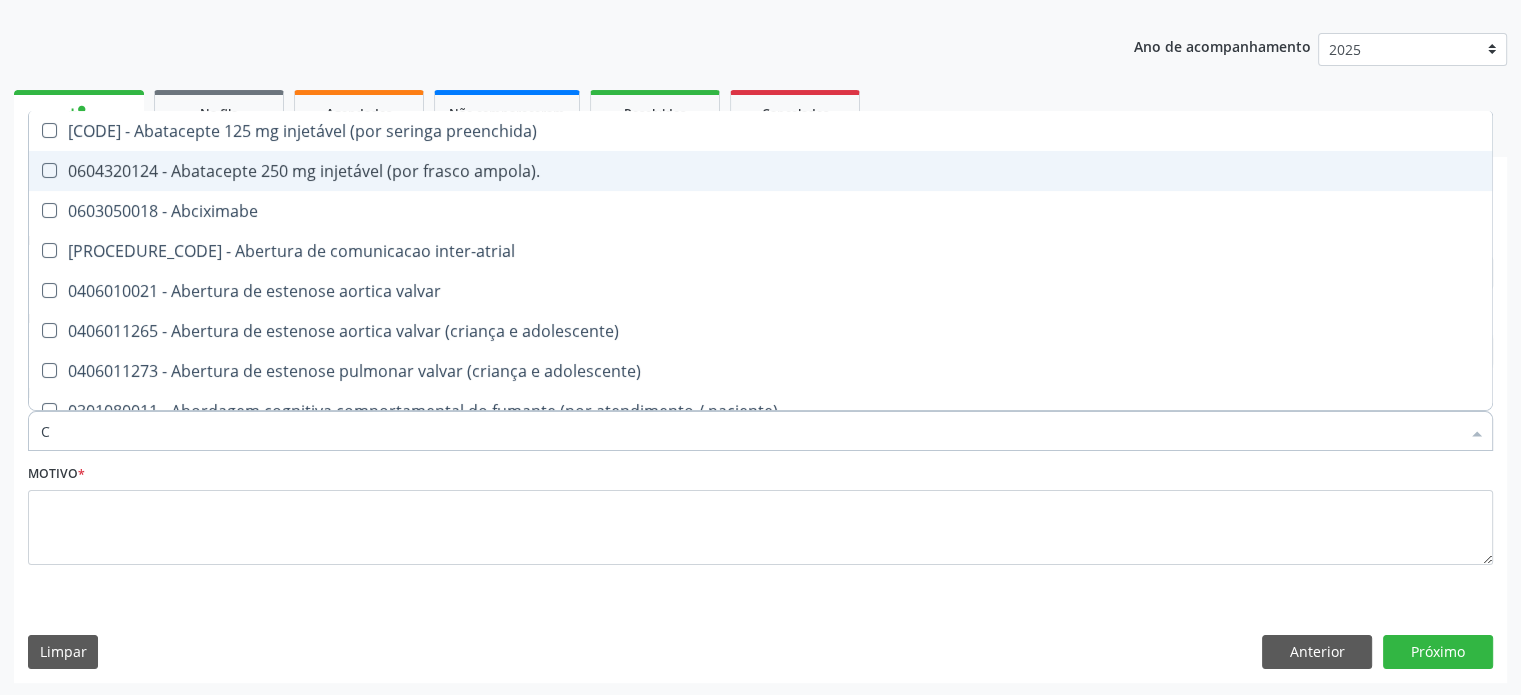 type on "CO" 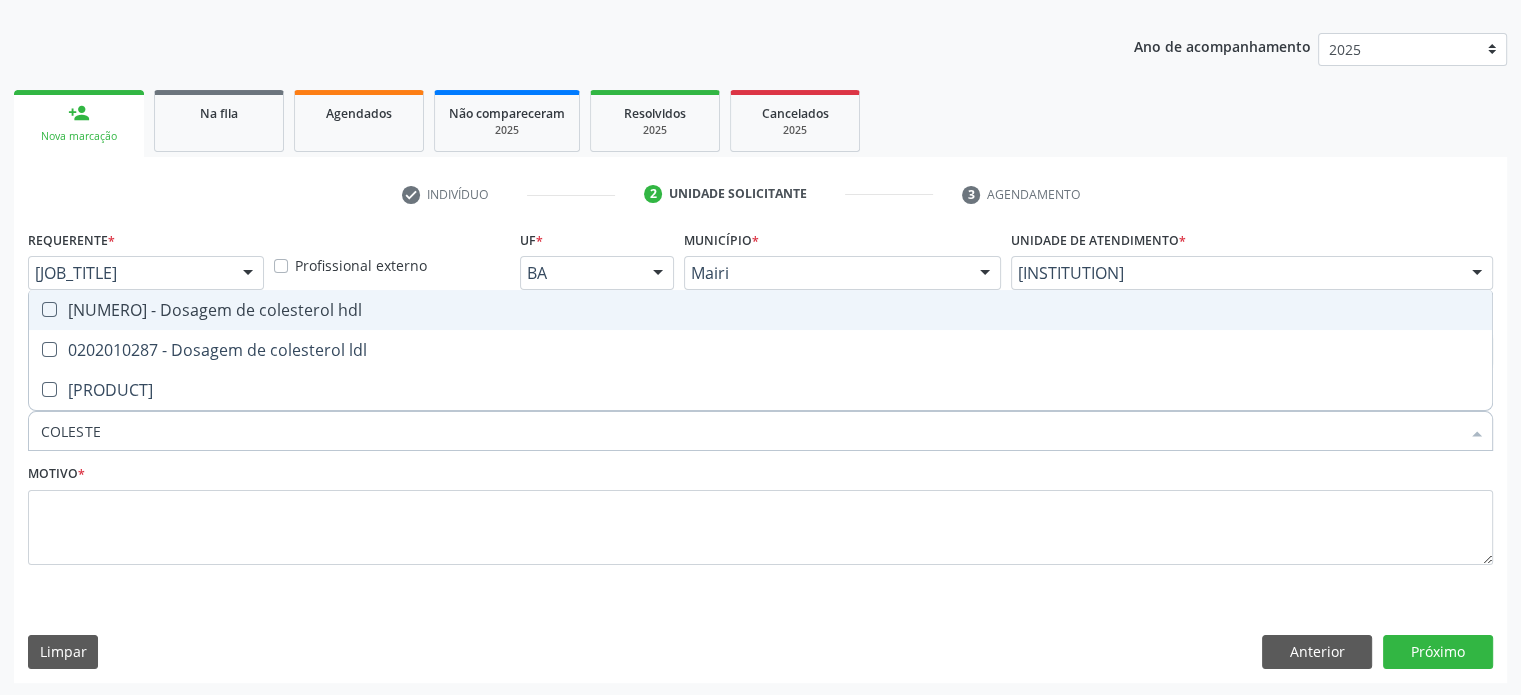 click at bounding box center [49, 309] 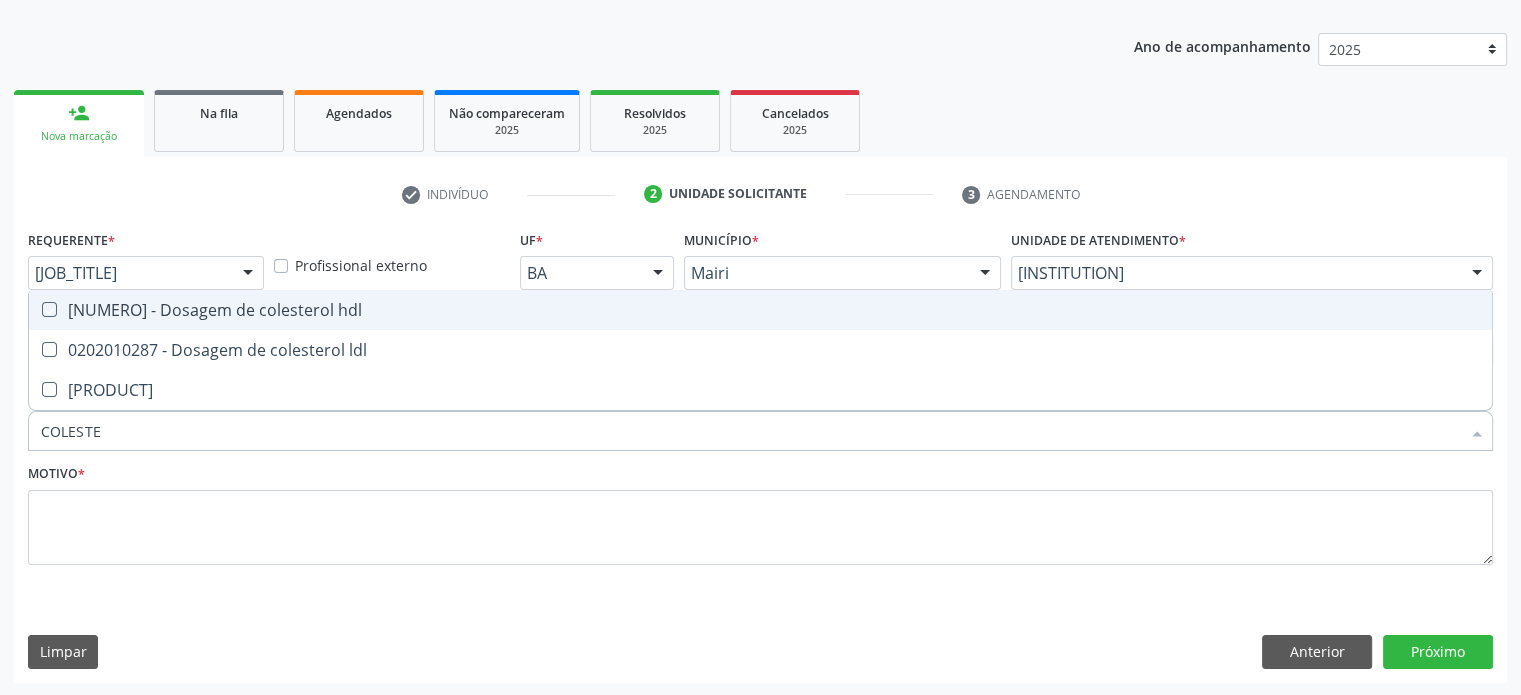 click at bounding box center [35, 309] 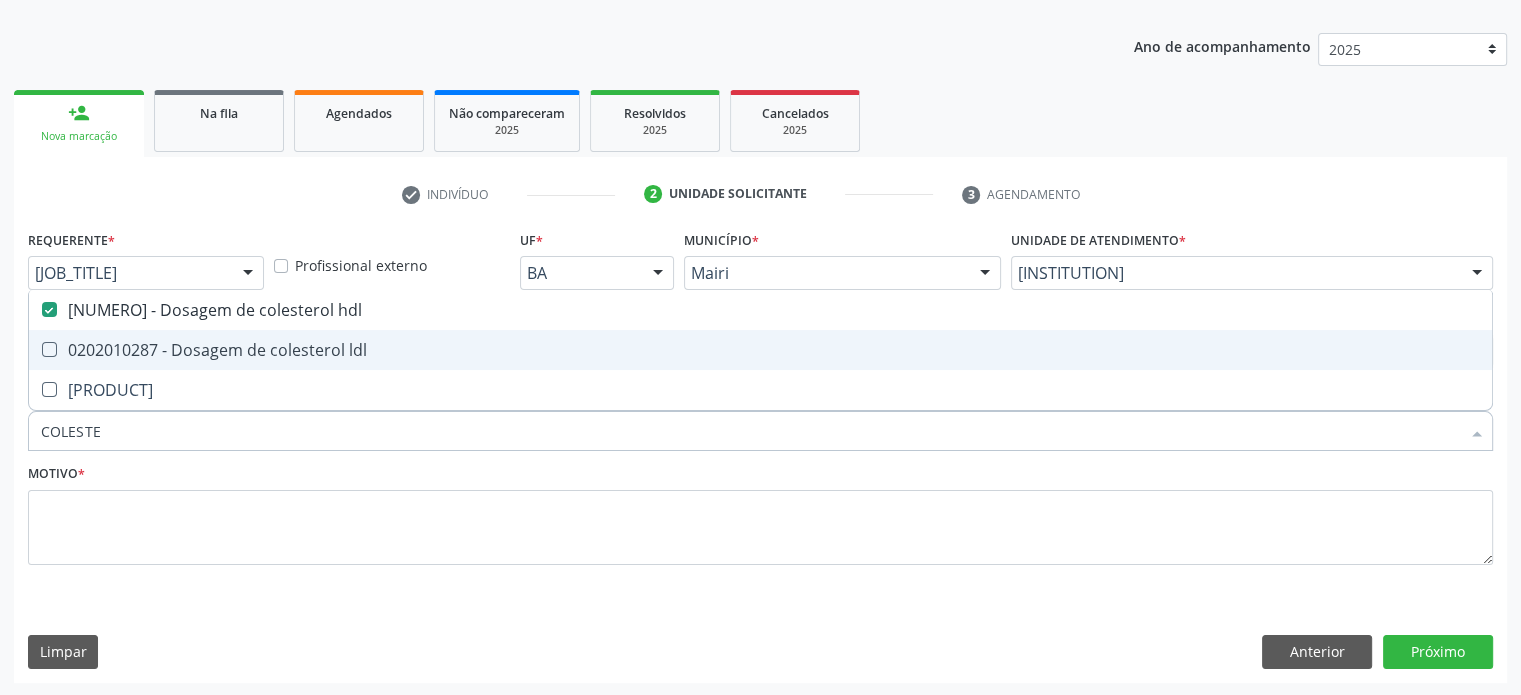 click at bounding box center [49, 349] 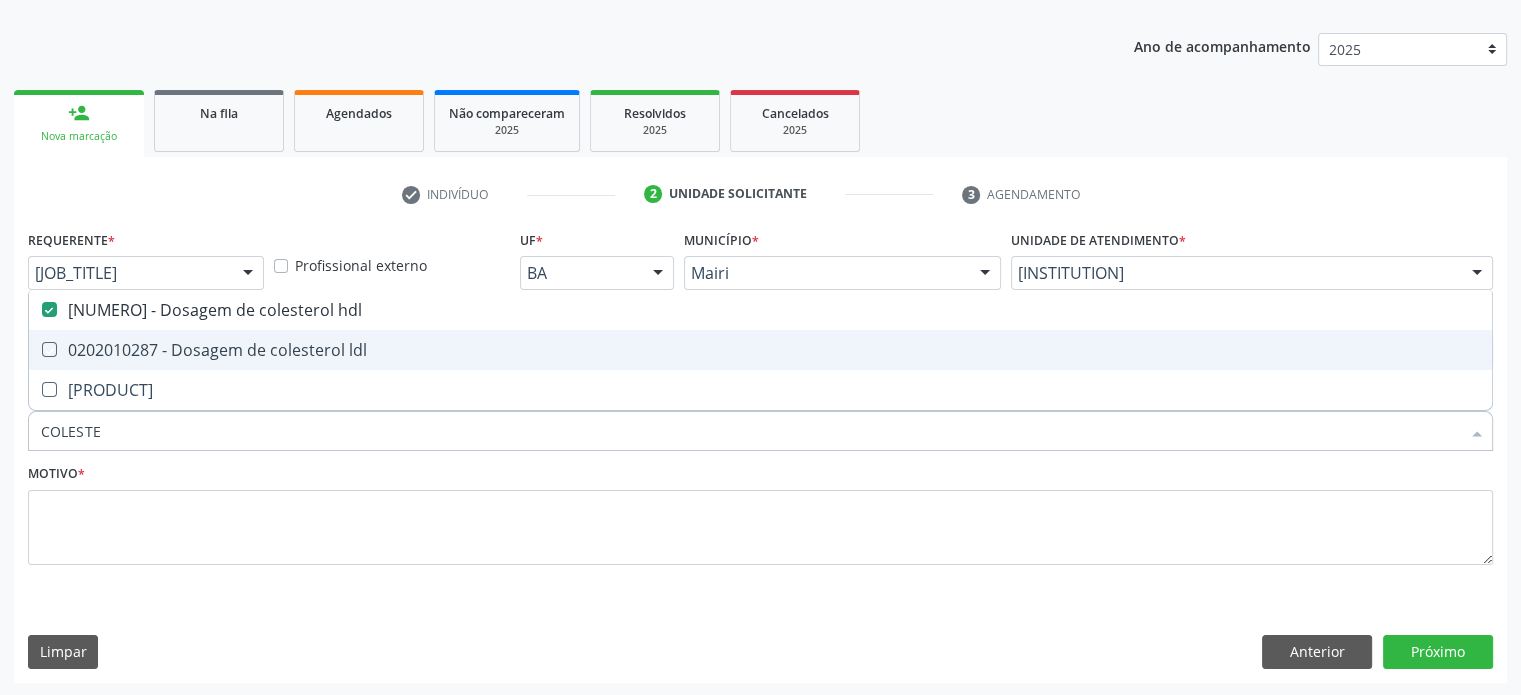 click at bounding box center (35, 349) 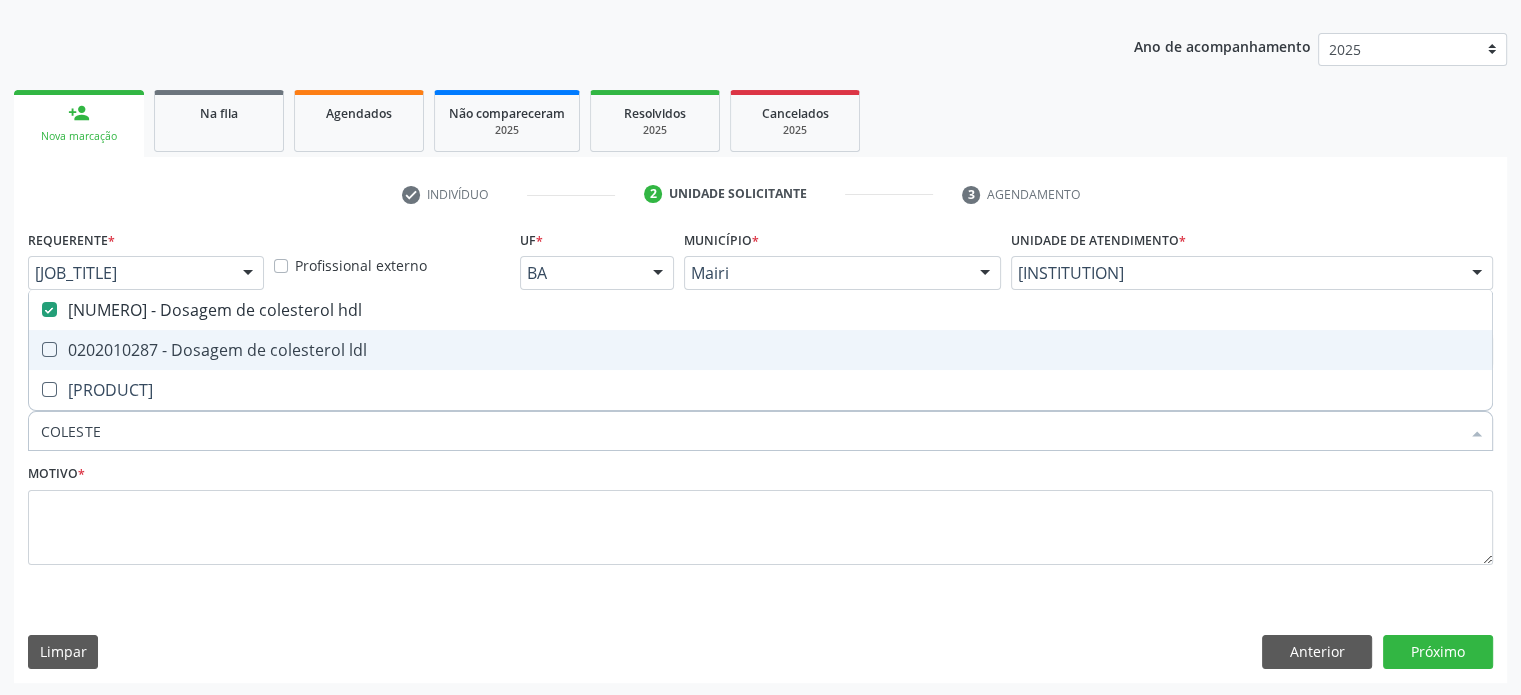 checkbox on "true" 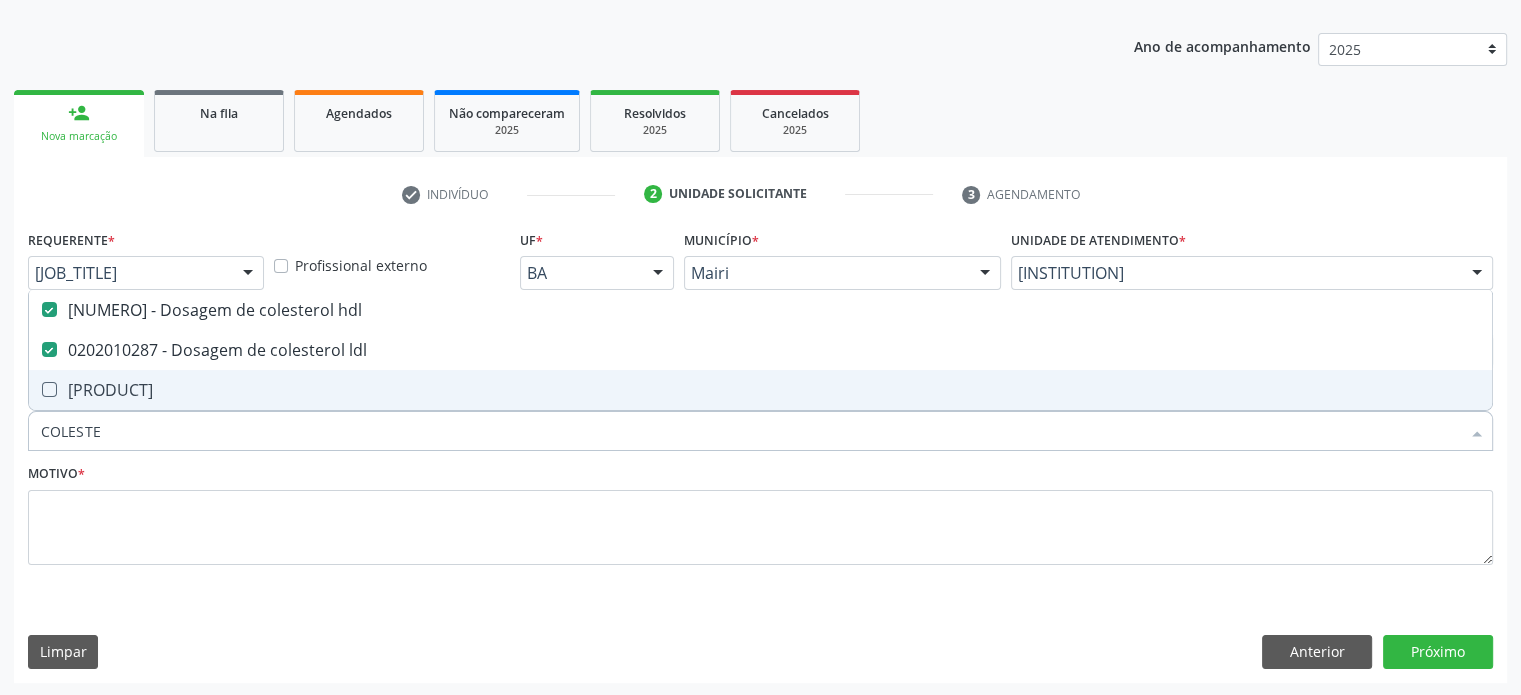 click at bounding box center (49, 389) 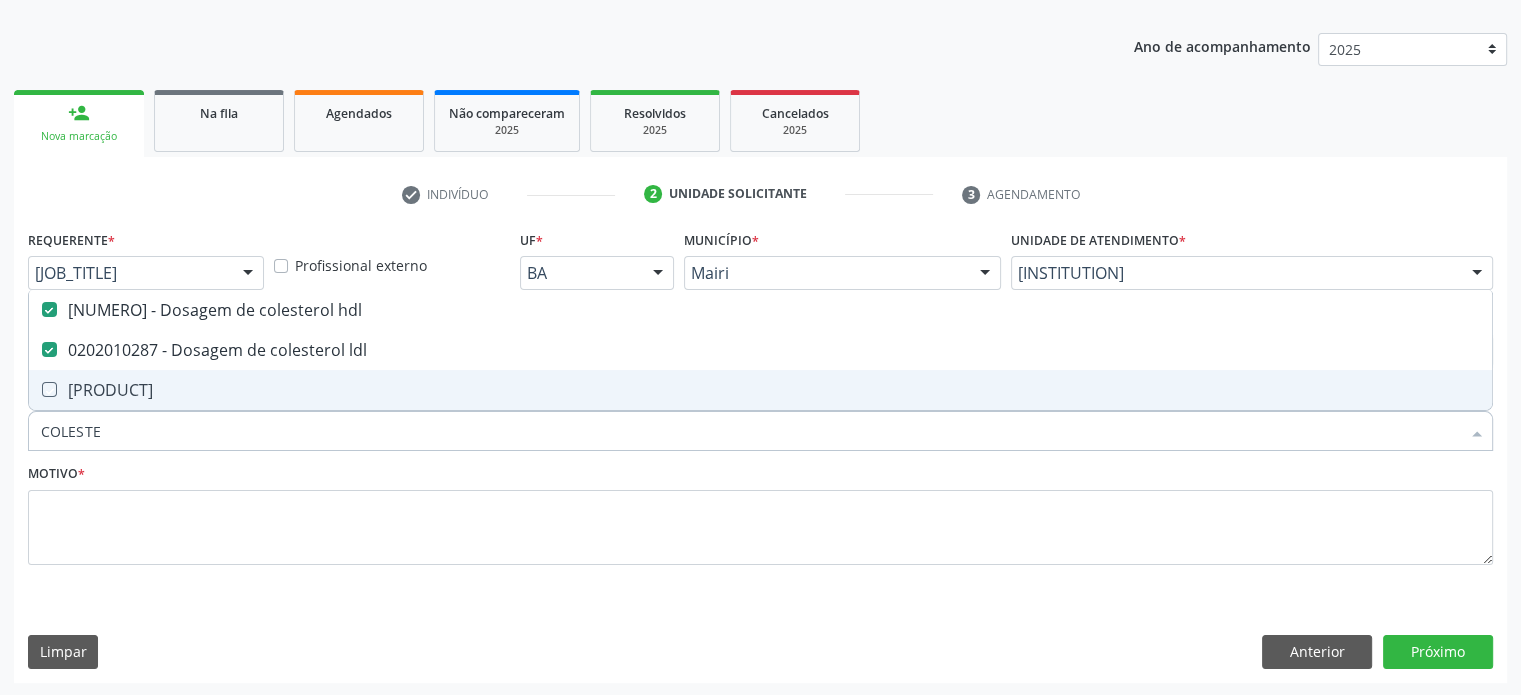 click at bounding box center [35, 389] 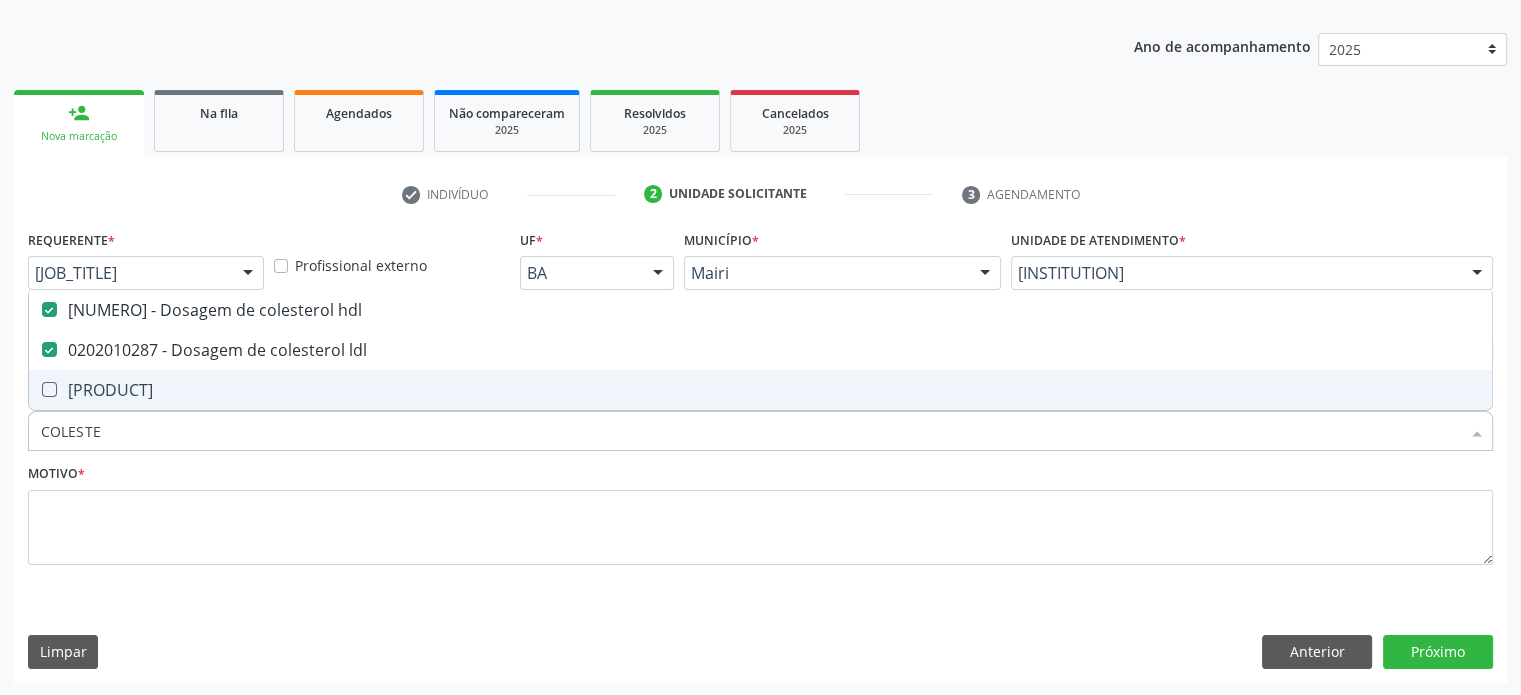 checkbox on "true" 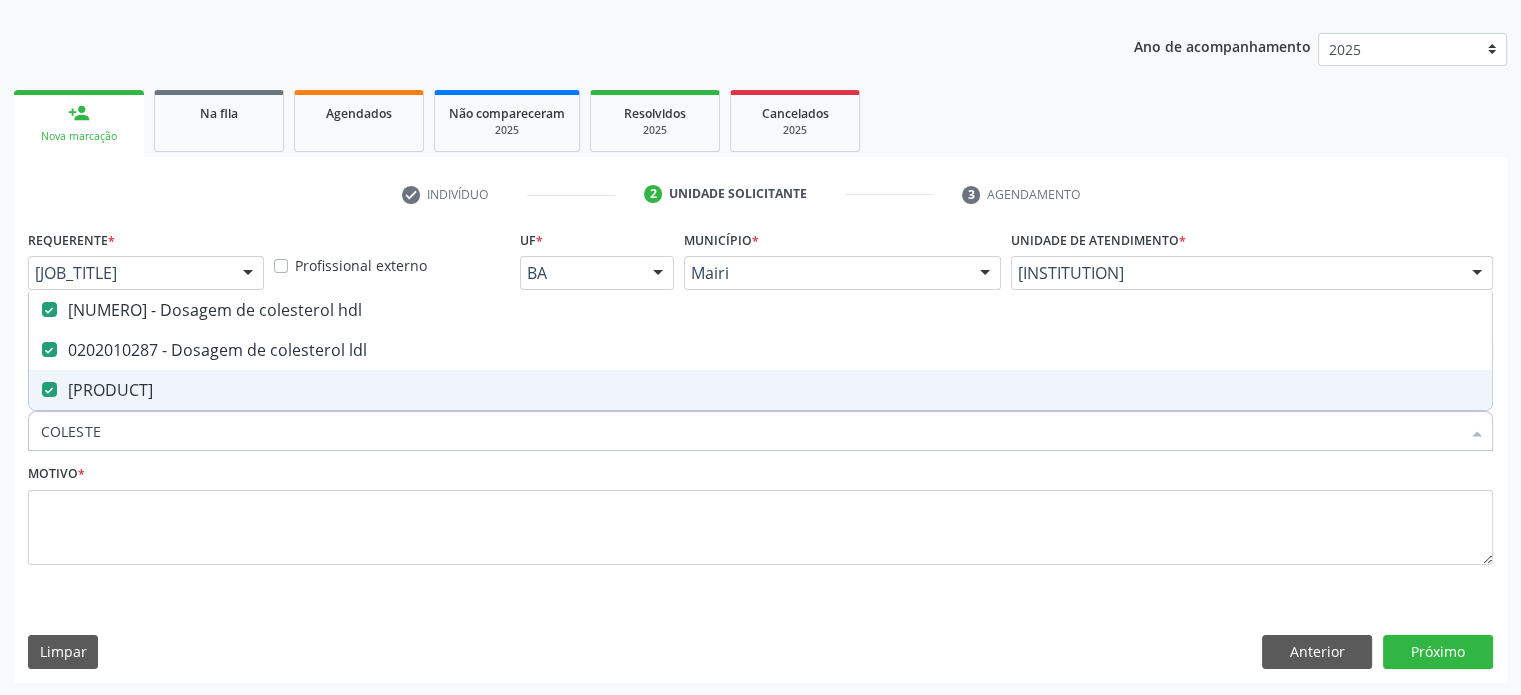 drag, startPoint x: 109, startPoint y: 421, endPoint x: 28, endPoint y: 435, distance: 82.20097 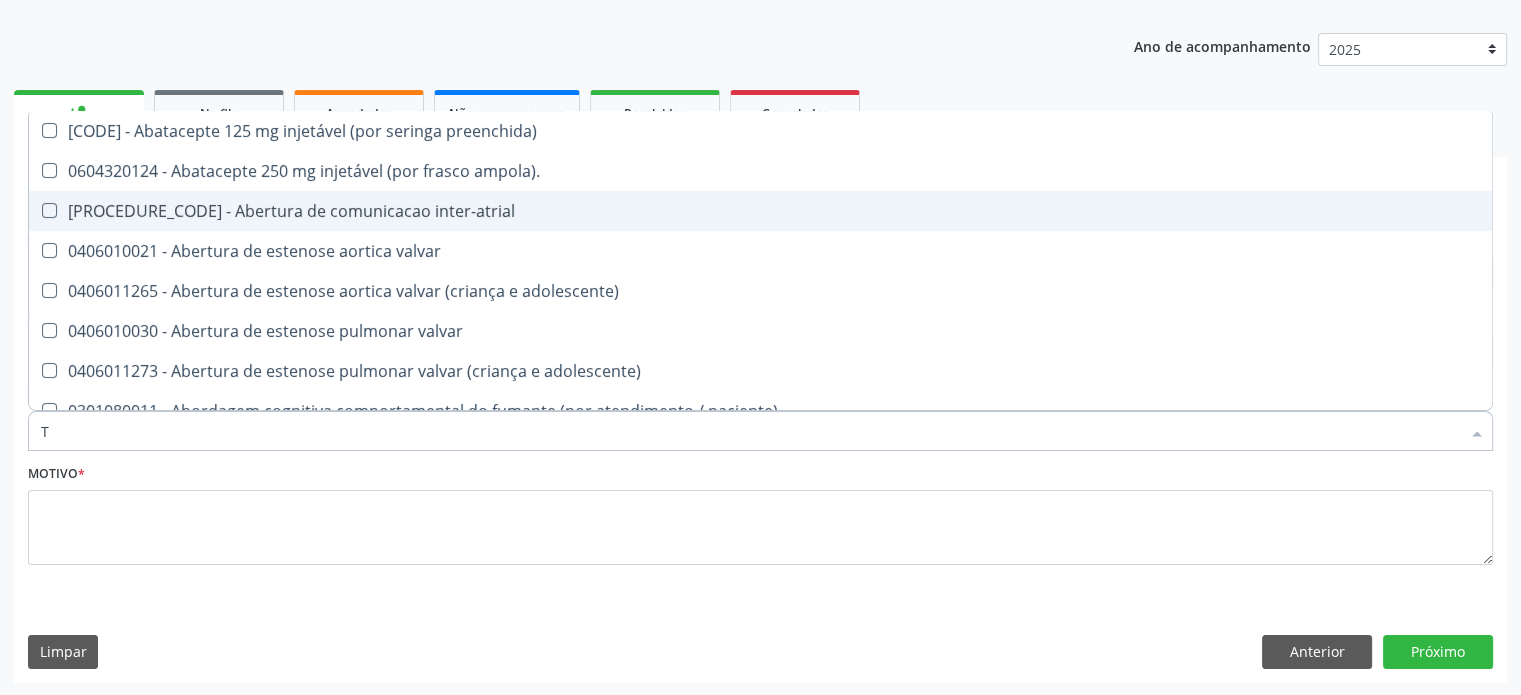 type on "TR" 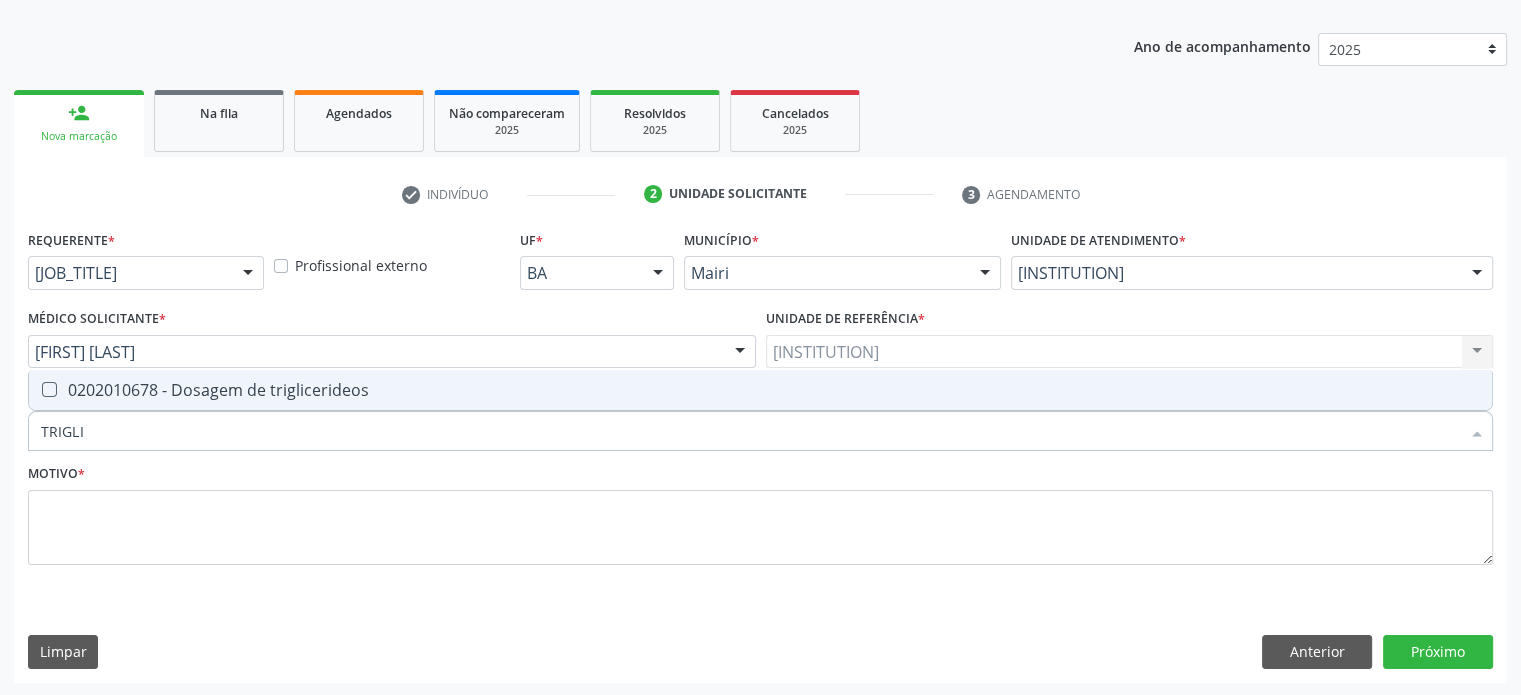 click at bounding box center (49, 389) 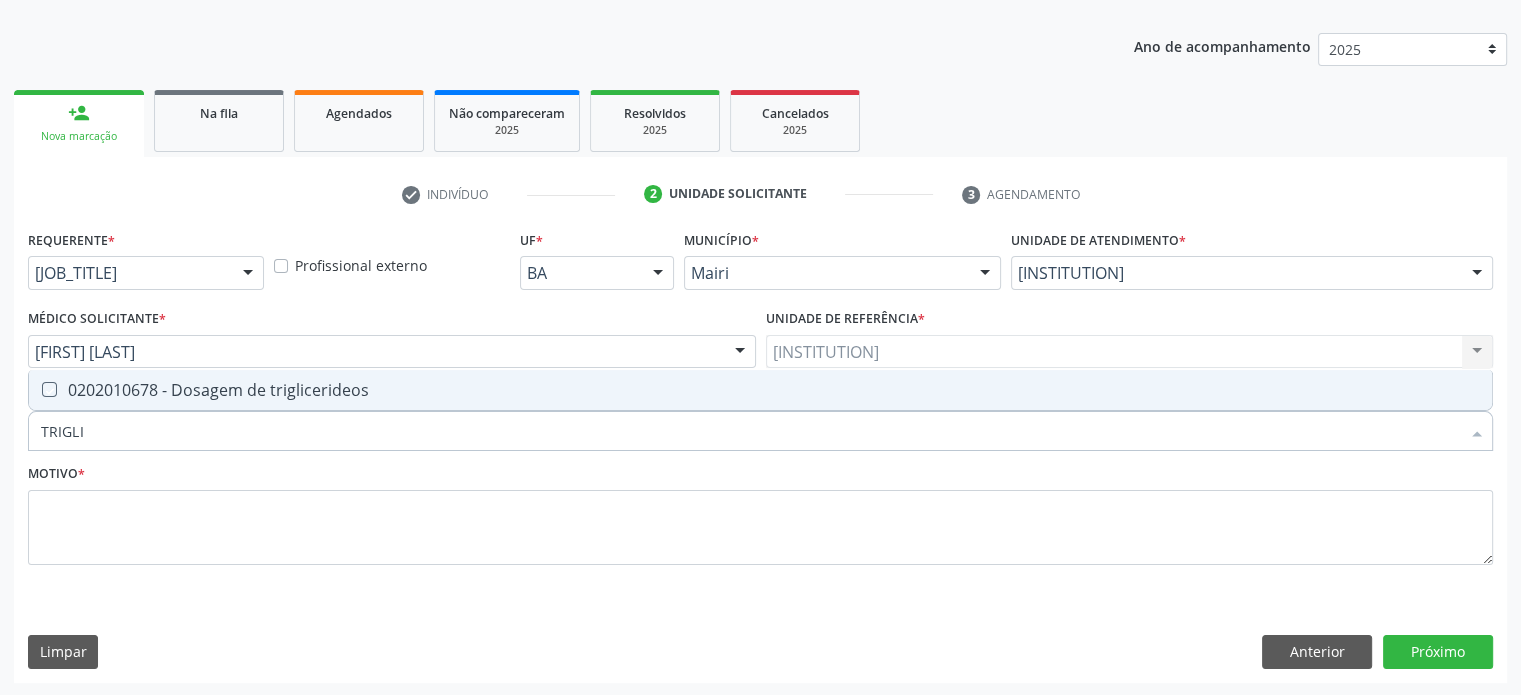 click at bounding box center (35, 389) 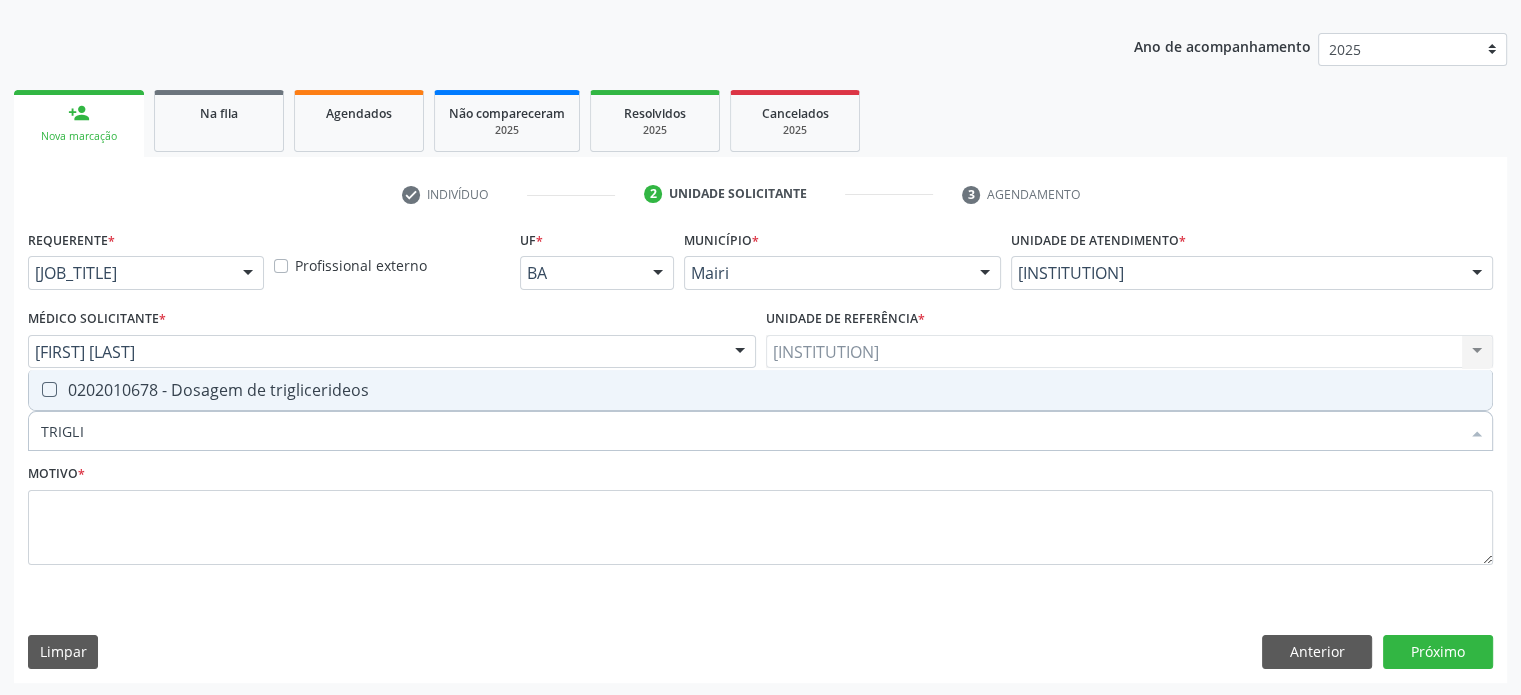 checkbox on "true" 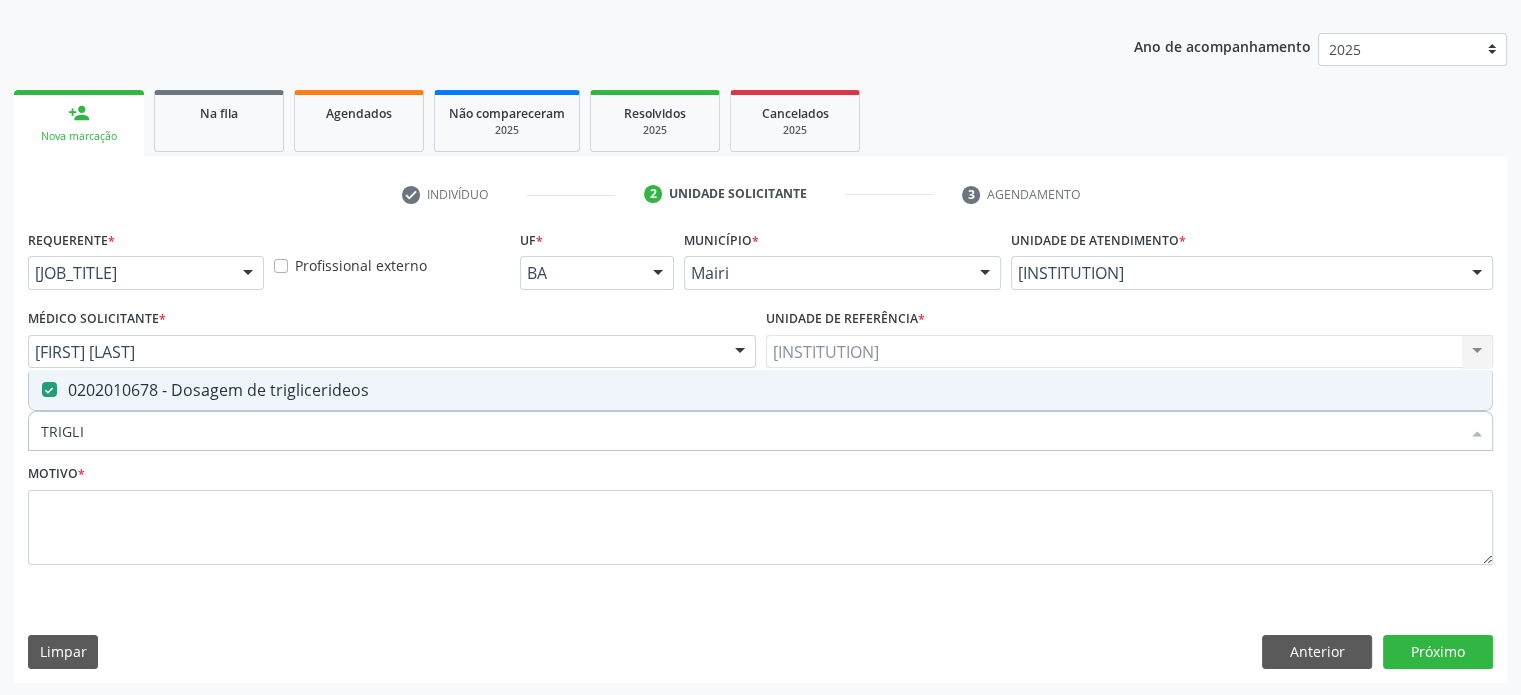 drag, startPoint x: 63, startPoint y: 444, endPoint x: 12, endPoint y: 446, distance: 51.0392 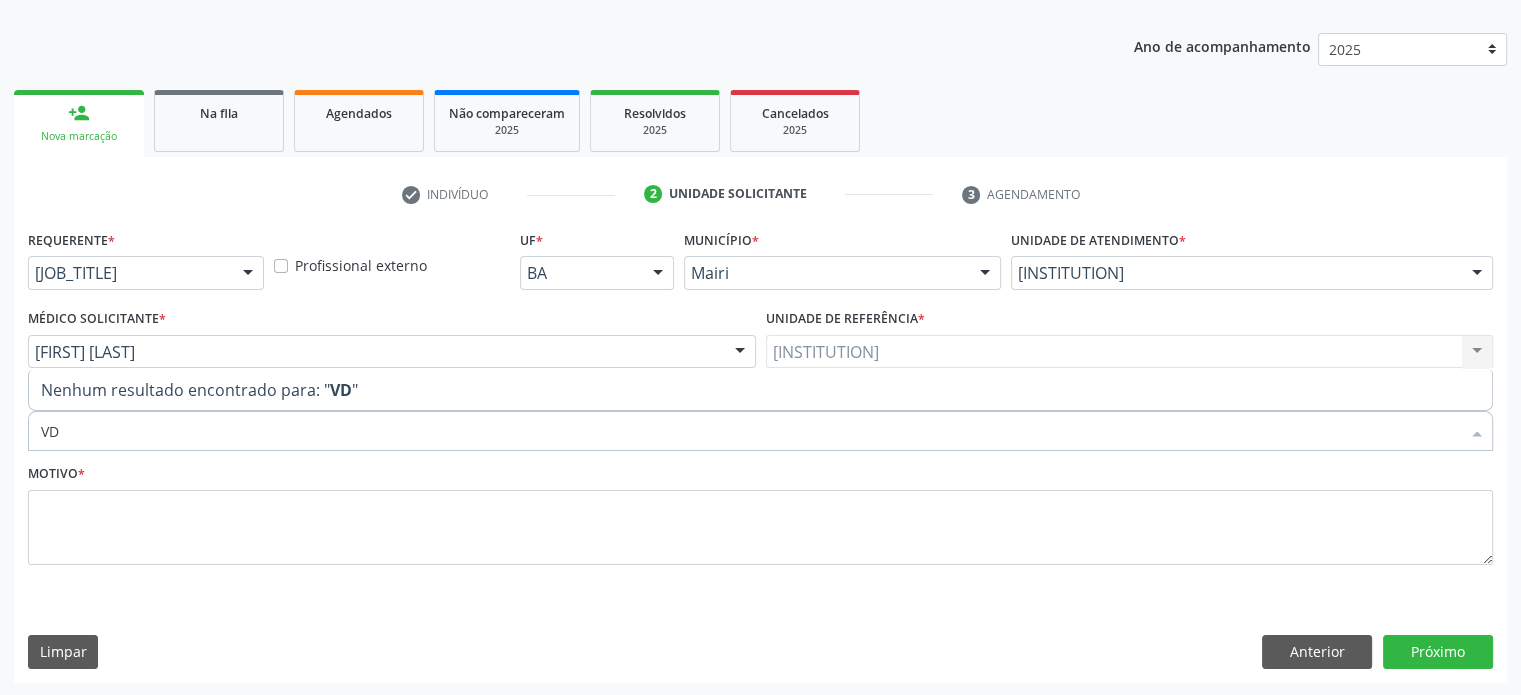 type on "V" 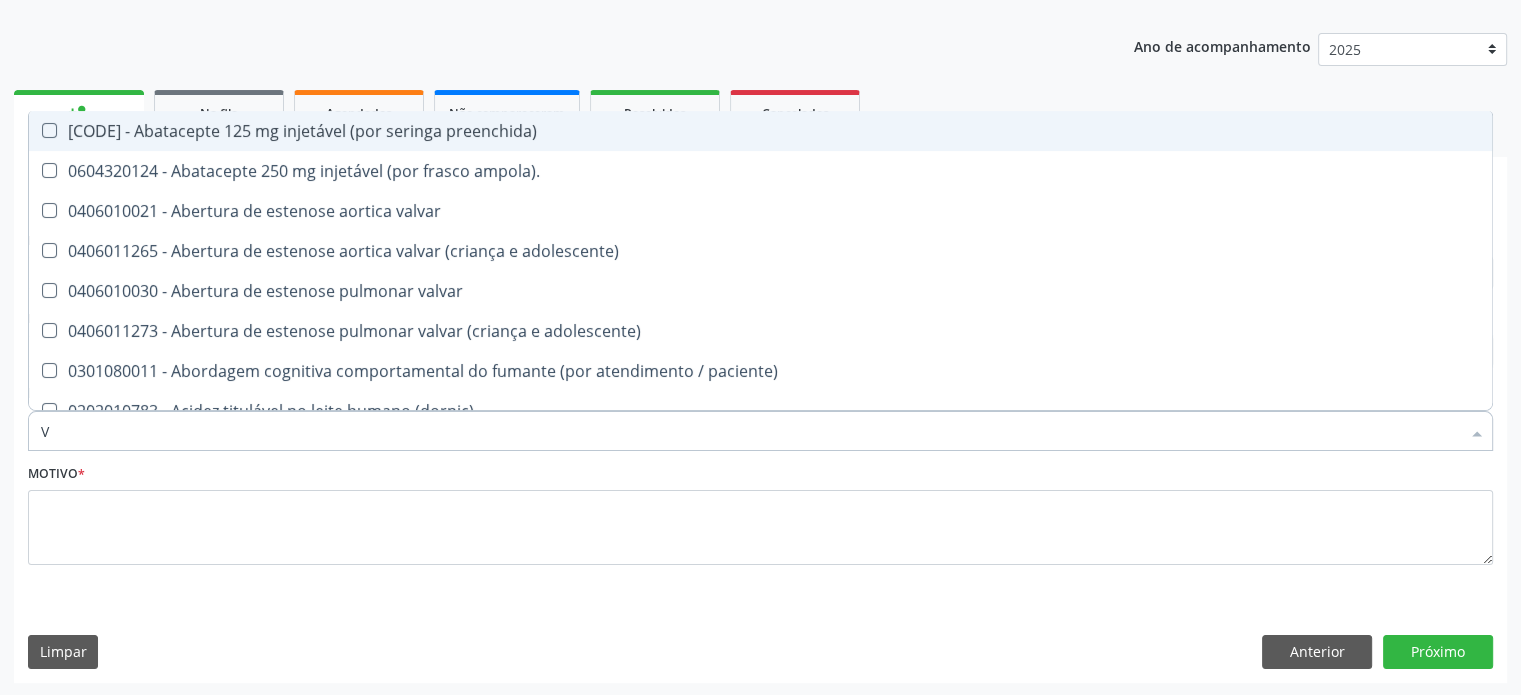type on "VI" 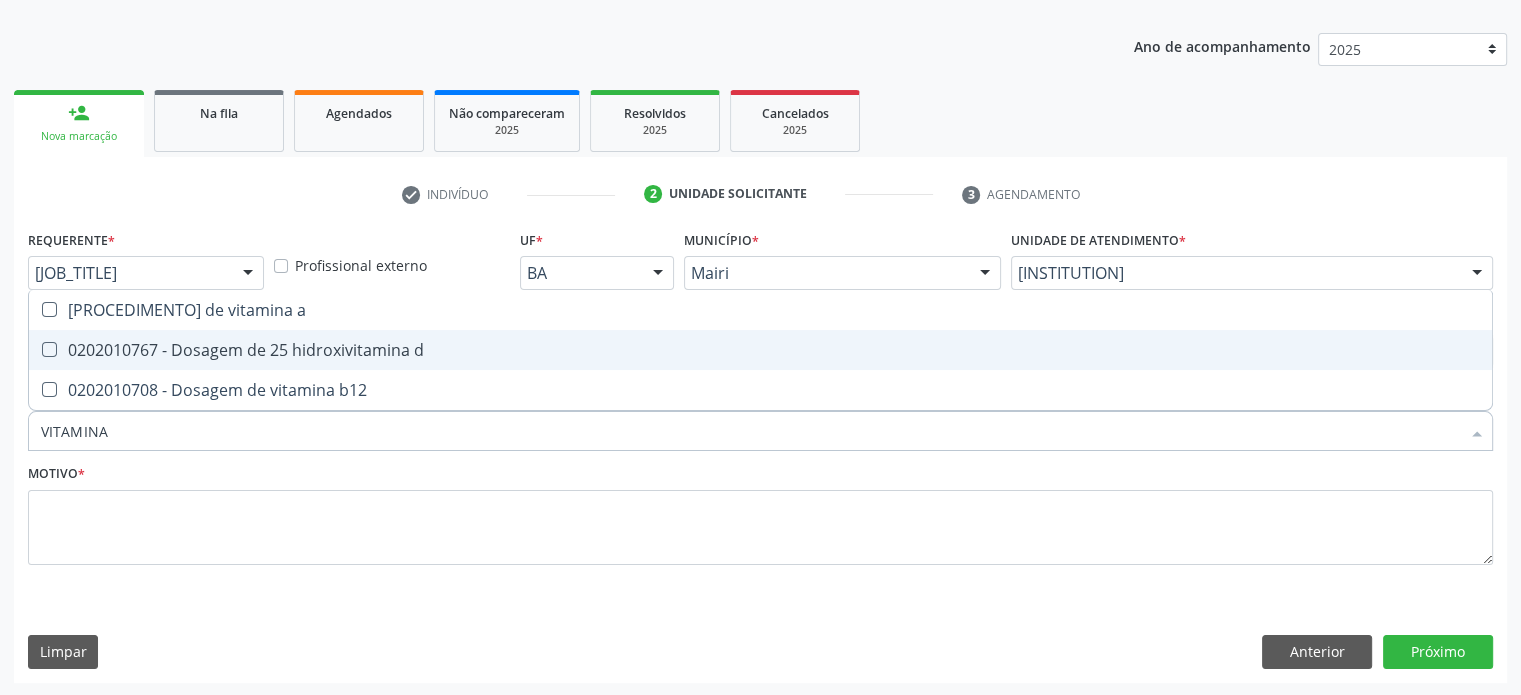click on "0202010767 - Dosagem de 25 hidroxivitamina d" at bounding box center [760, 350] 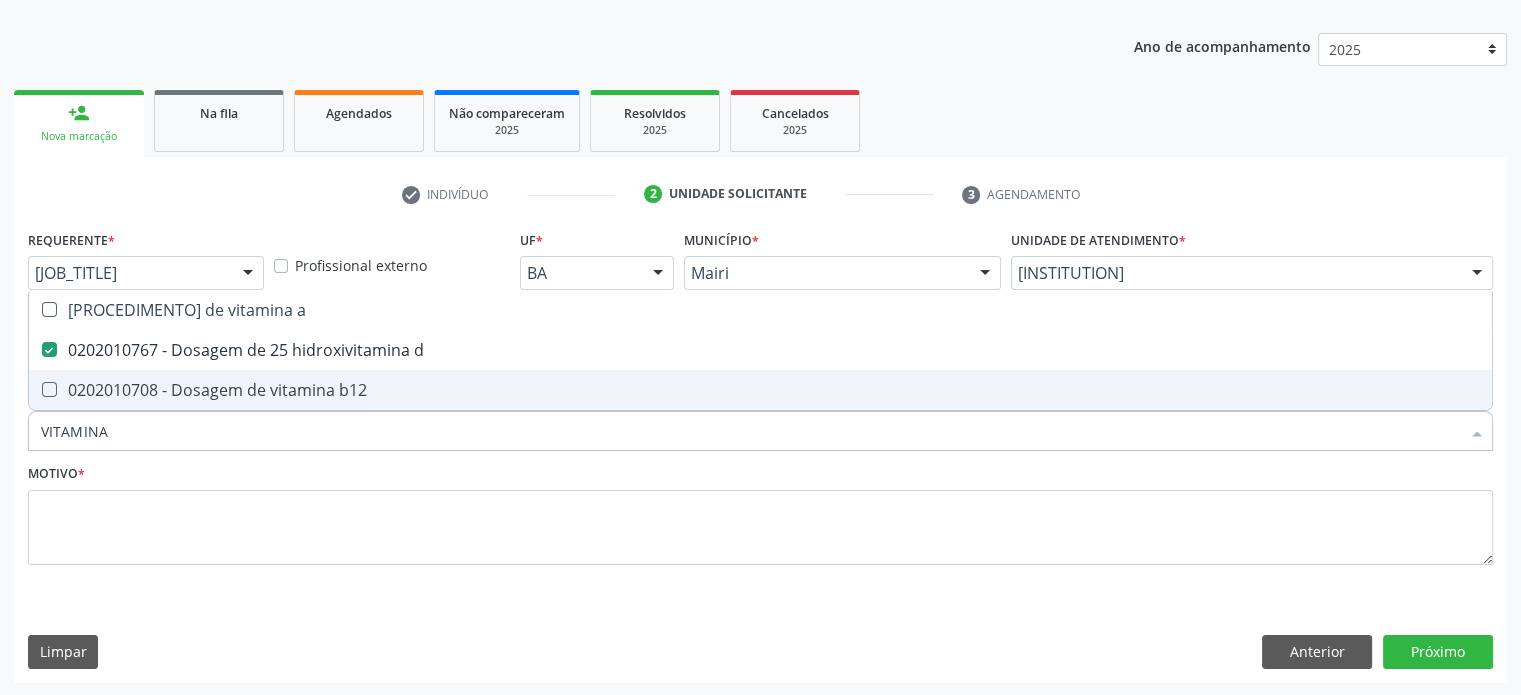 click on "0202010708 - Dosagem de vitamina b12" at bounding box center [760, 390] 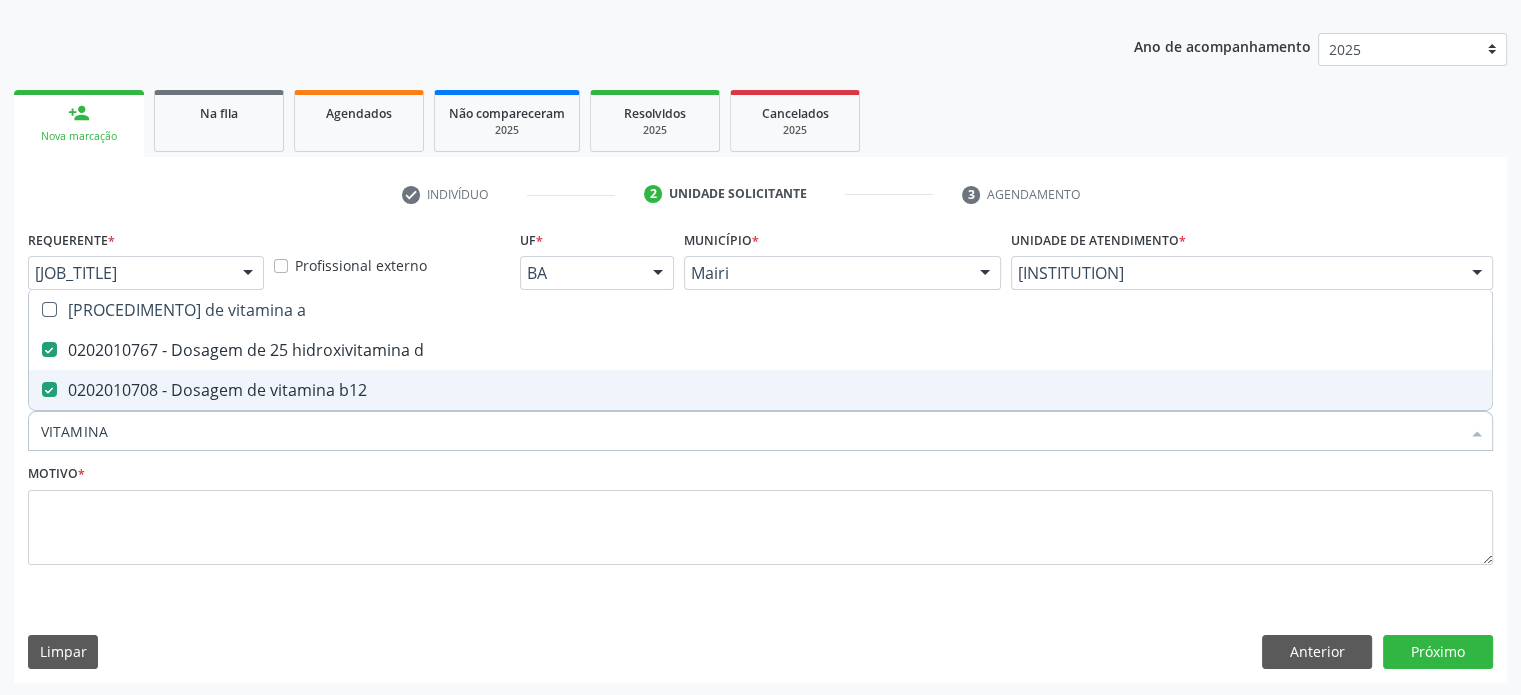 drag, startPoint x: 136, startPoint y: 433, endPoint x: 21, endPoint y: 439, distance: 115.15642 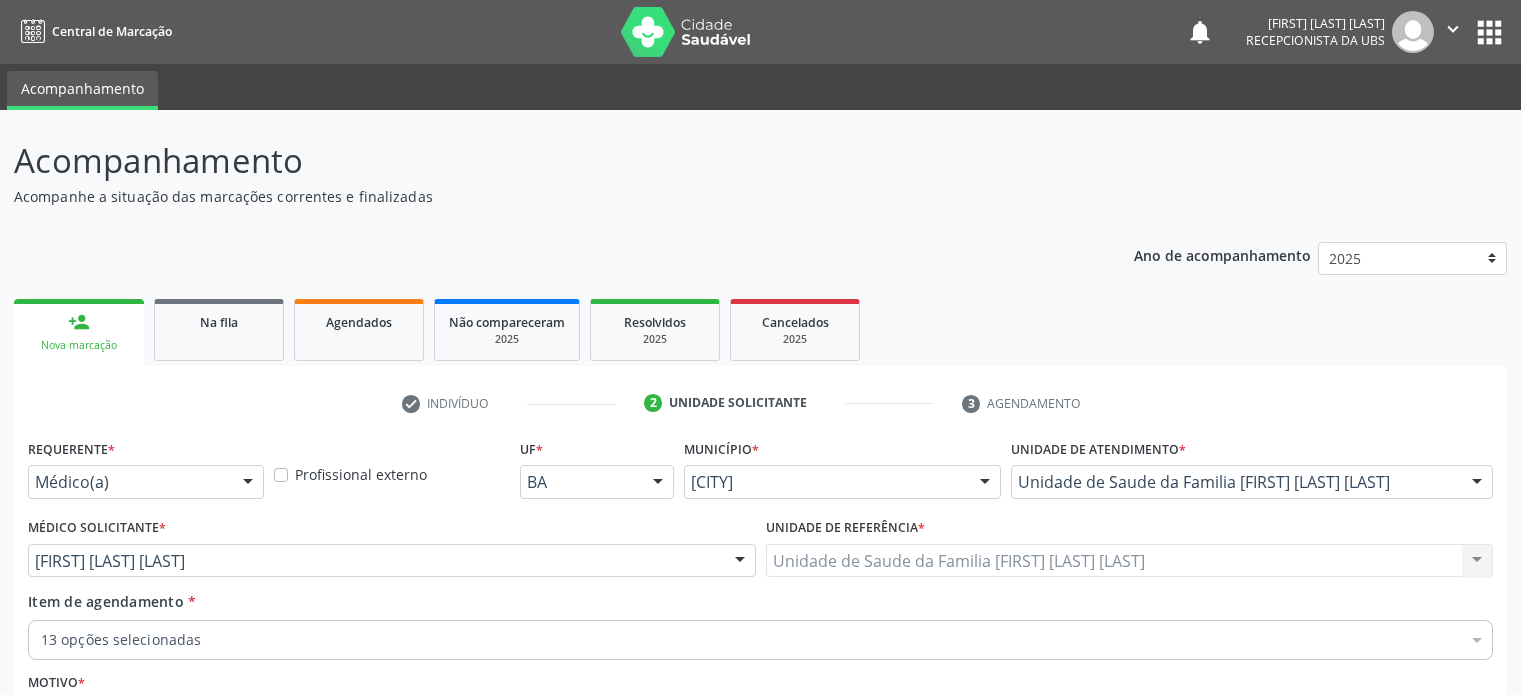 scroll, scrollTop: 209, scrollLeft: 0, axis: vertical 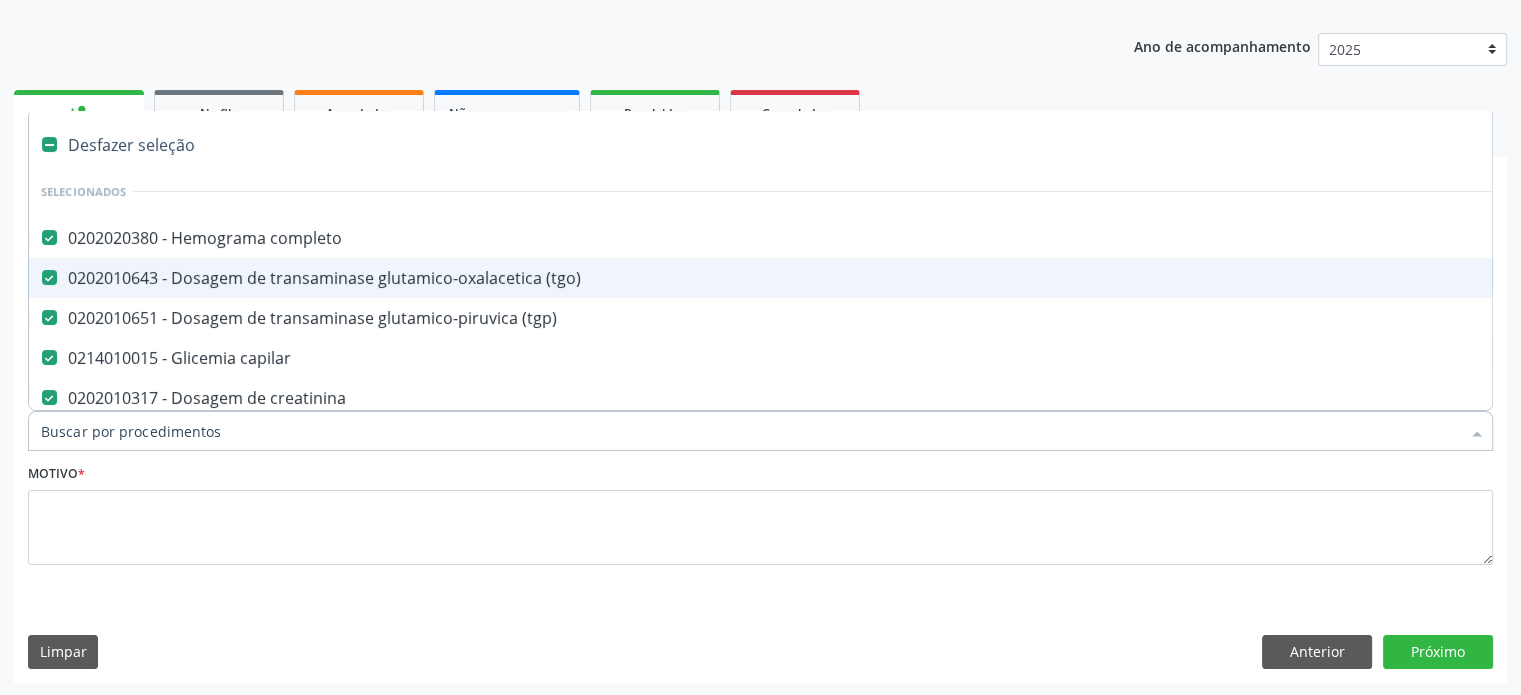 paste on "[CODE]" 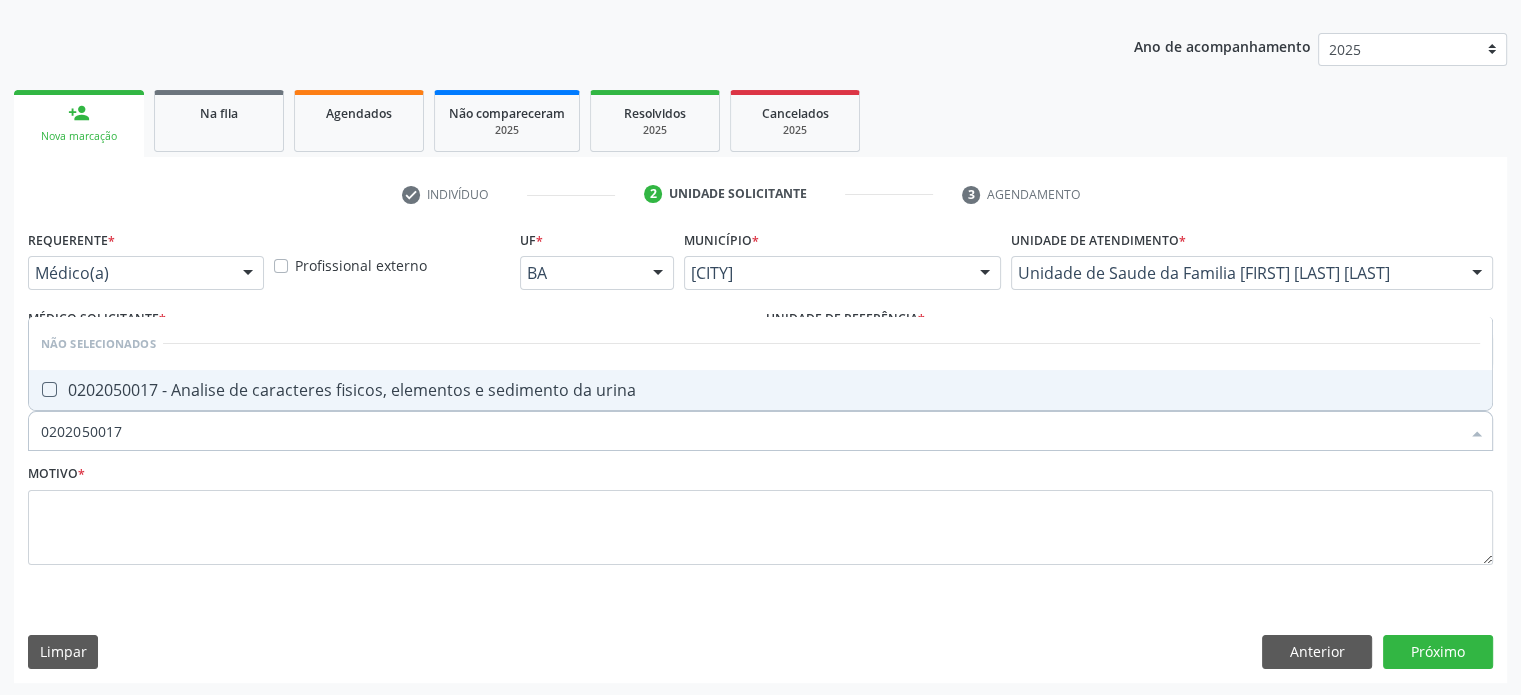 click on "0202050017 - Analise de caracteres fisicos, elementos e sedimento da urina" at bounding box center (760, 390) 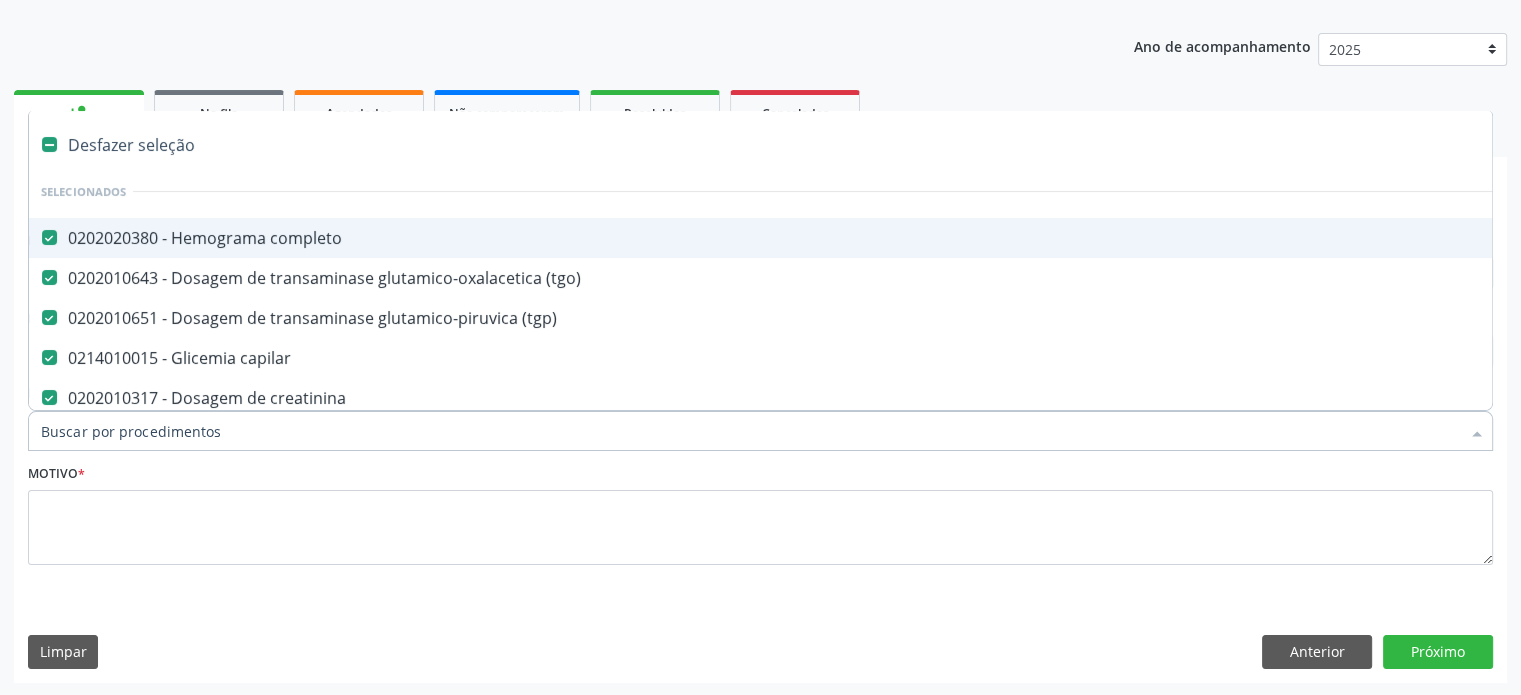 paste on "0202040127" 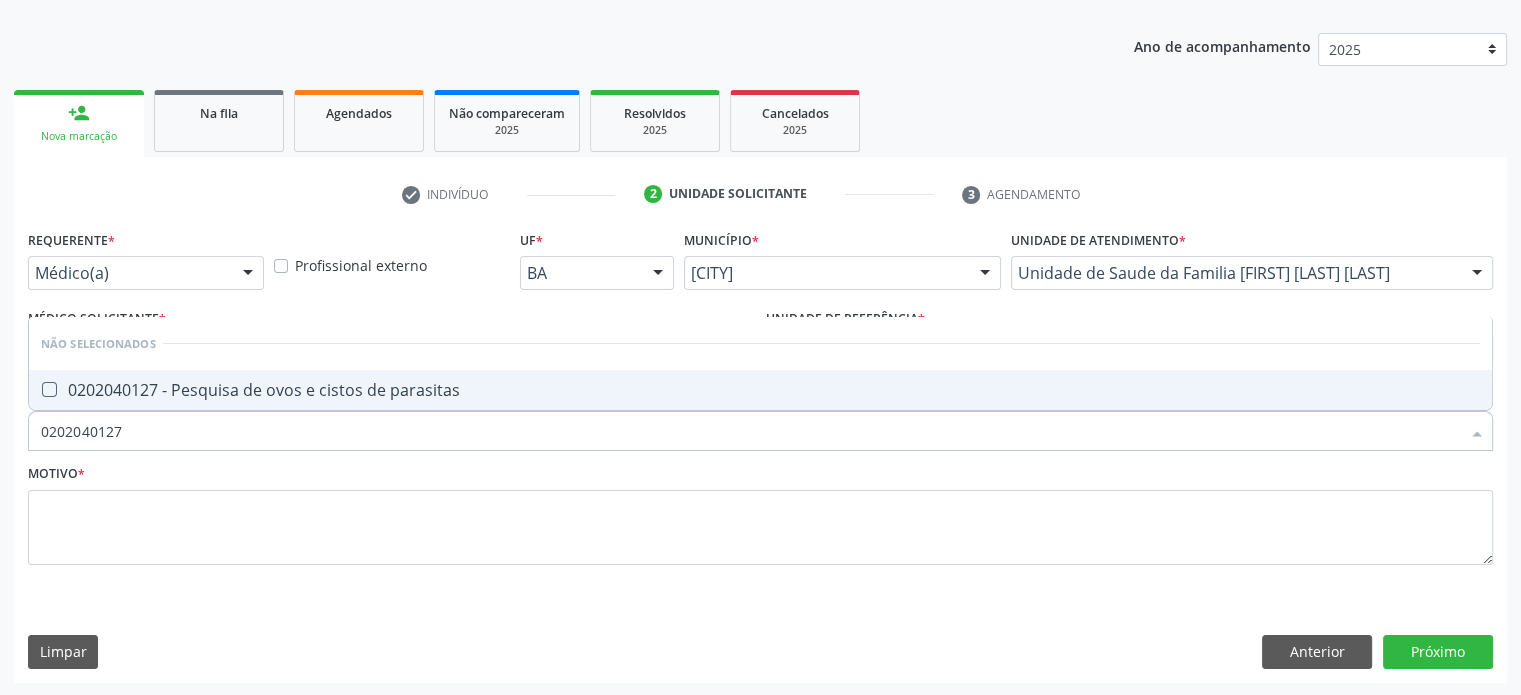 click on "0202040127 - Pesquisa de ovos e cistos de parasitas" at bounding box center (760, 390) 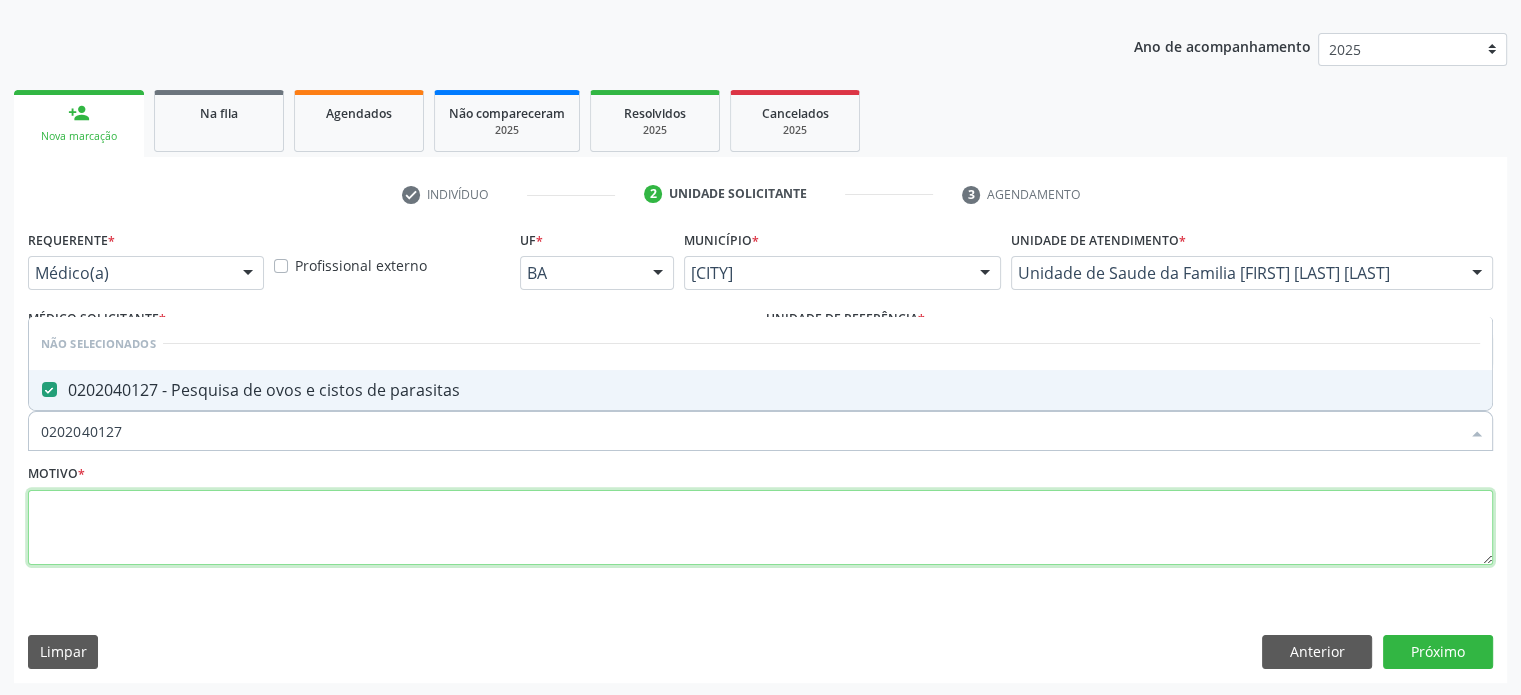 click at bounding box center (760, 528) 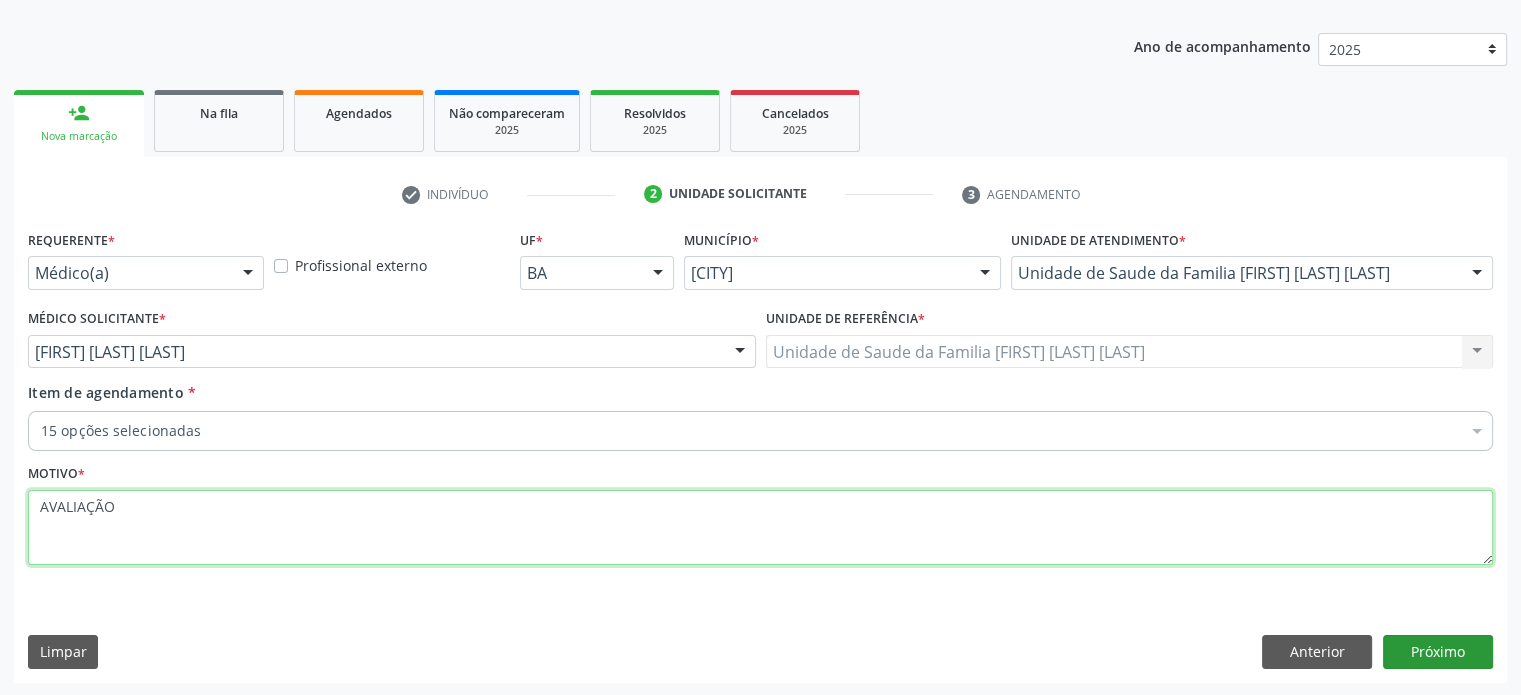 type on "AVALIAÇÃO" 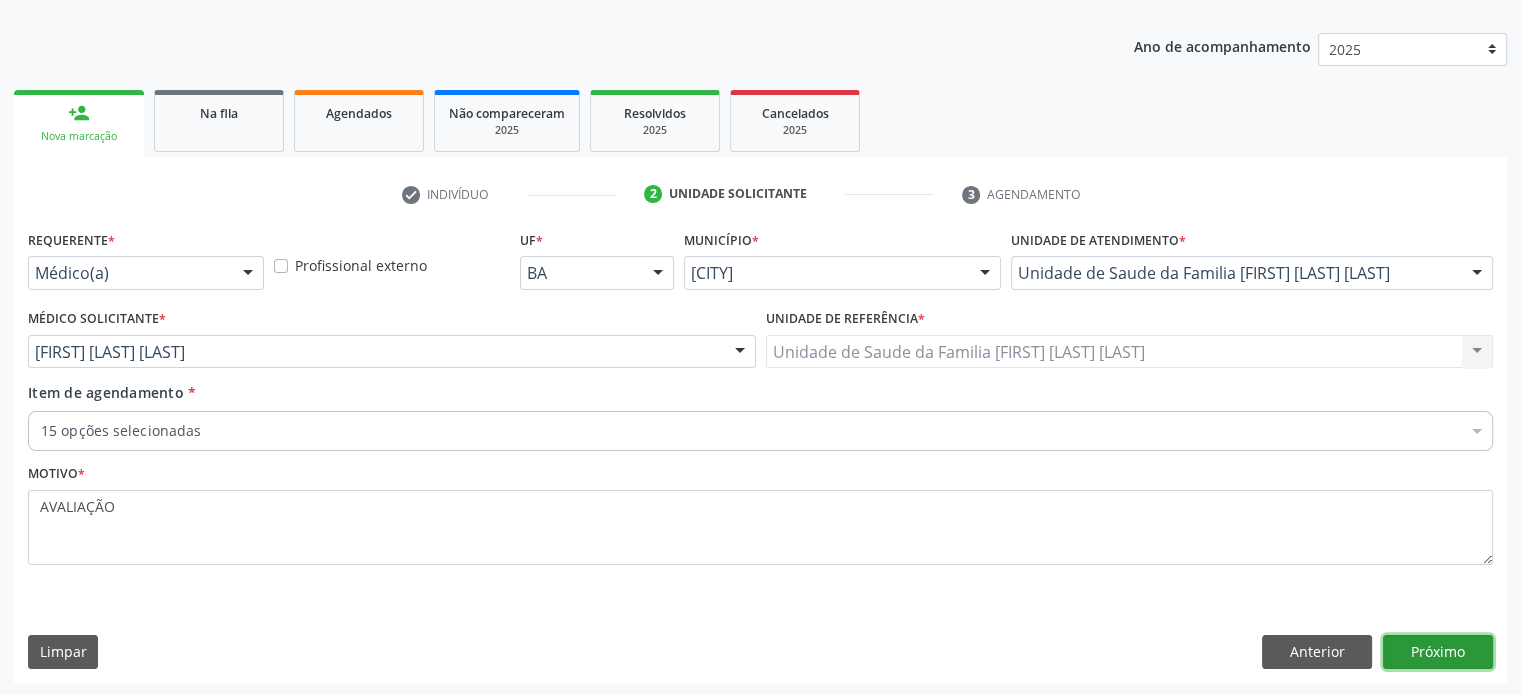 click on "Próximo" at bounding box center [1438, 652] 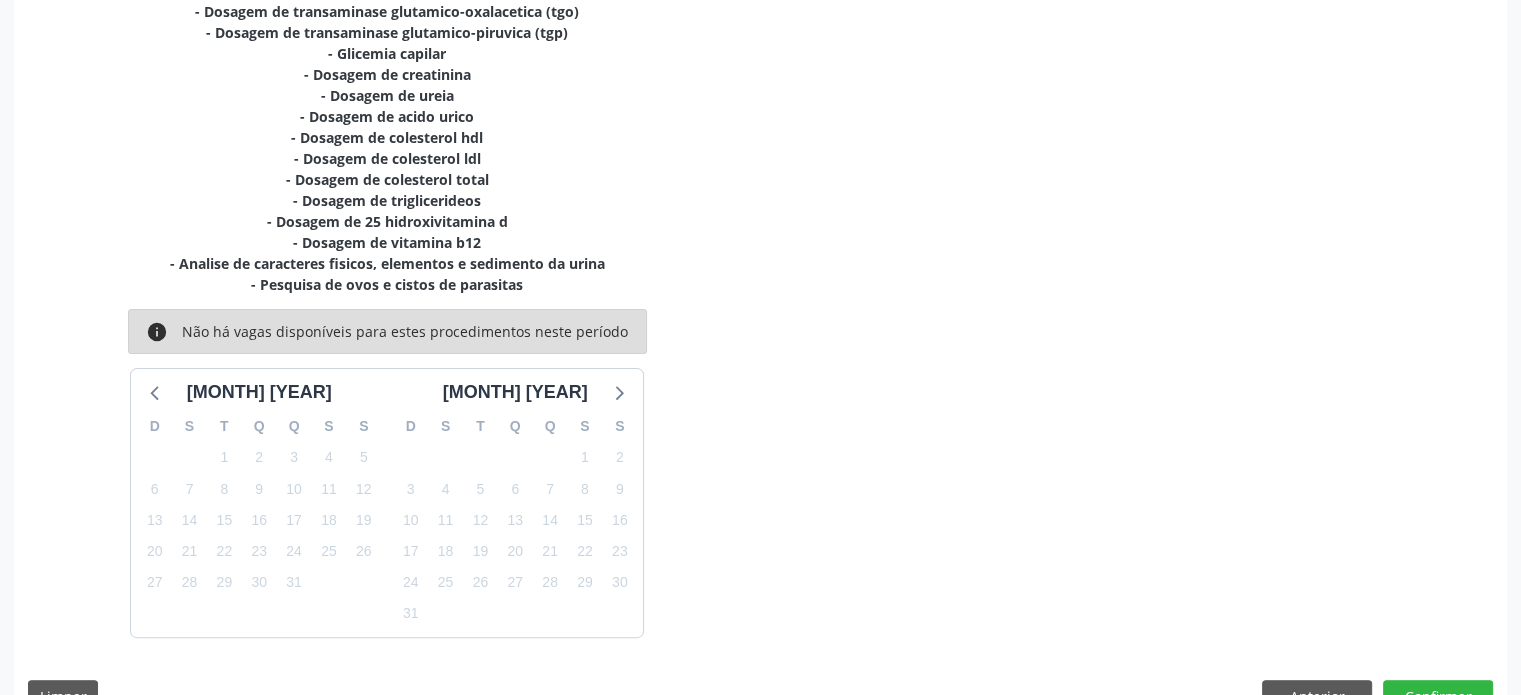 scroll, scrollTop: 526, scrollLeft: 0, axis: vertical 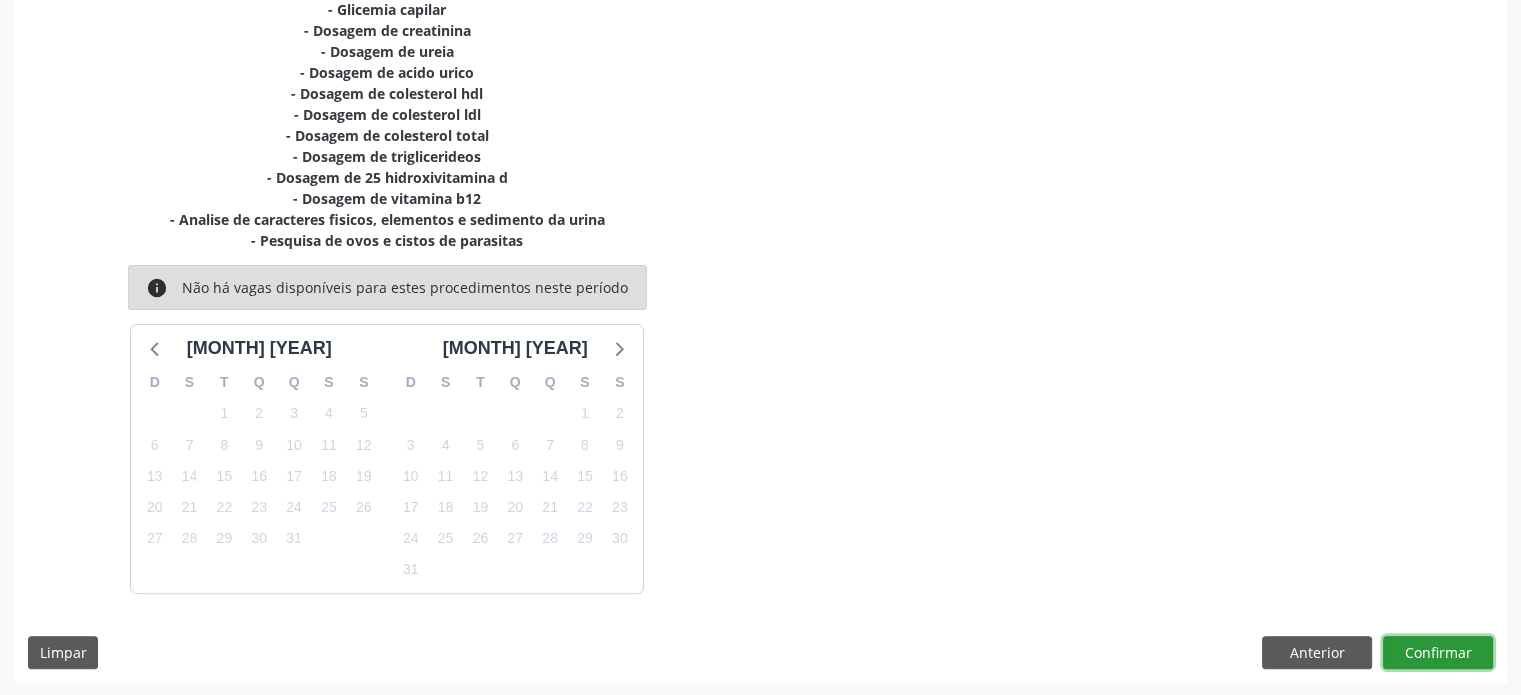 click on "Confirmar" at bounding box center [1438, 653] 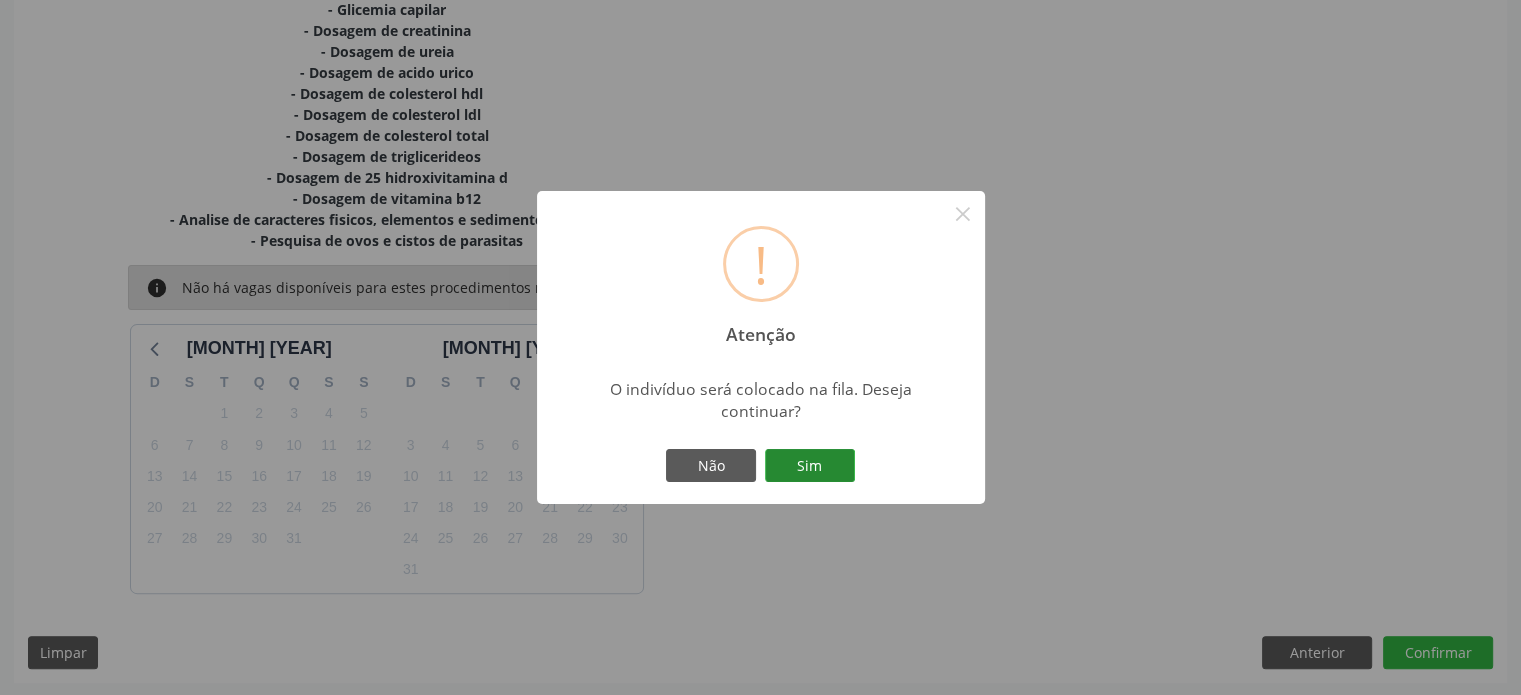 click on "Sim" at bounding box center [810, 466] 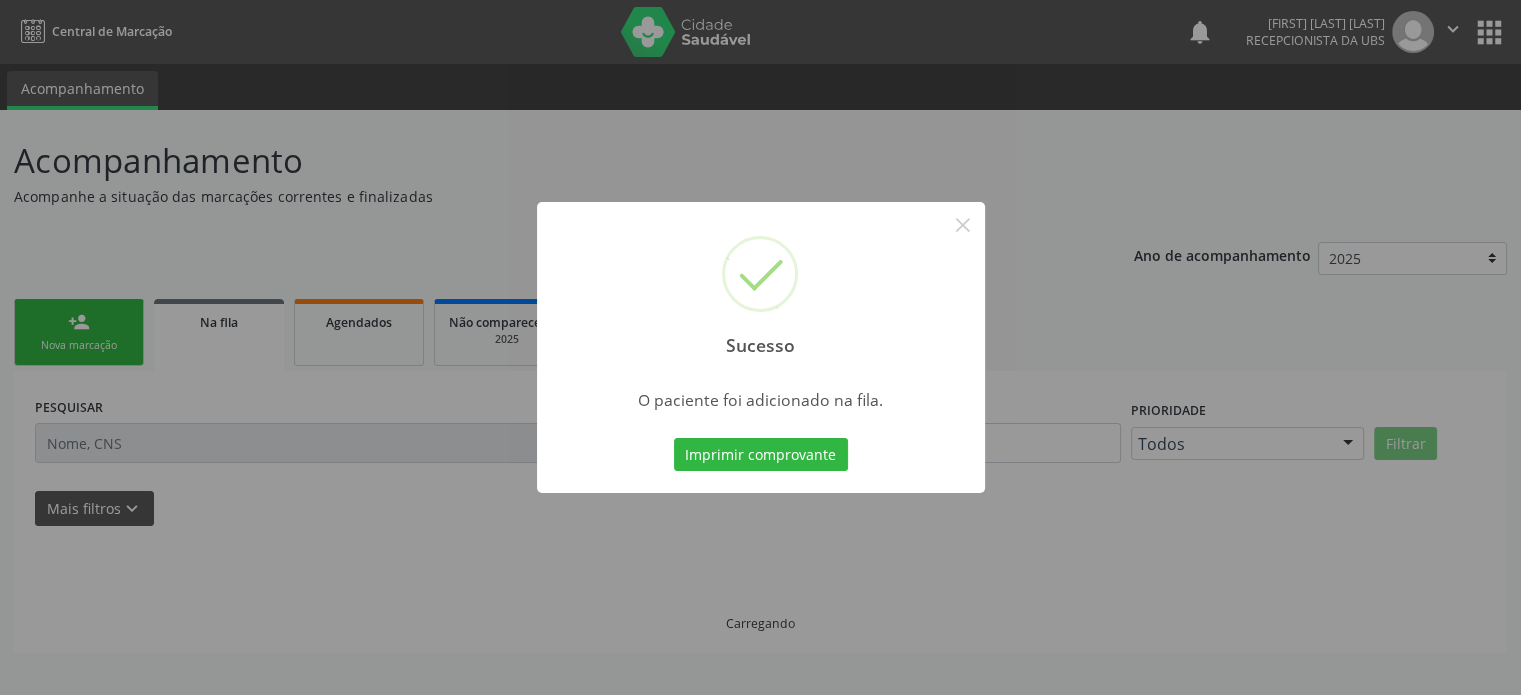 scroll, scrollTop: 0, scrollLeft: 0, axis: both 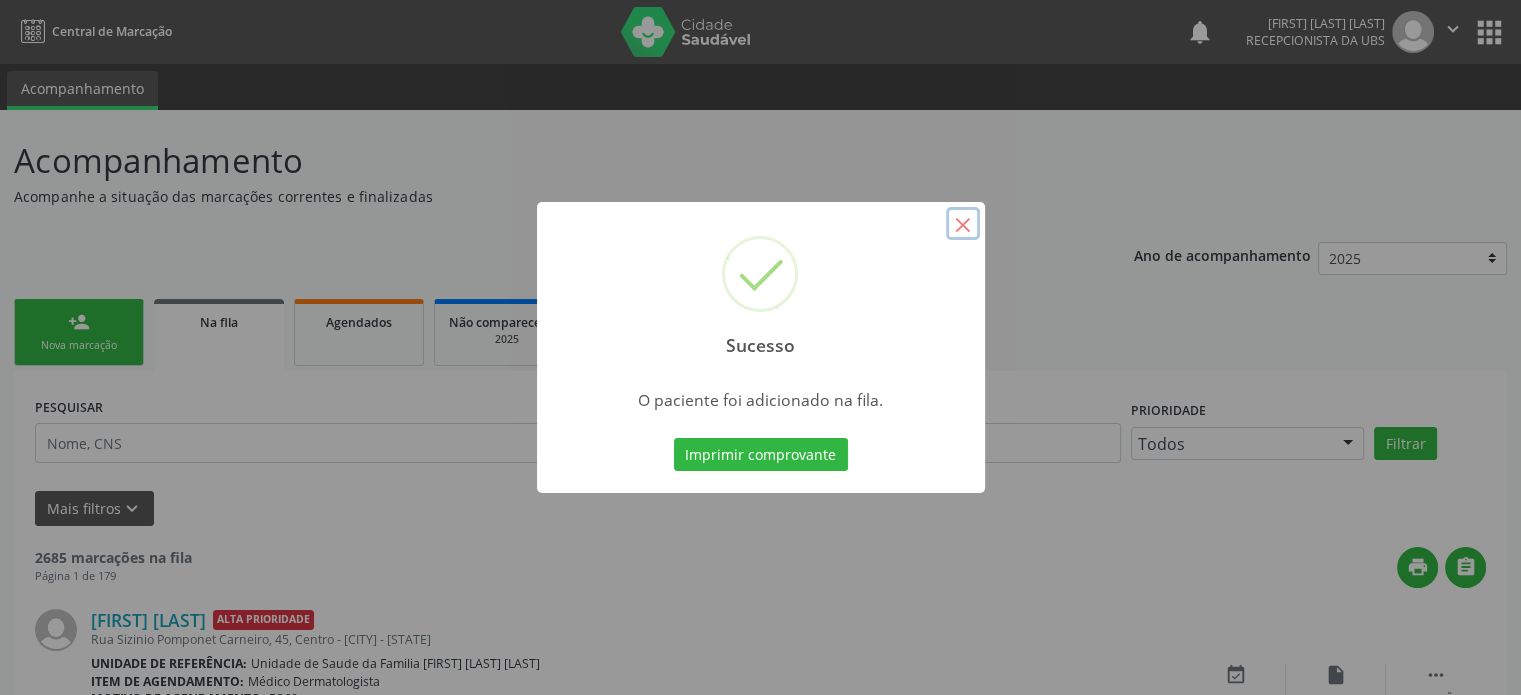 click on "×" at bounding box center [963, 224] 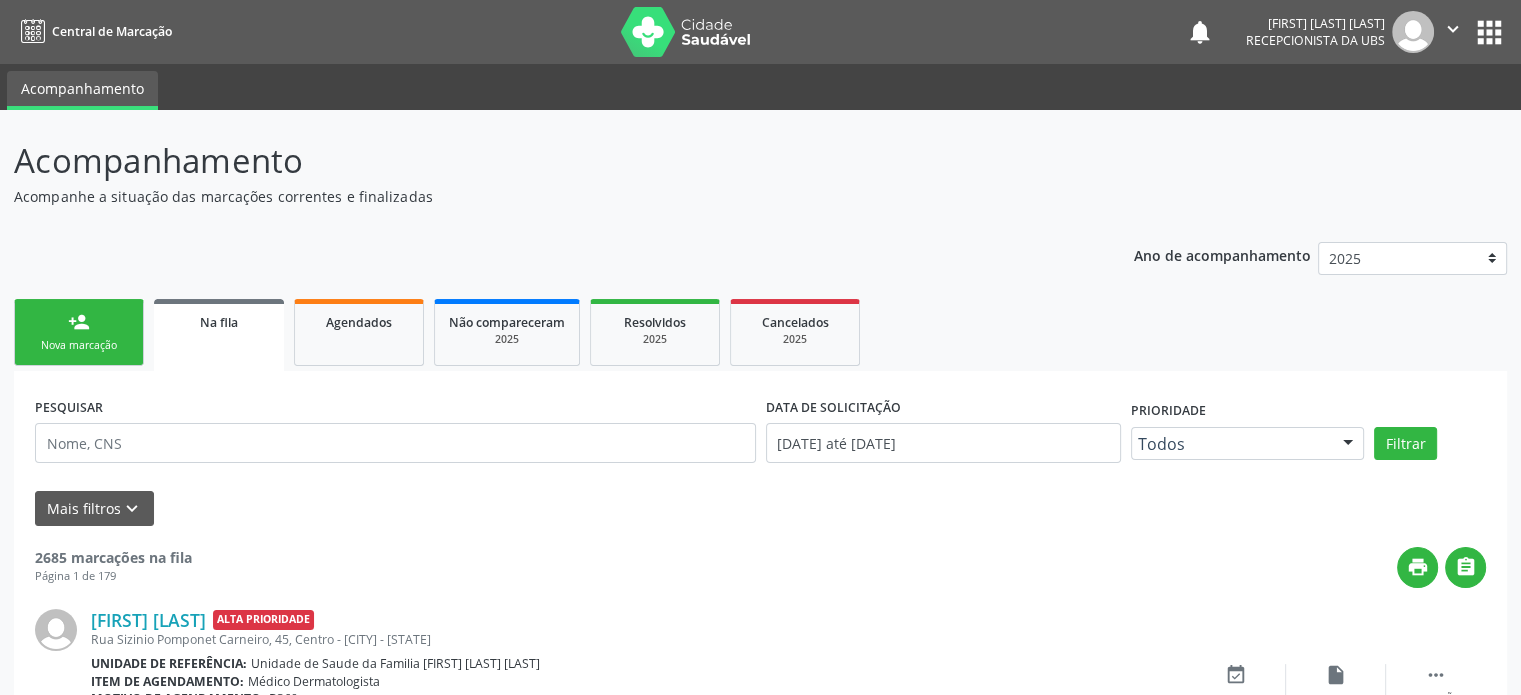 click on "Nova marcação" at bounding box center [79, 345] 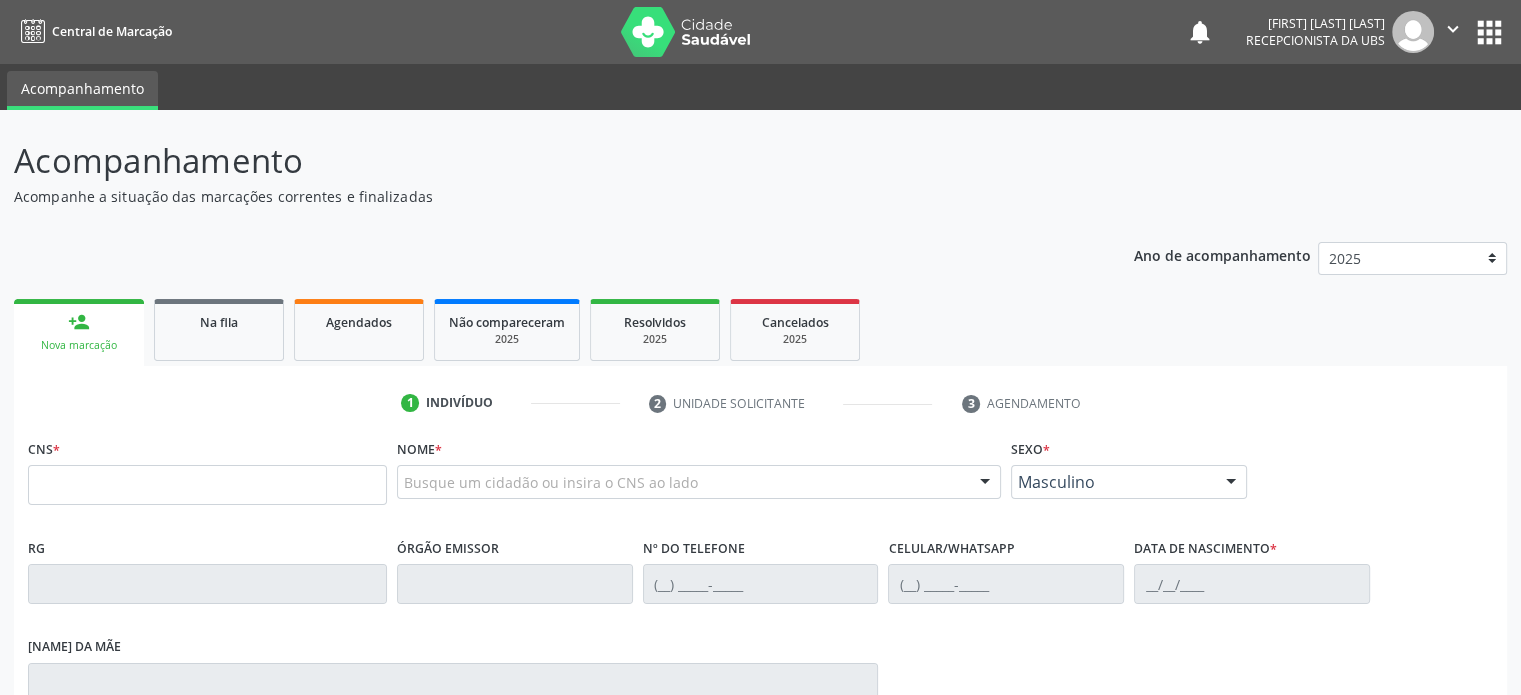 click on "Nova marcação" at bounding box center [79, 345] 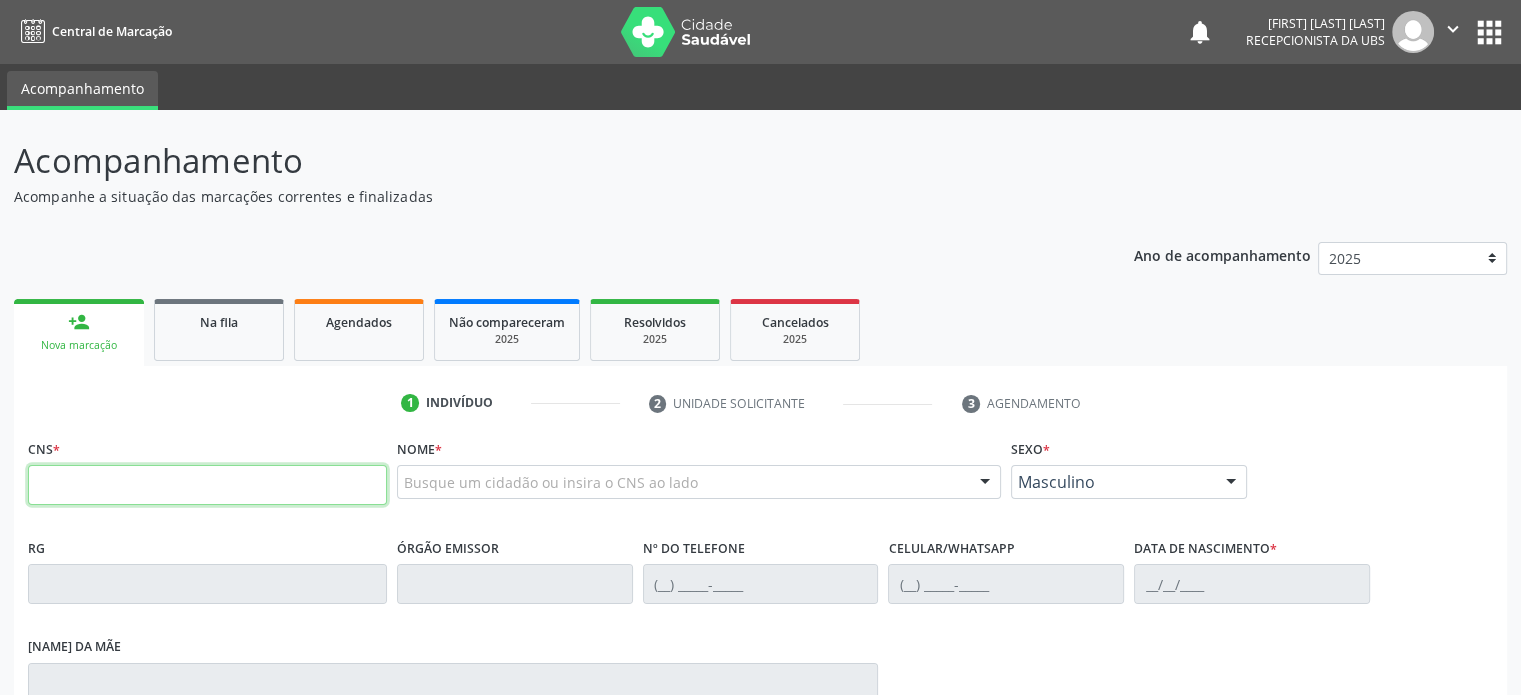 click at bounding box center [207, 485] 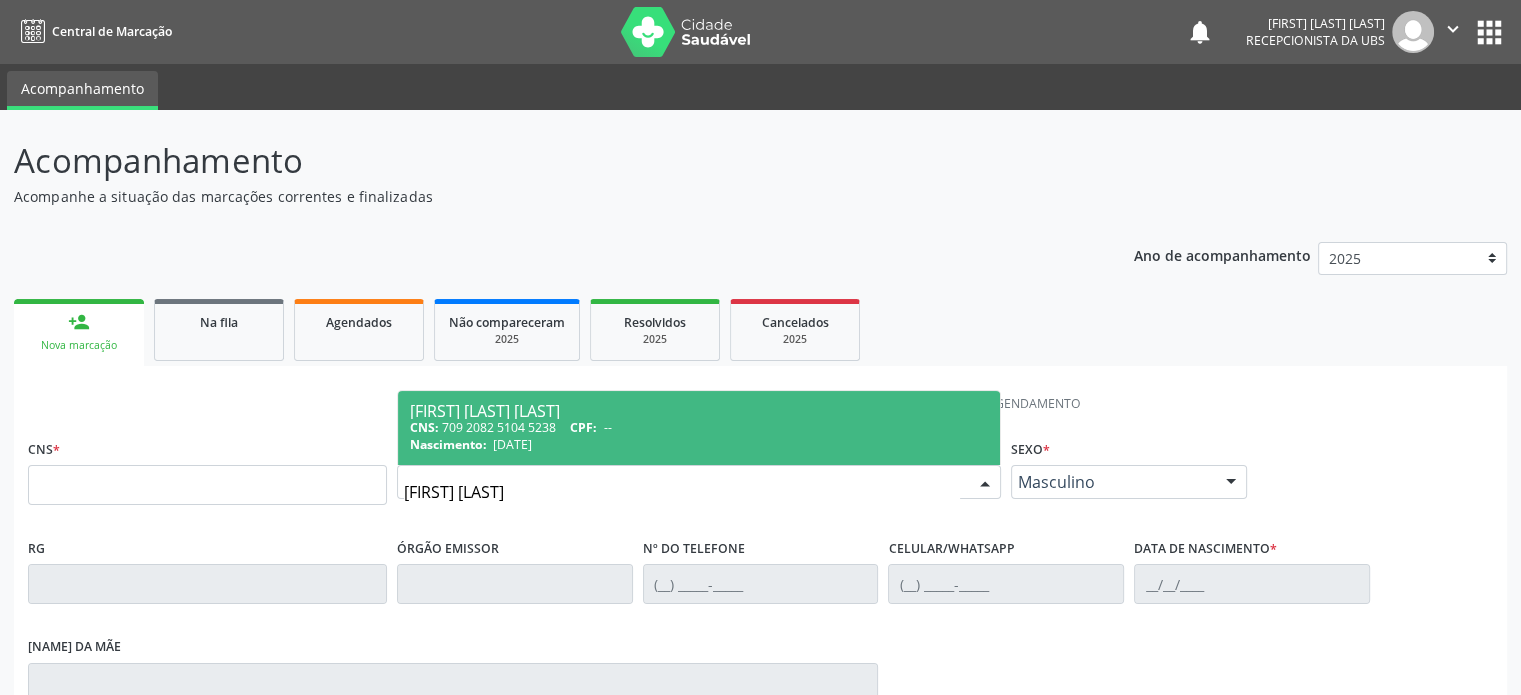click on "Ana Paula de Oliveira Rios" at bounding box center [699, 411] 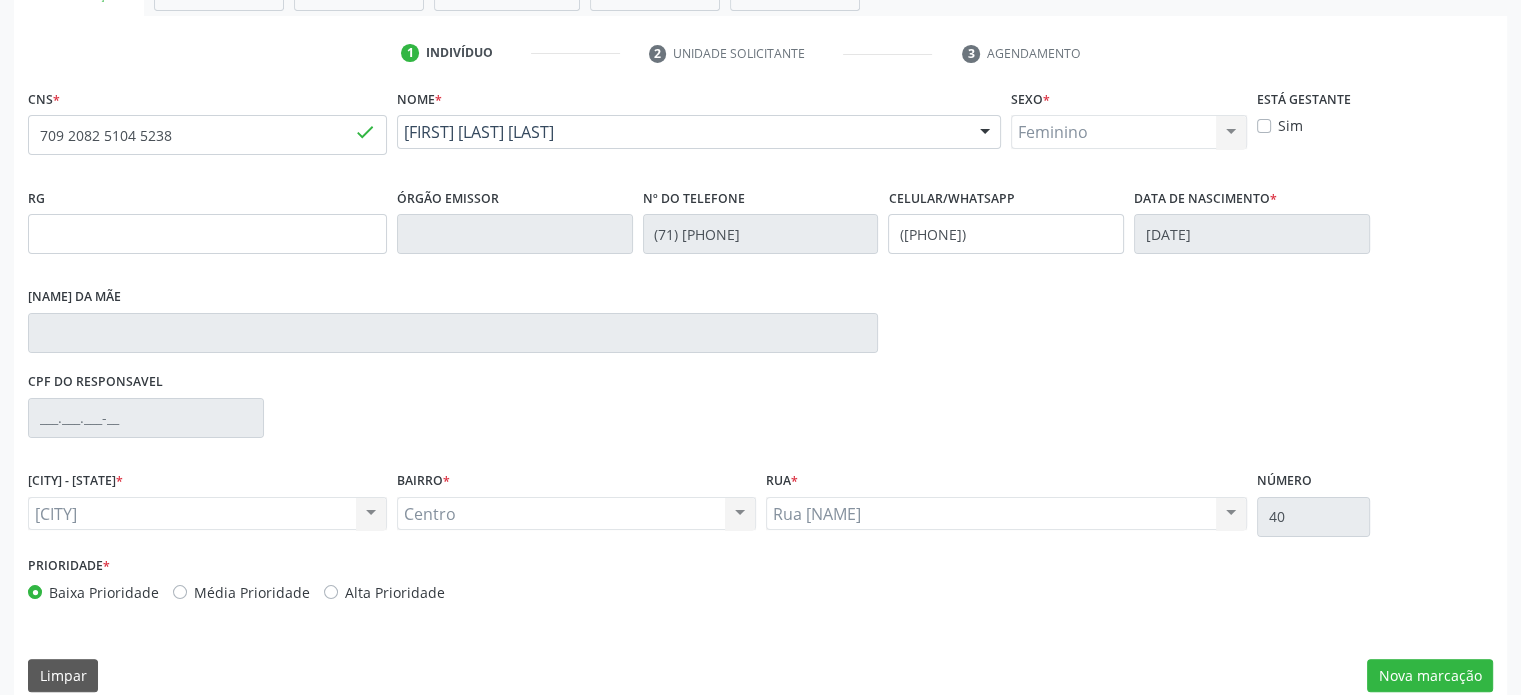 scroll, scrollTop: 374, scrollLeft: 0, axis: vertical 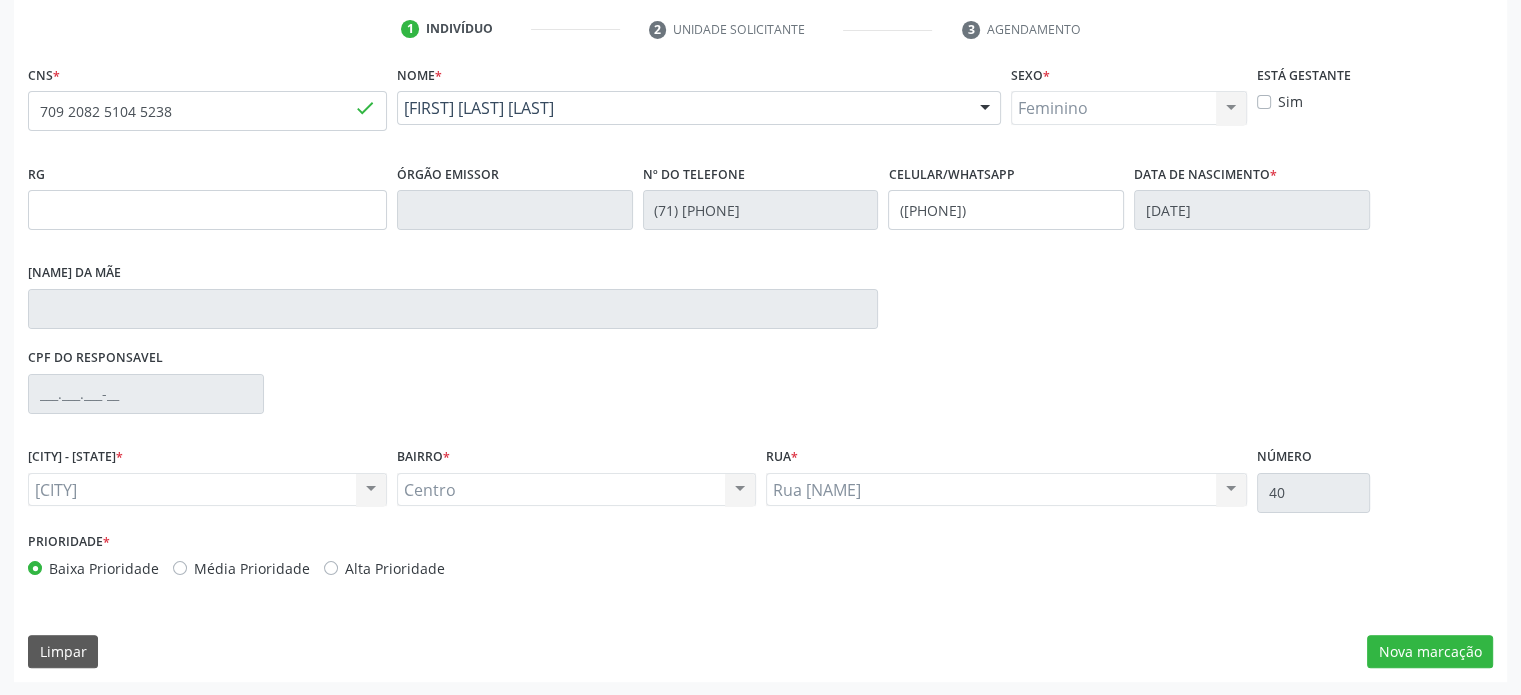 click on "Média Prioridade" at bounding box center [252, 568] 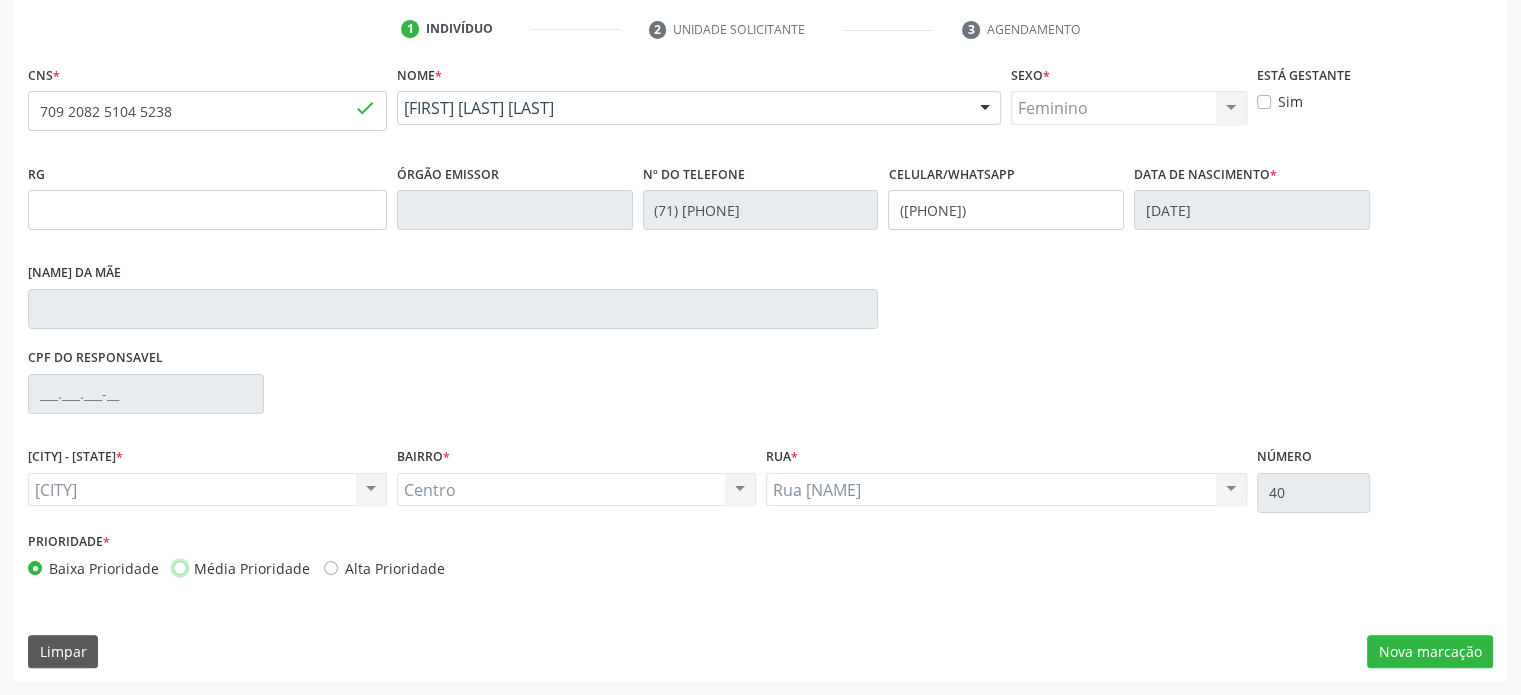 click on "Média Prioridade" at bounding box center (180, 567) 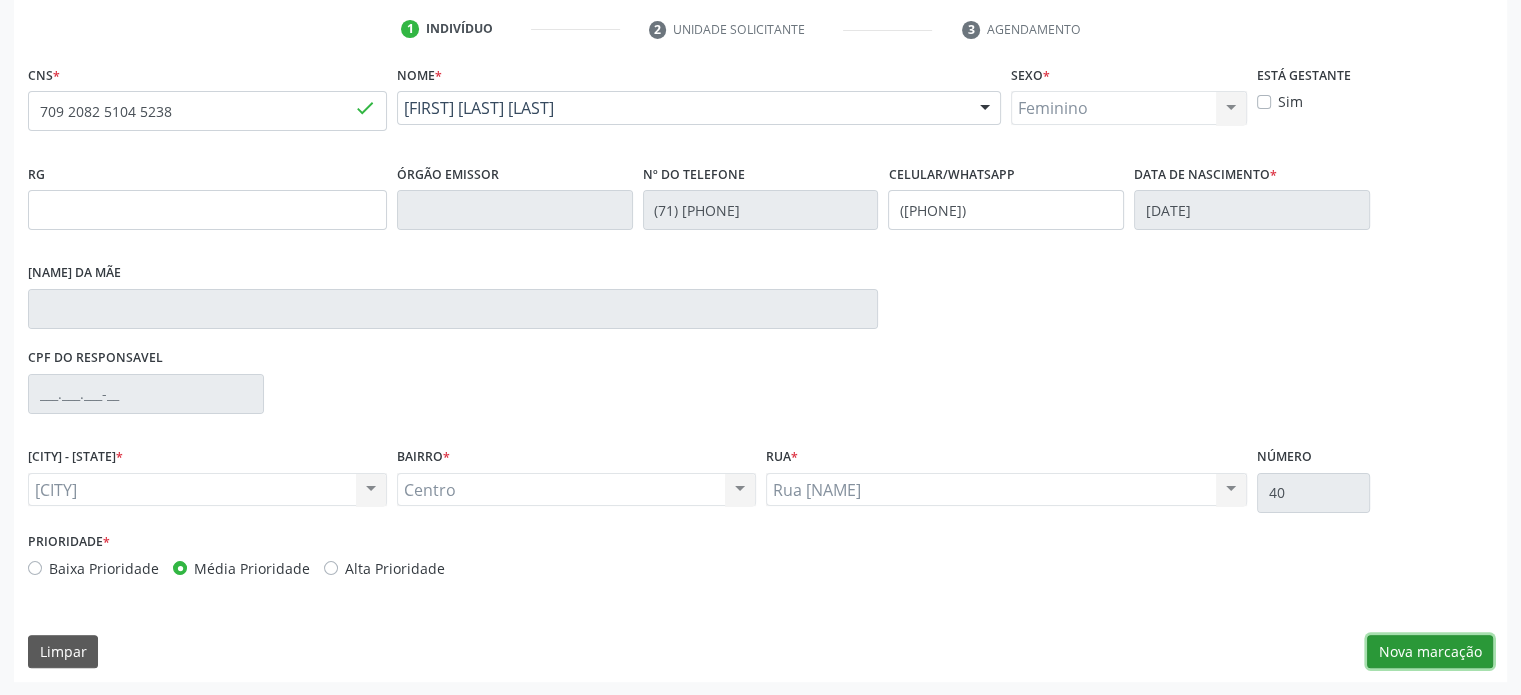 click on "Nova marcação" at bounding box center [1430, 652] 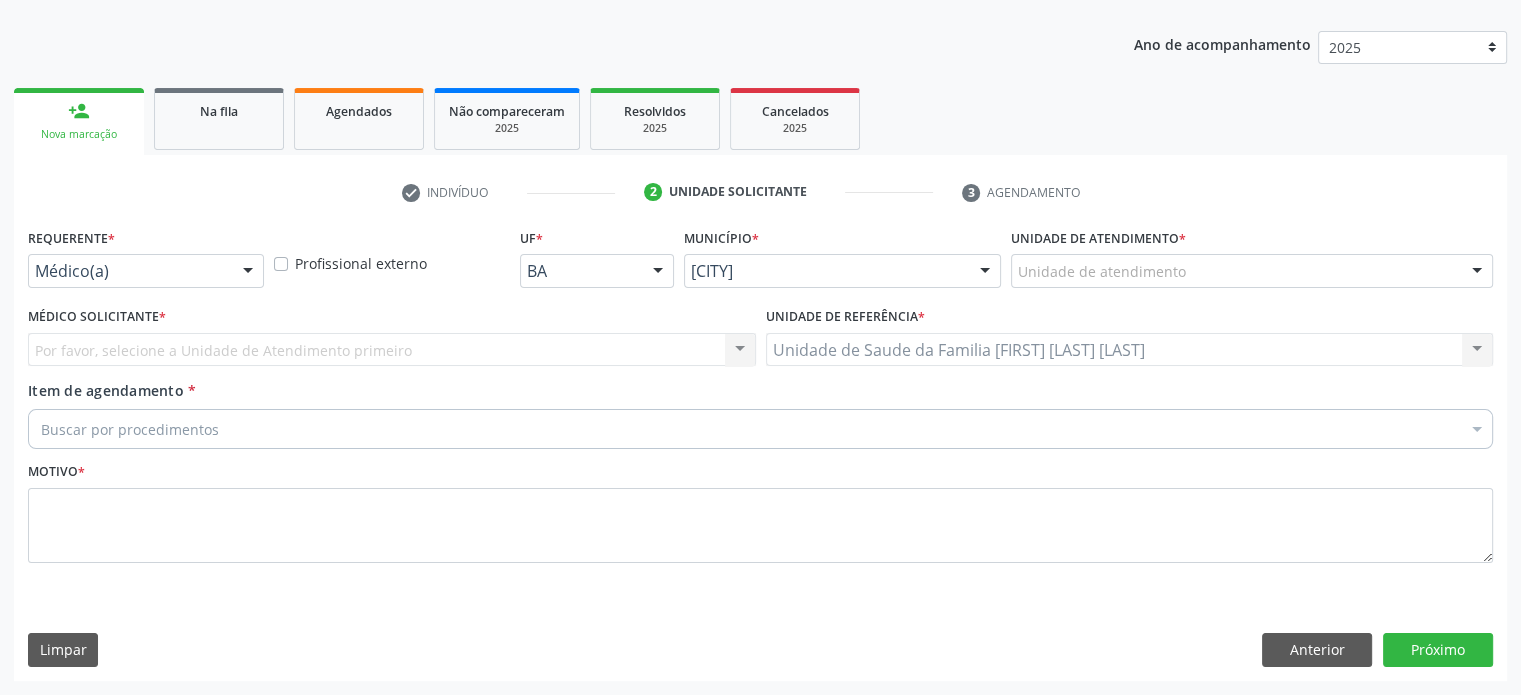 scroll, scrollTop: 209, scrollLeft: 0, axis: vertical 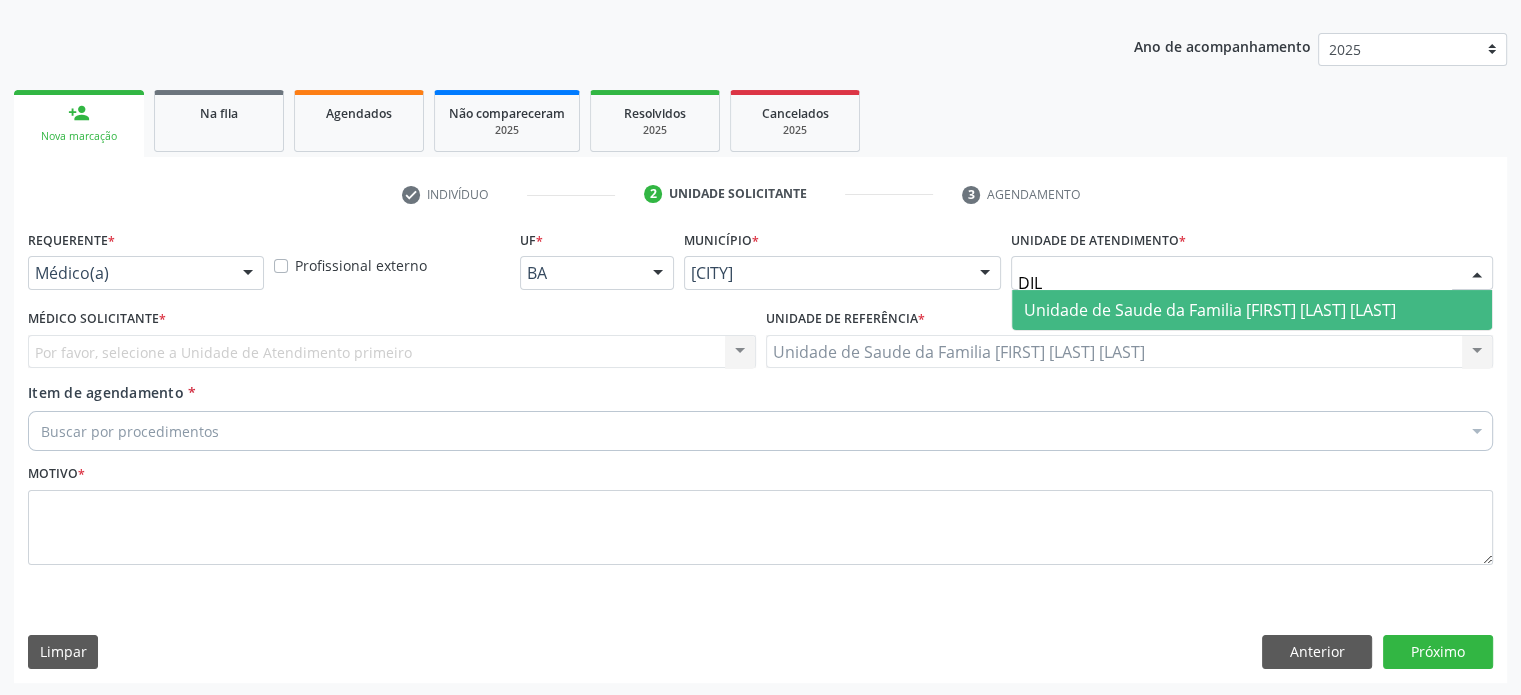 click on "[INSTITUTION]" at bounding box center [1162, 310] 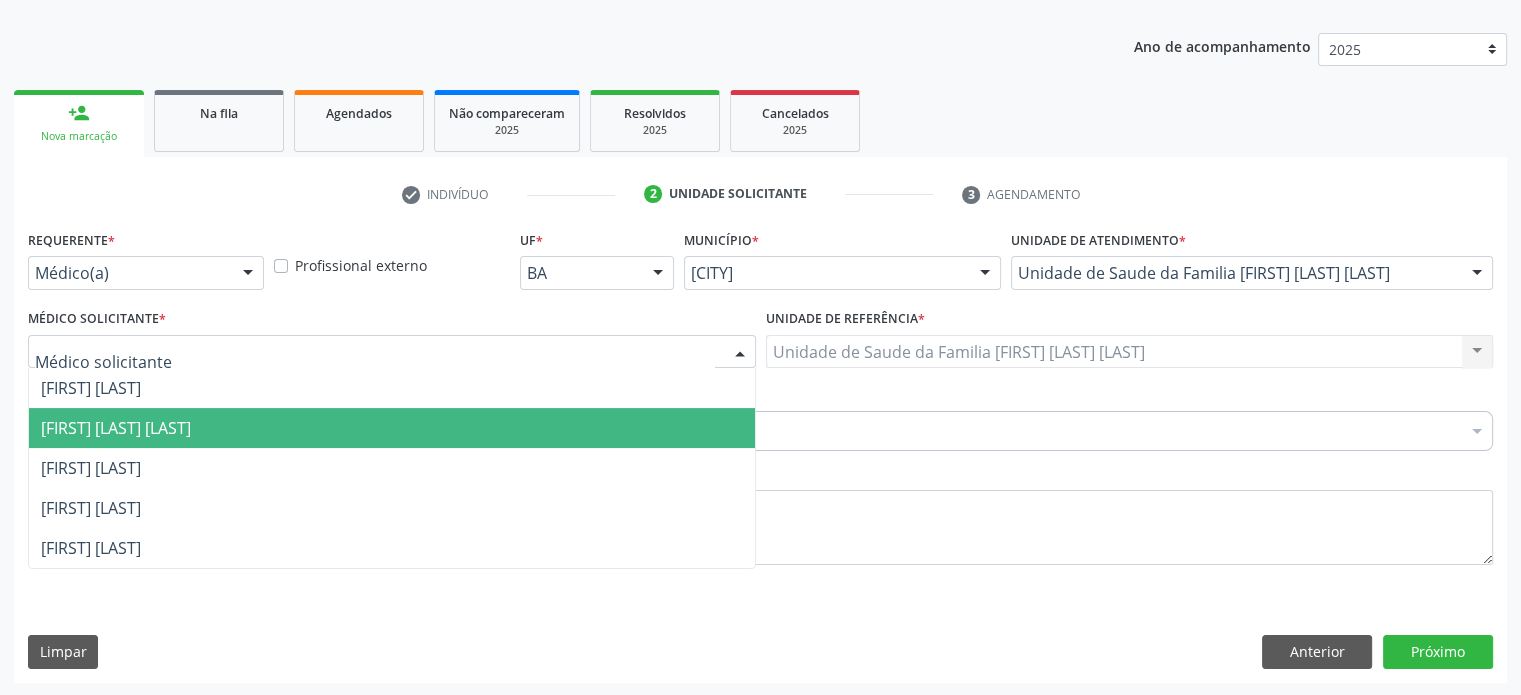 click on "[FIRST] [LAST]" at bounding box center (91, 428) 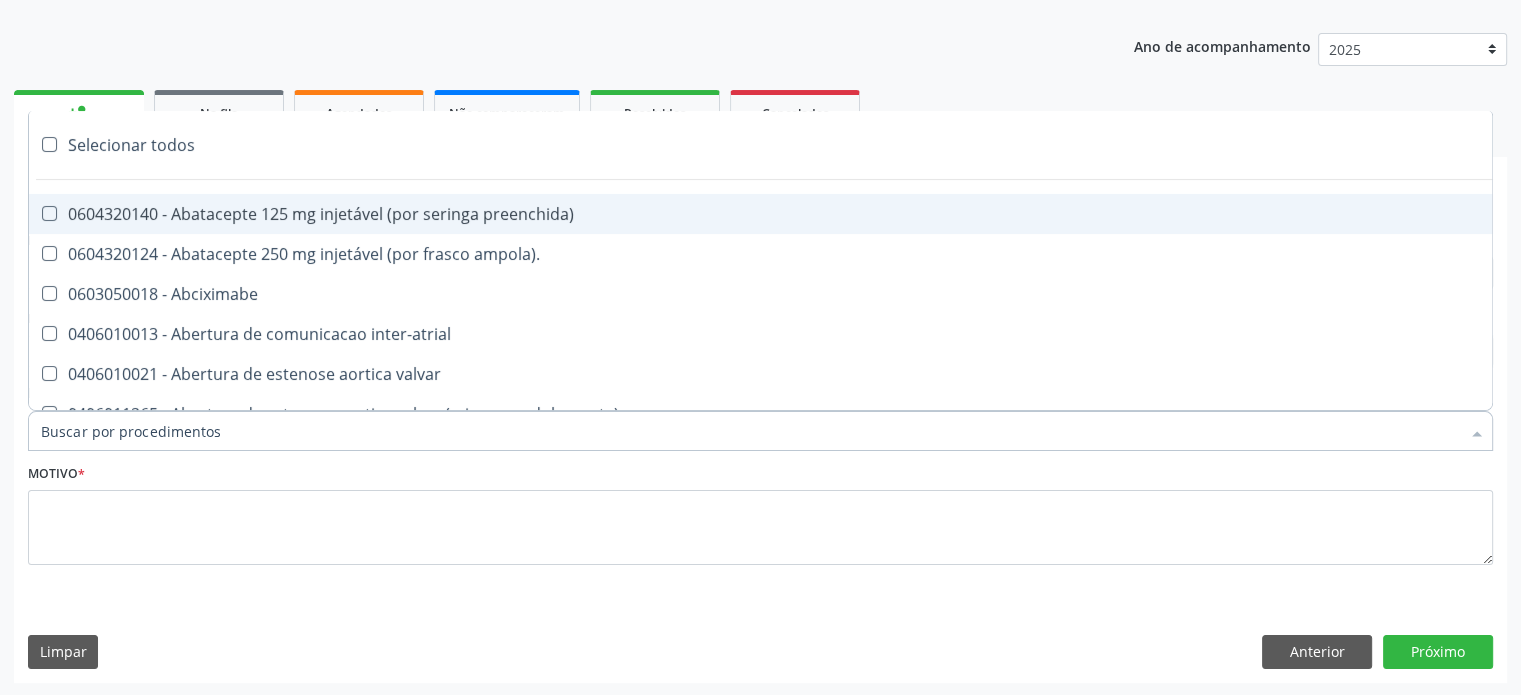 paste on "0205020143" 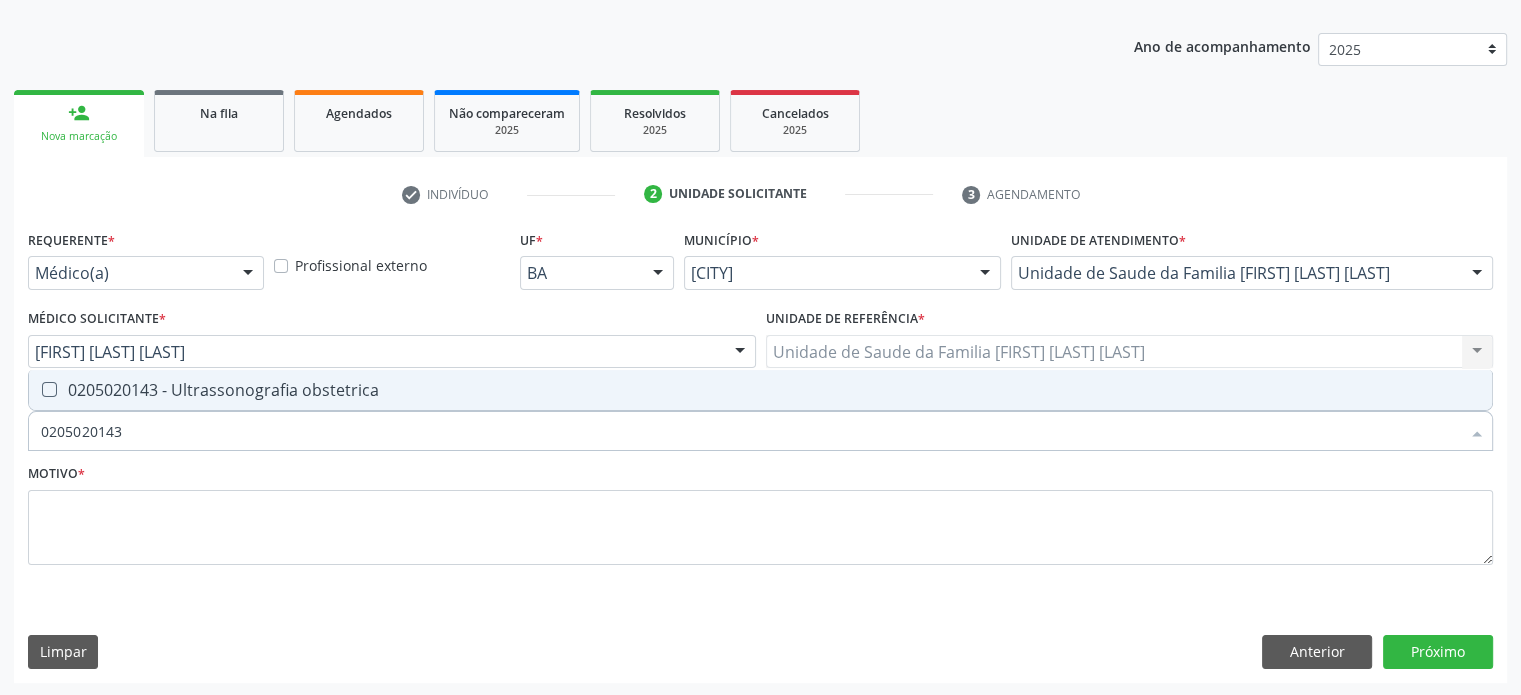 click on "0205020143 - Ultrassonografia obstetrica" at bounding box center (760, 390) 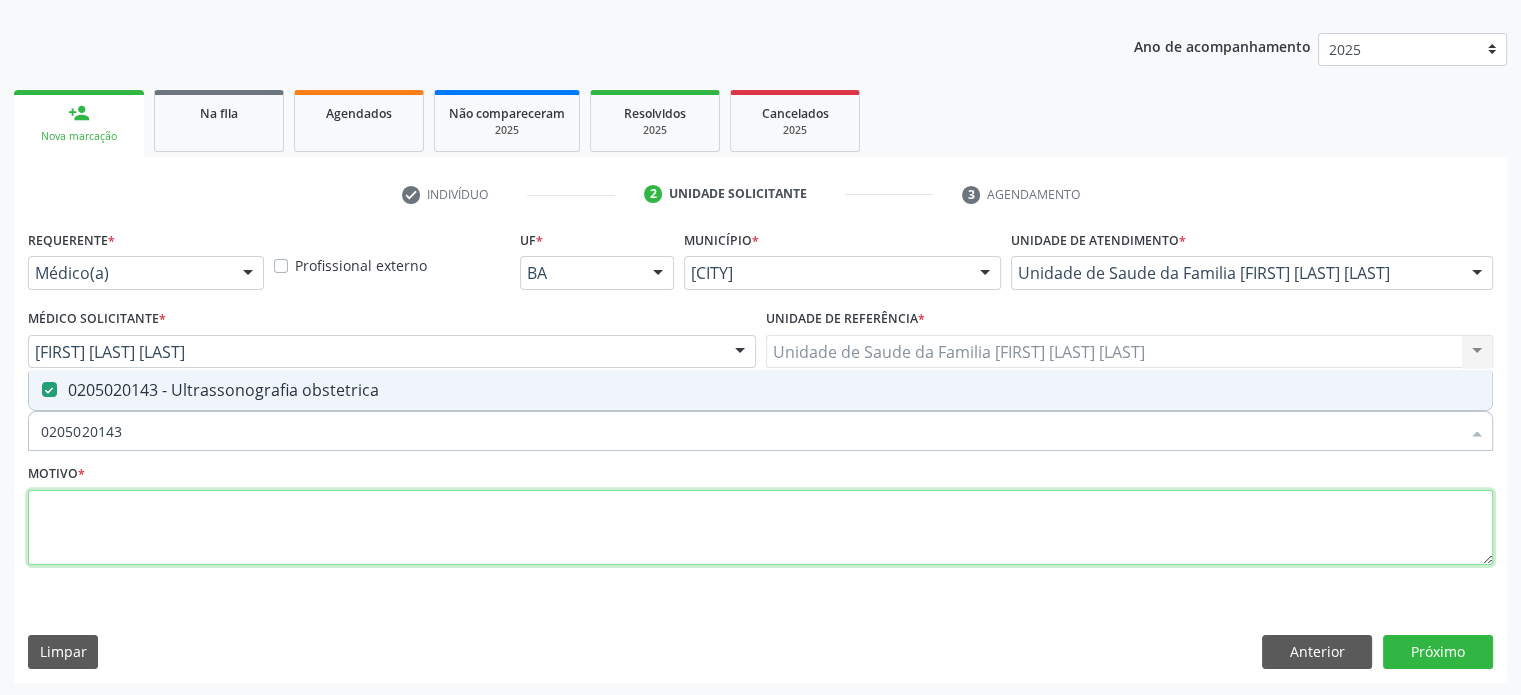 click at bounding box center [760, 528] 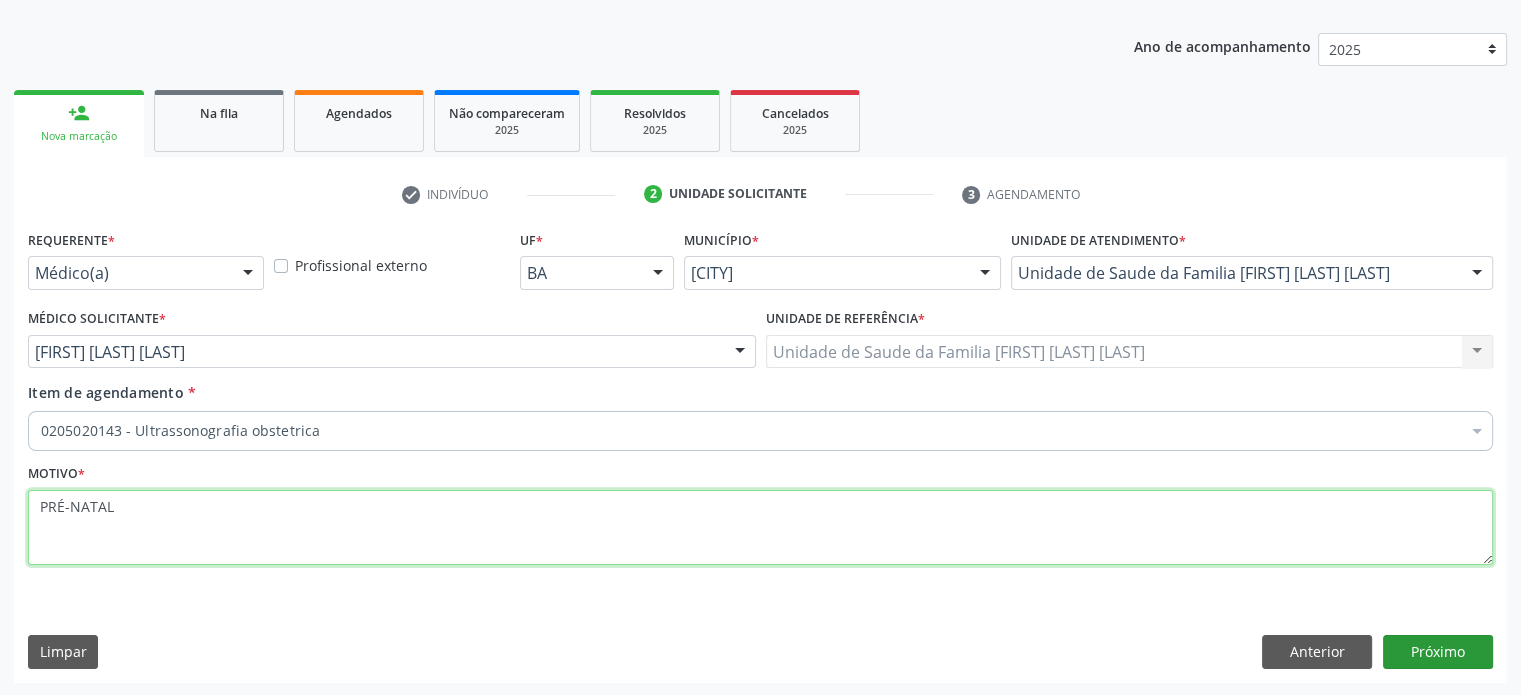 type on "PRÉ-NATAL" 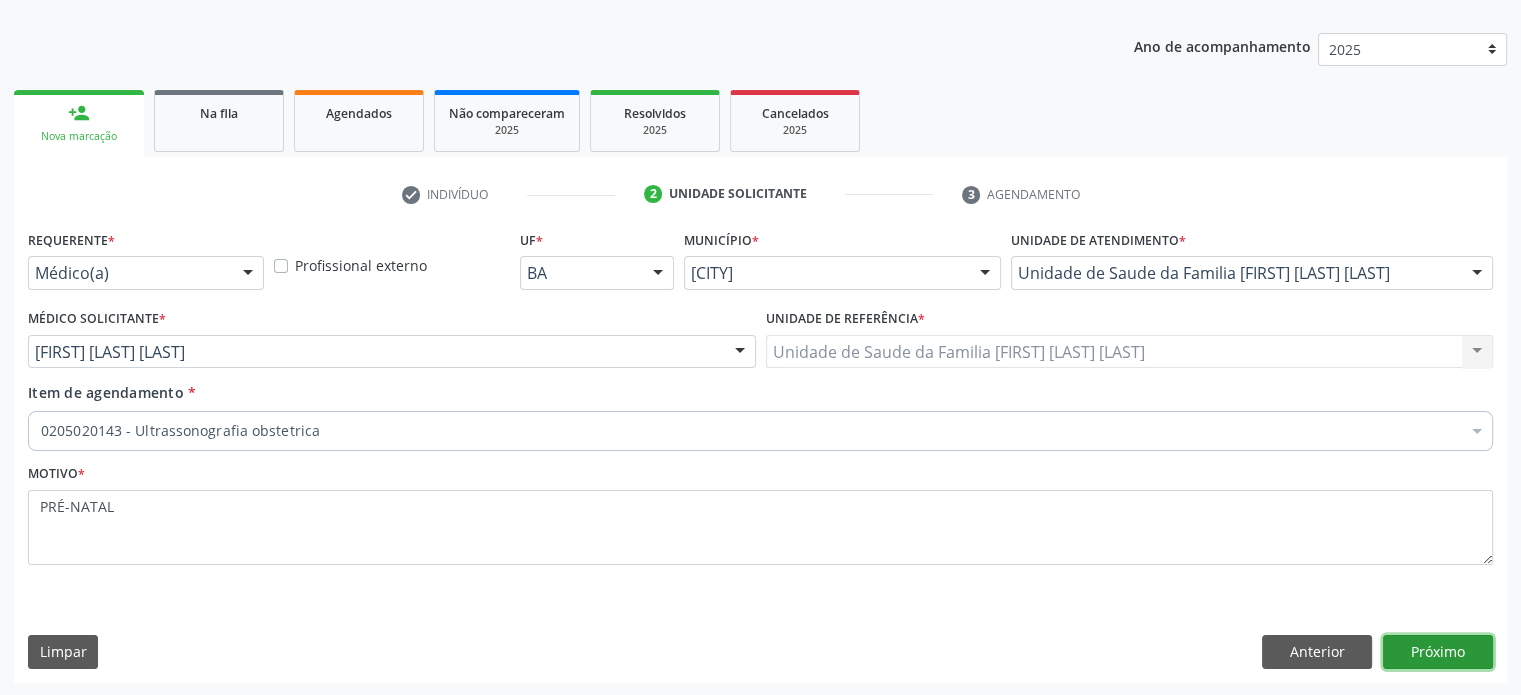 click on "Próximo" at bounding box center [1438, 652] 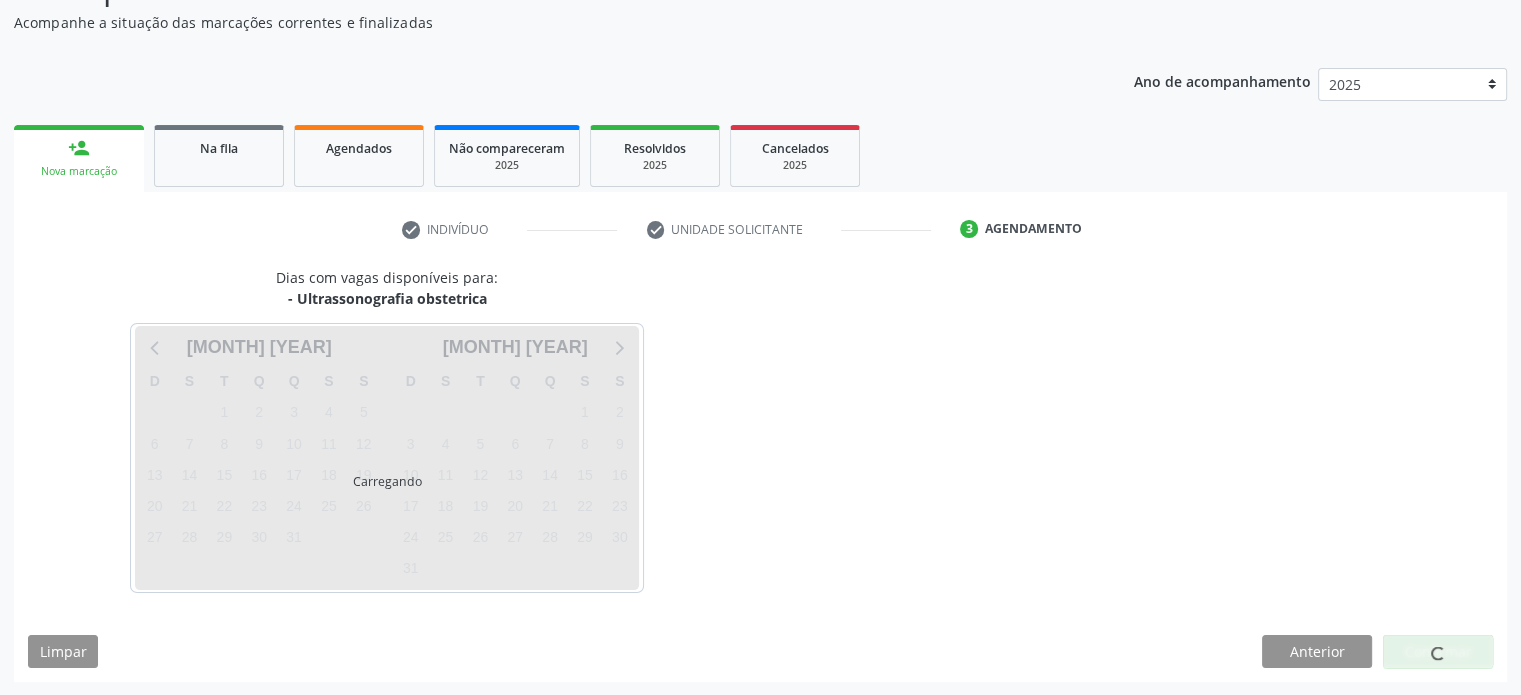scroll, scrollTop: 209, scrollLeft: 0, axis: vertical 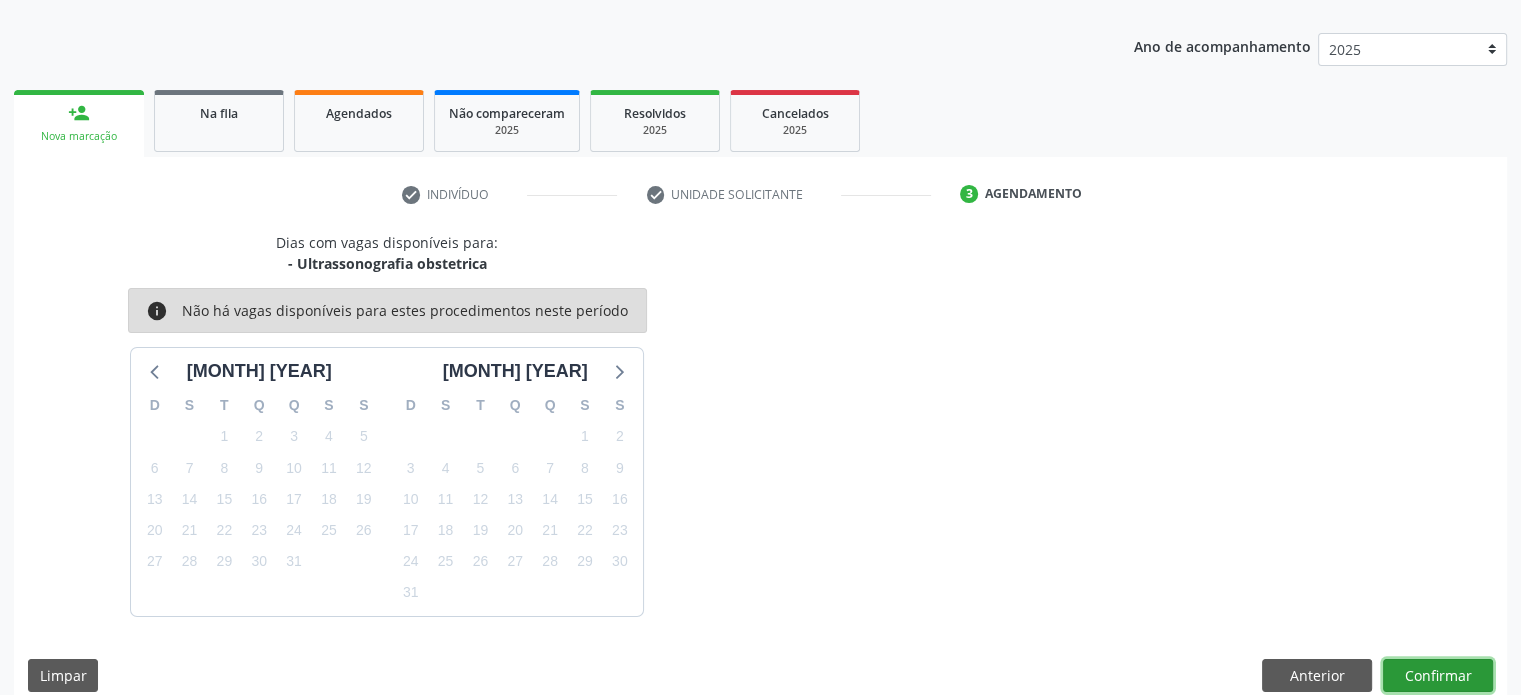 click on "Confirmar" at bounding box center (1438, 676) 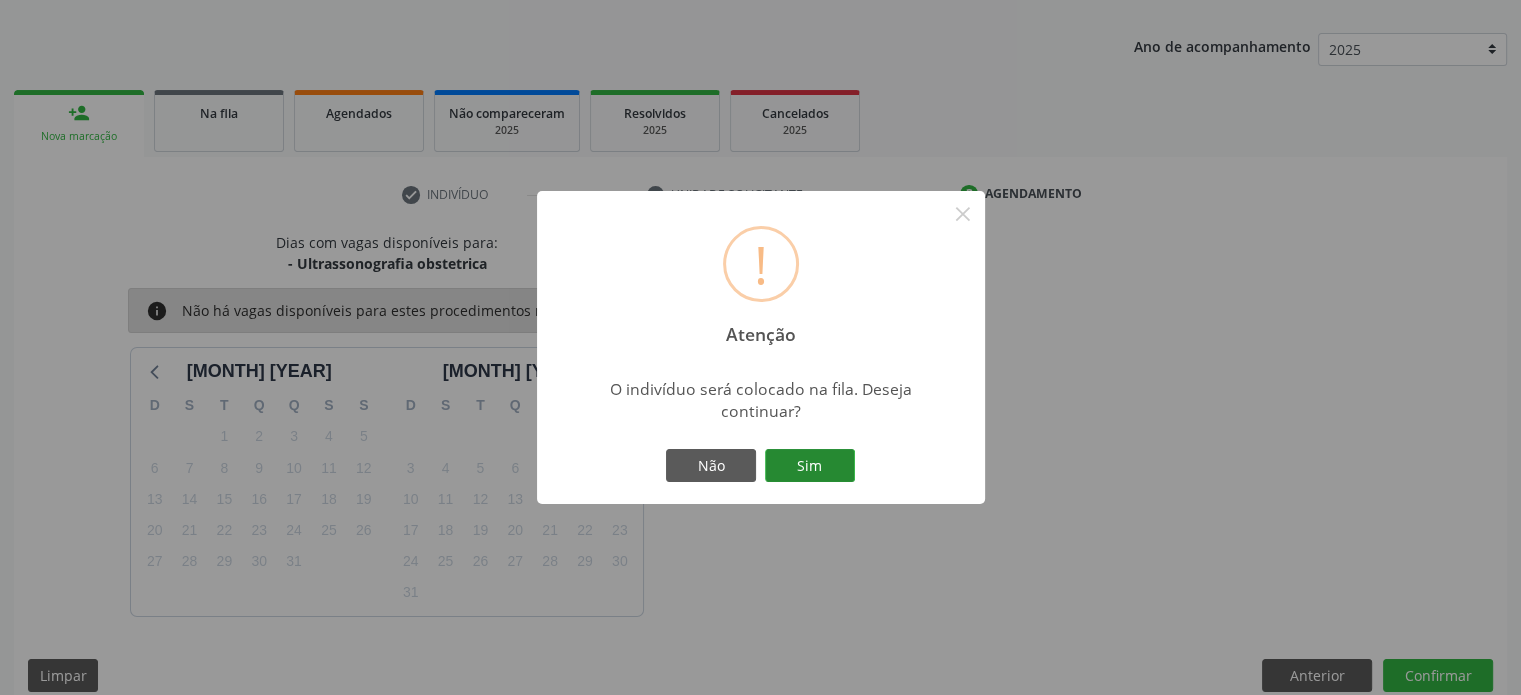 click on "Sim" at bounding box center [810, 466] 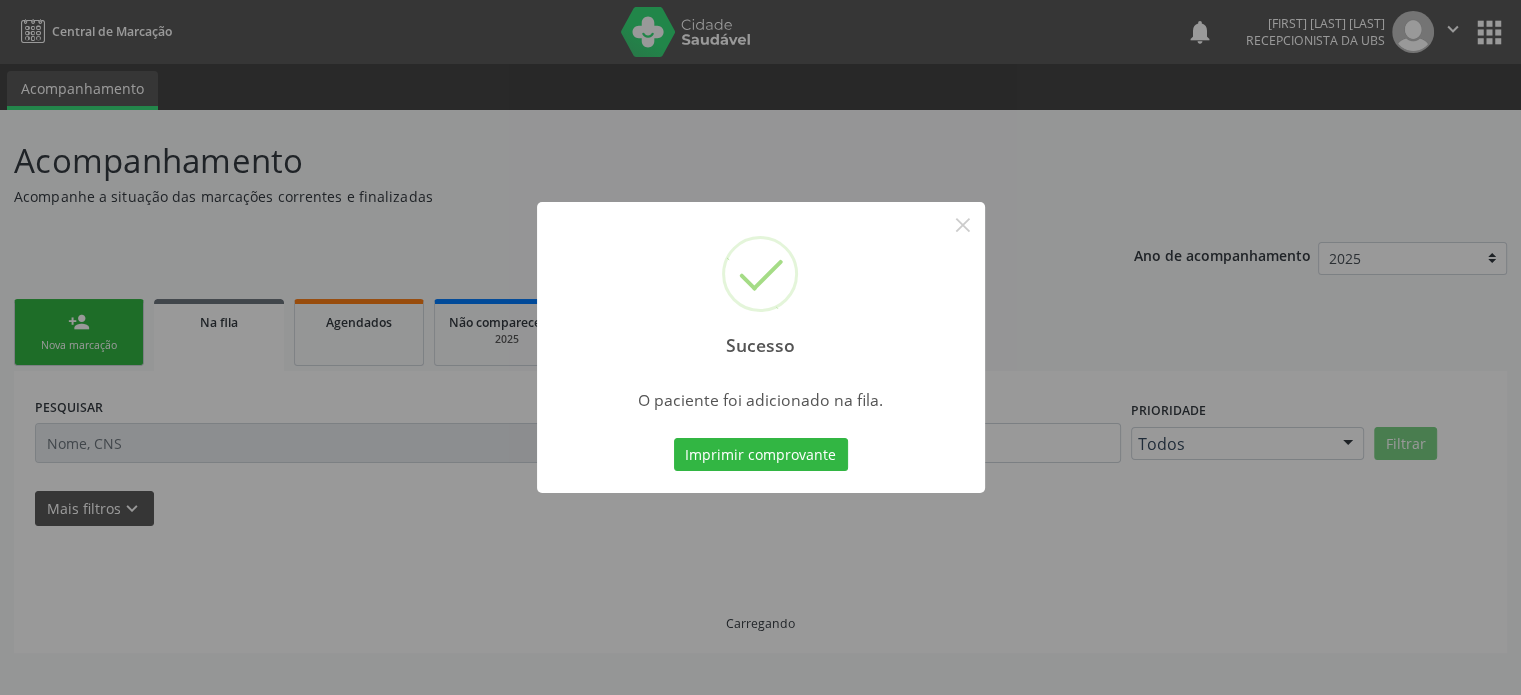 scroll, scrollTop: 0, scrollLeft: 0, axis: both 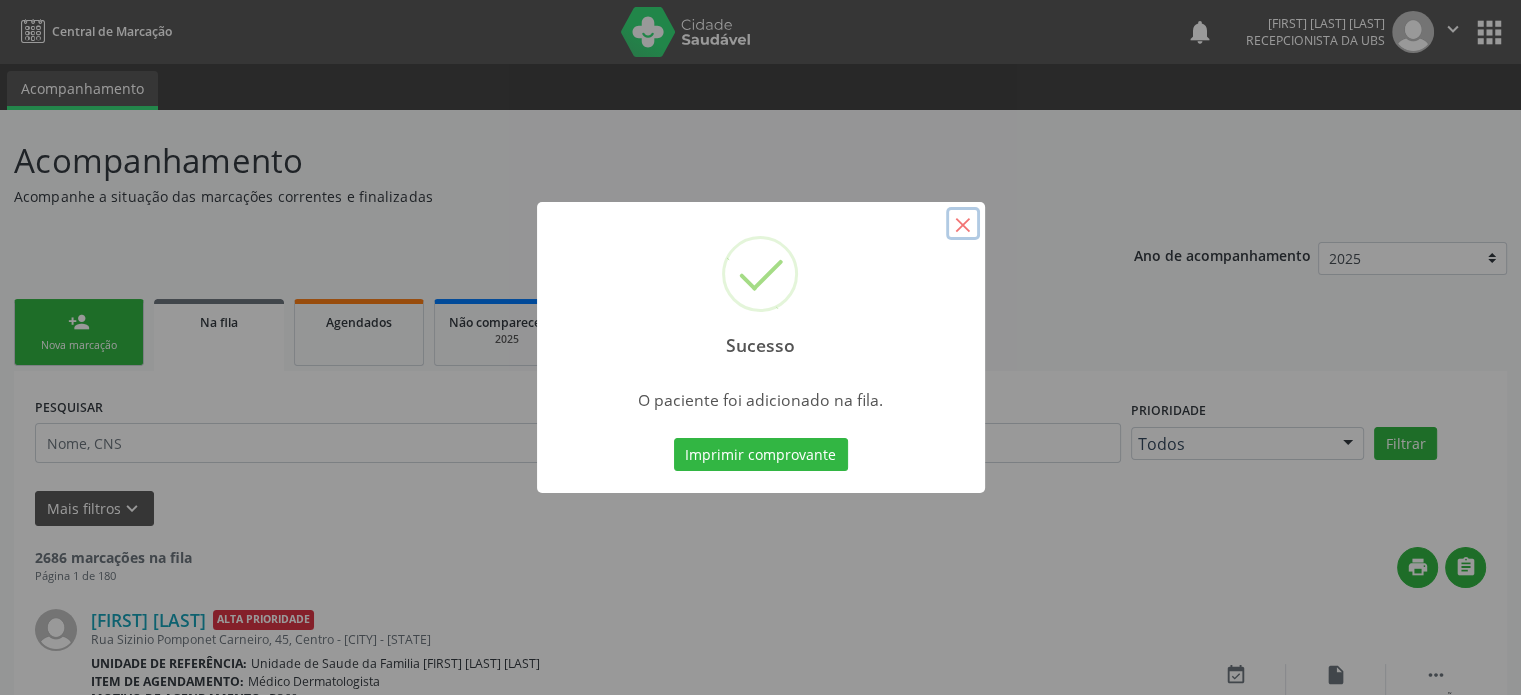click on "×" at bounding box center (963, 224) 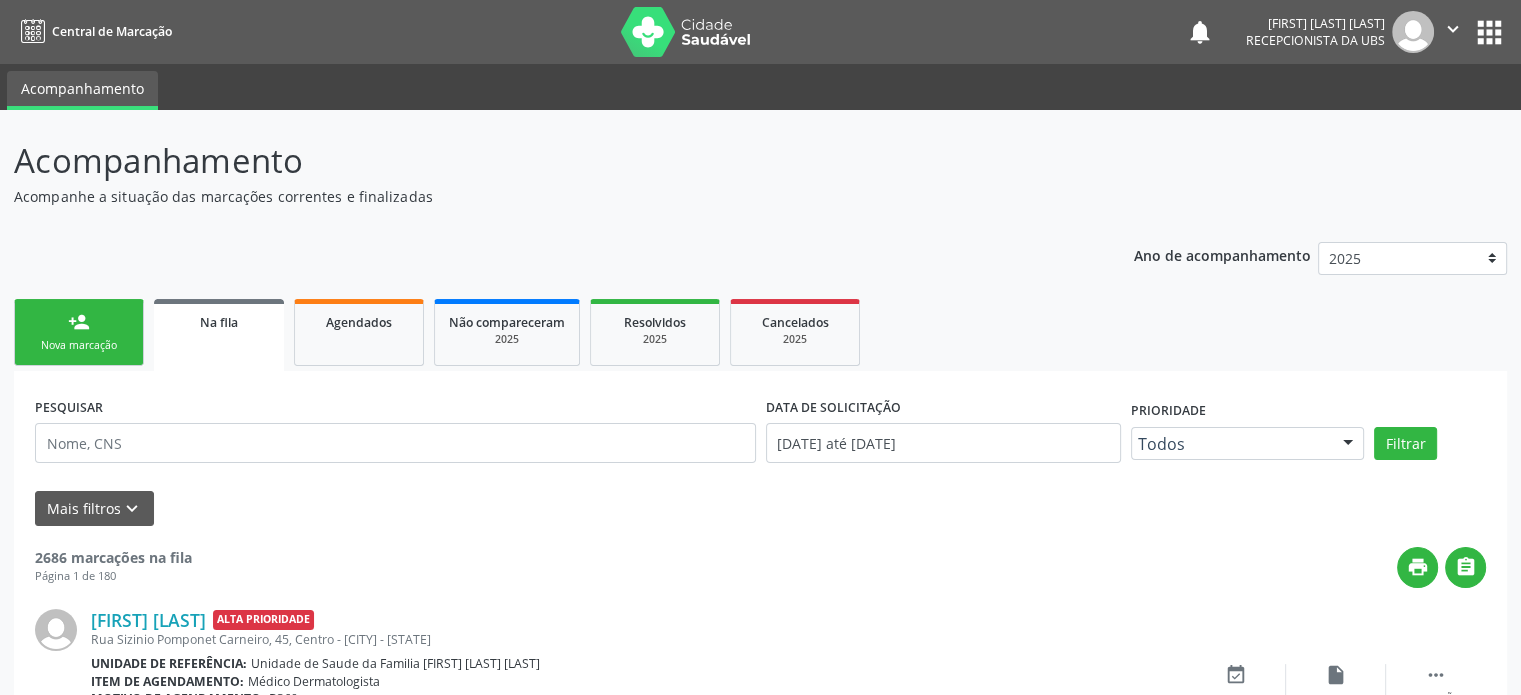 click on "person_add
Nova marcação" at bounding box center (79, 332) 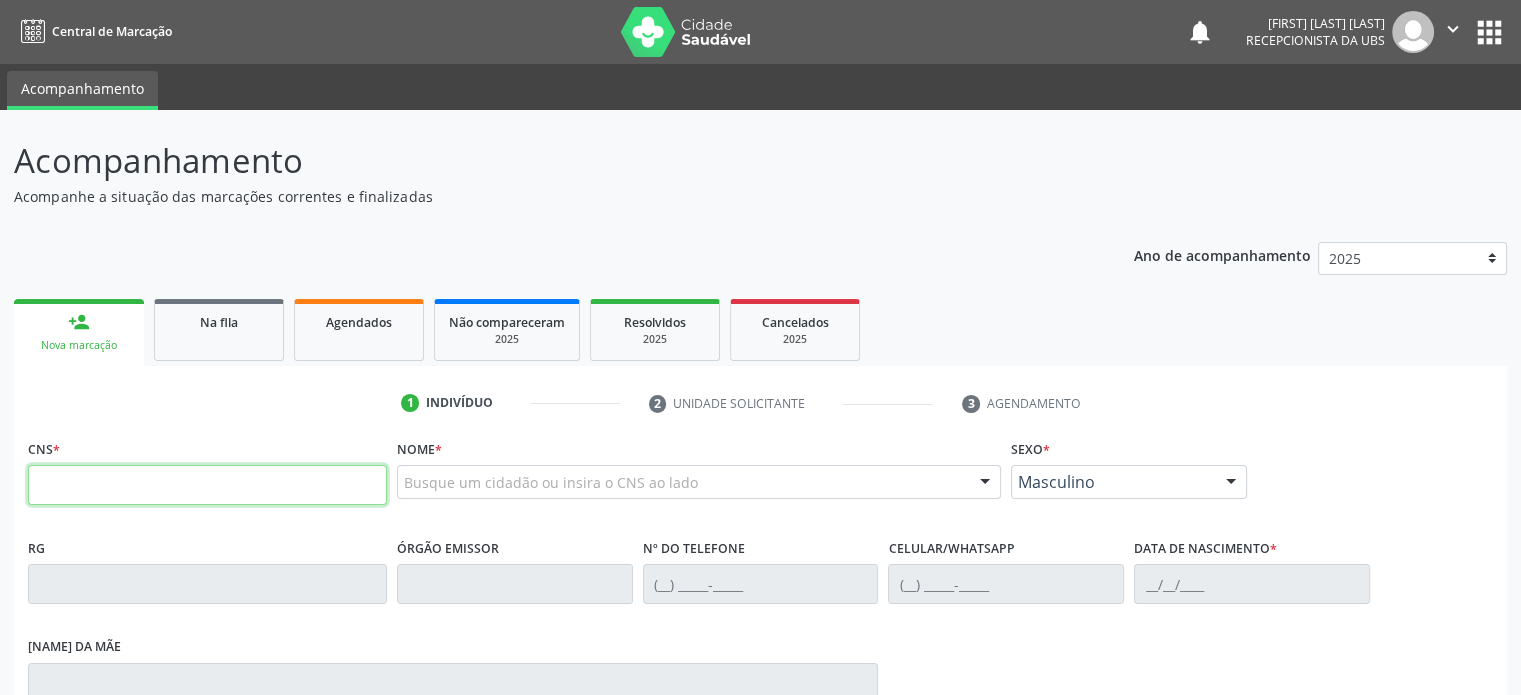 click at bounding box center (207, 485) 